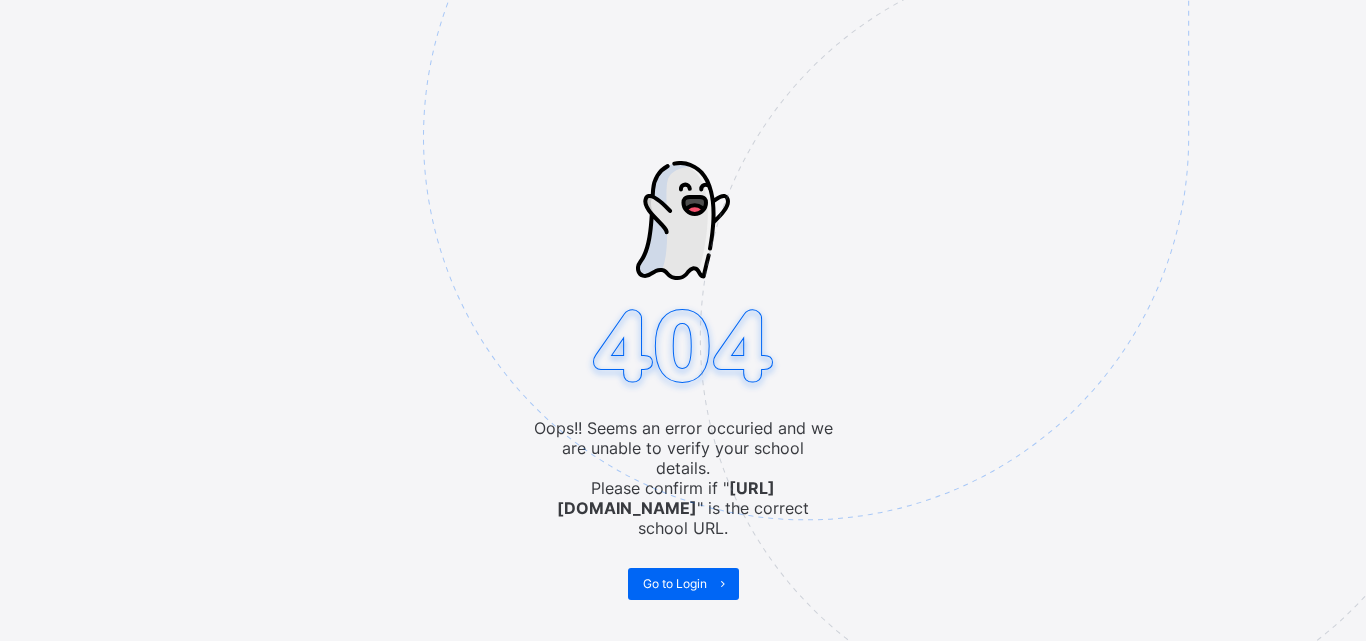 scroll, scrollTop: 0, scrollLeft: 0, axis: both 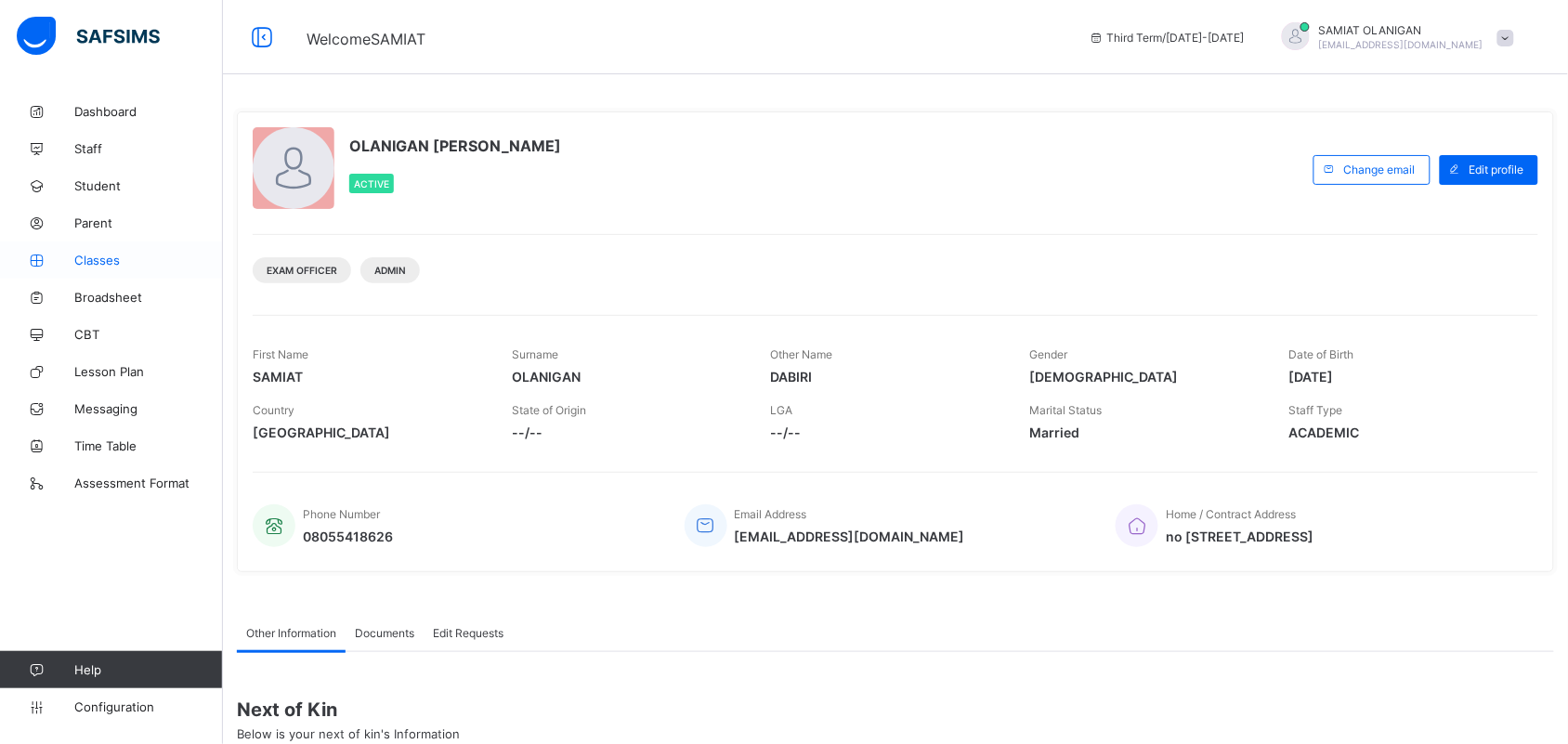 click on "Classes" at bounding box center (149, 260) 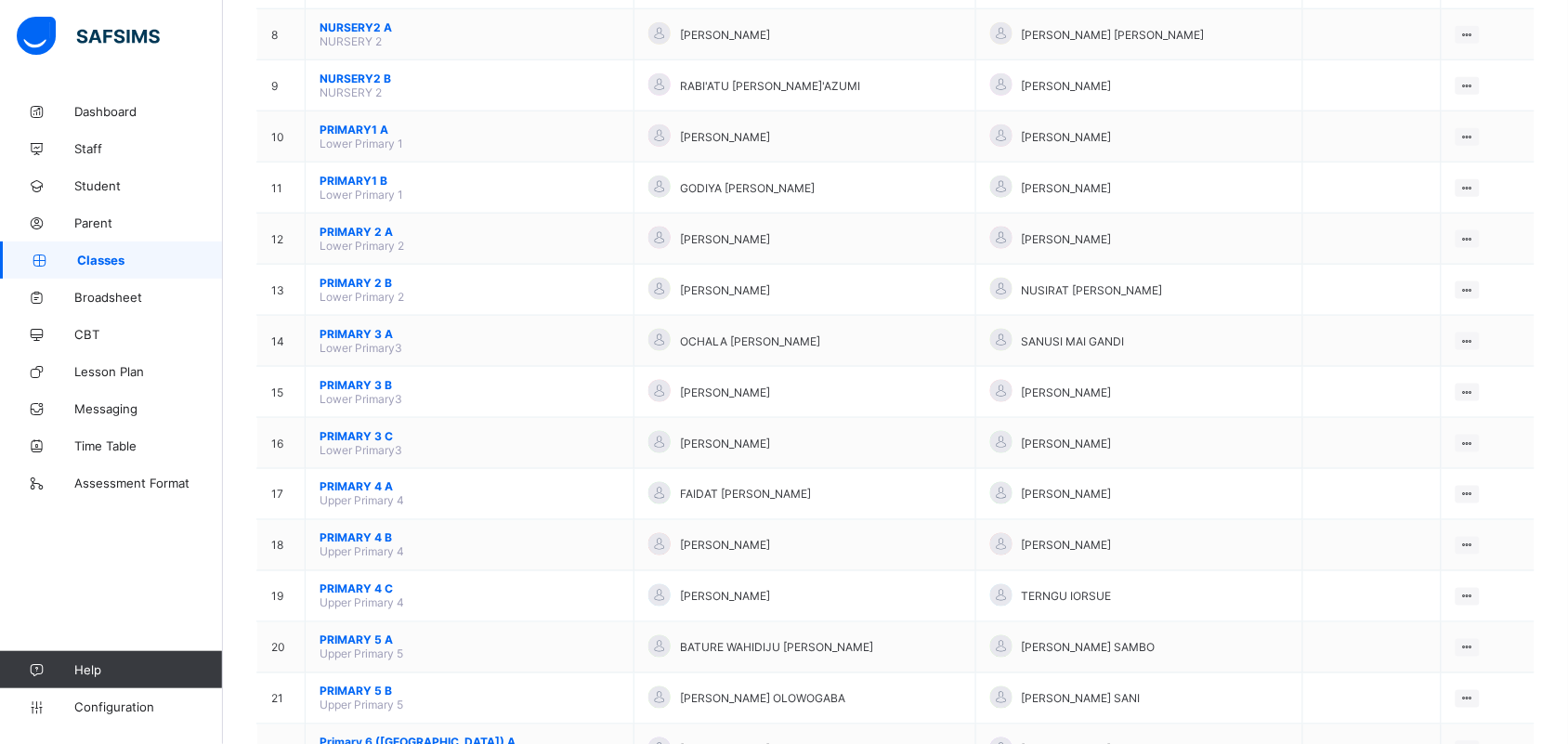 scroll, scrollTop: 588, scrollLeft: 0, axis: vertical 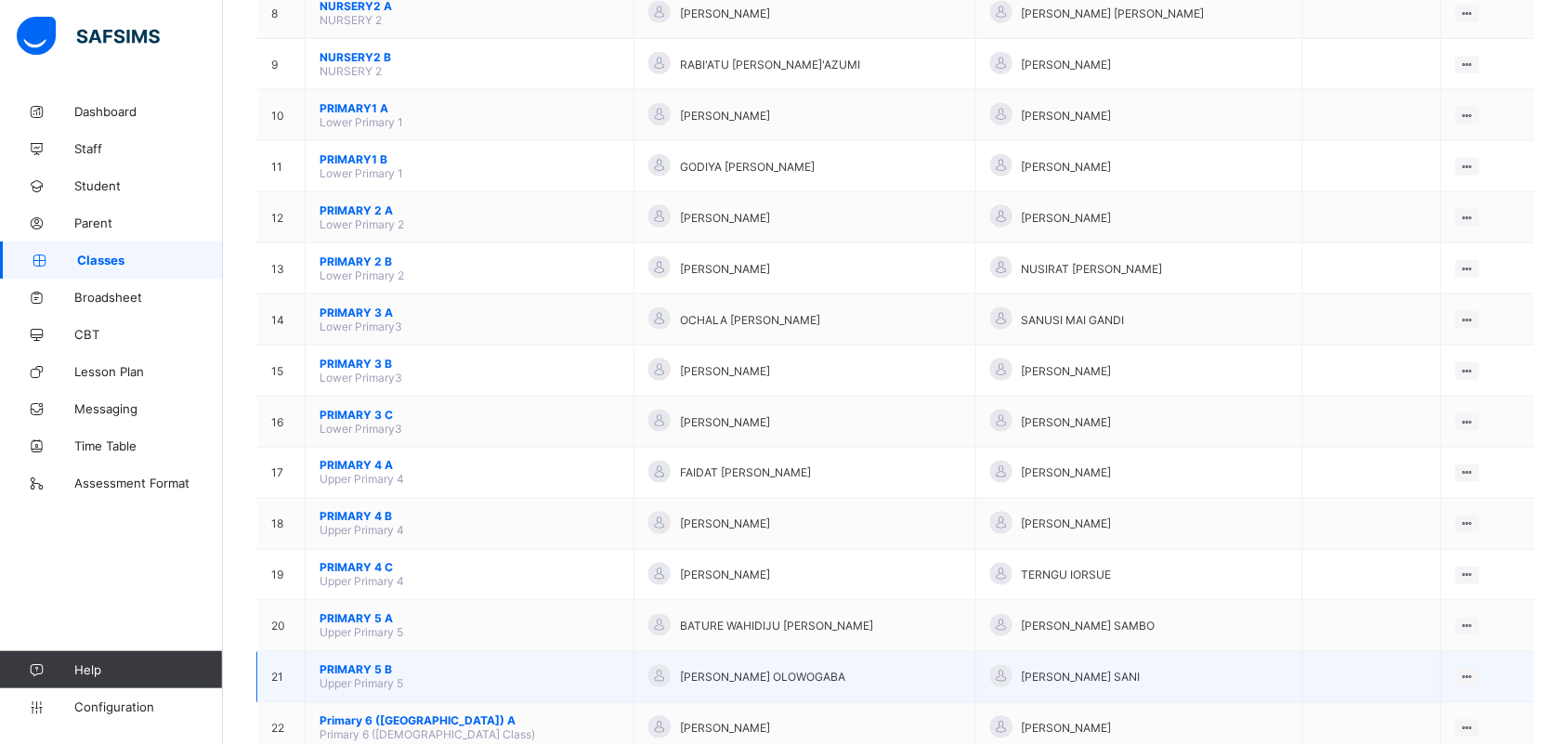 click on "PRIMARY 5   B" at bounding box center (469, 670) 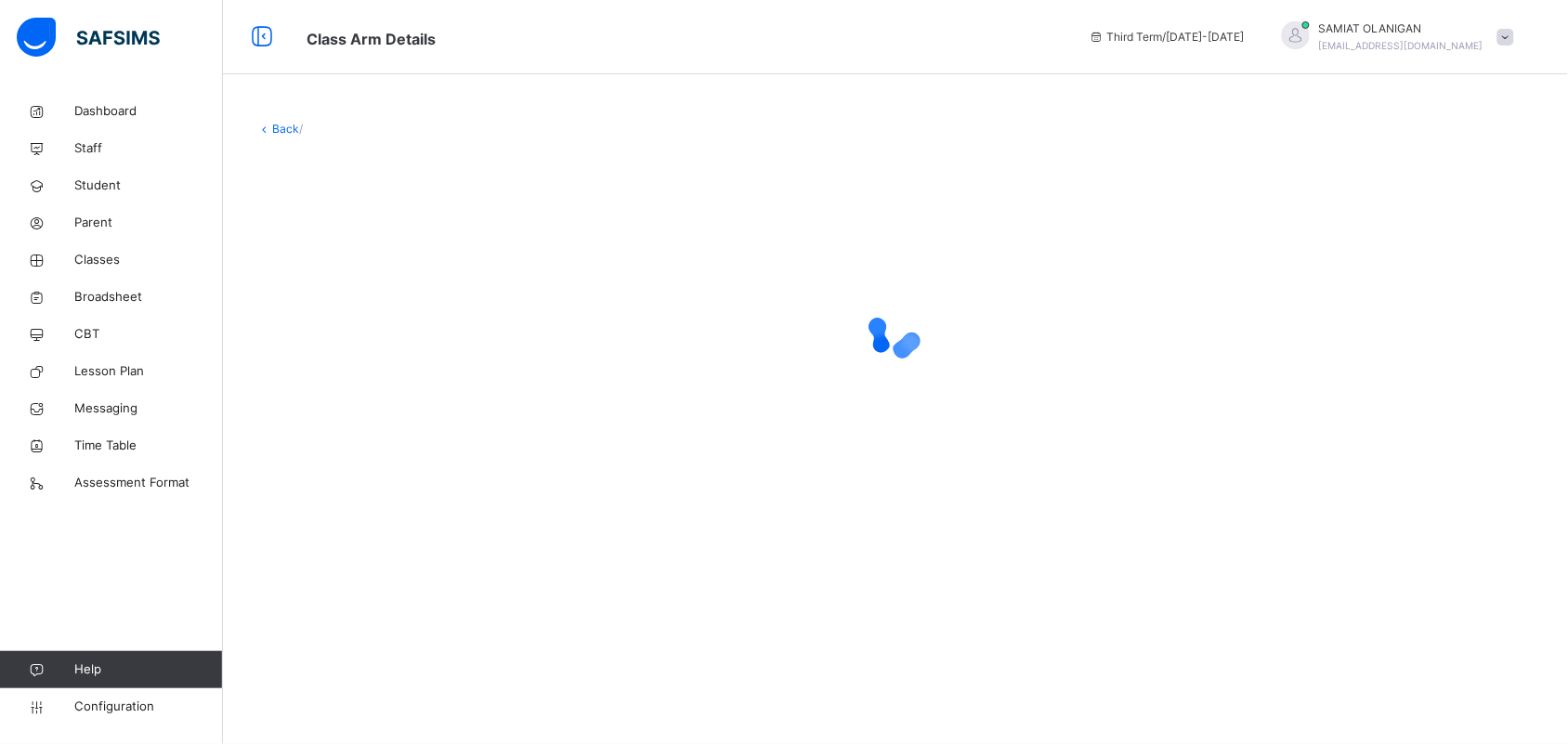scroll, scrollTop: 0, scrollLeft: 0, axis: both 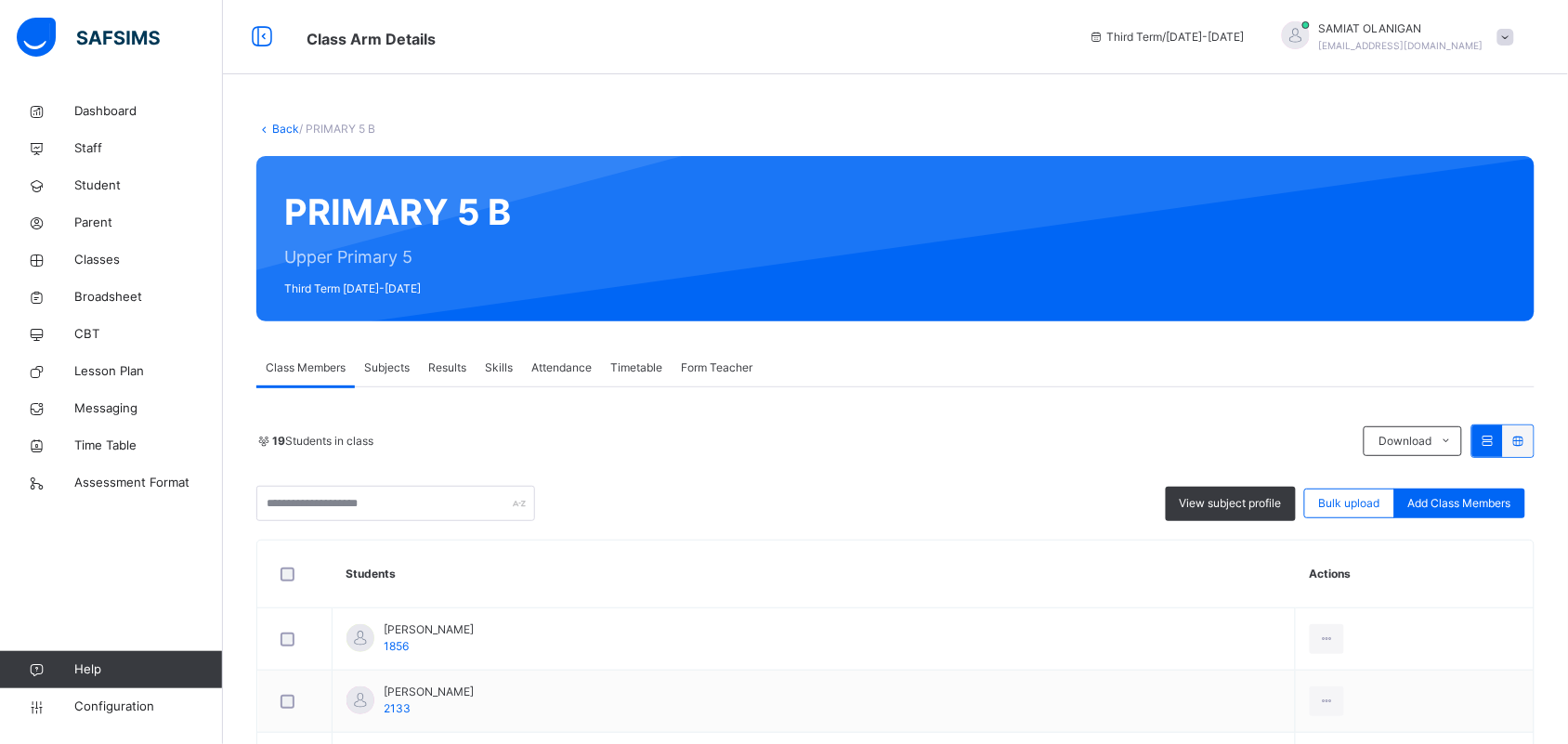 click on "Subjects" at bounding box center [386, 368] 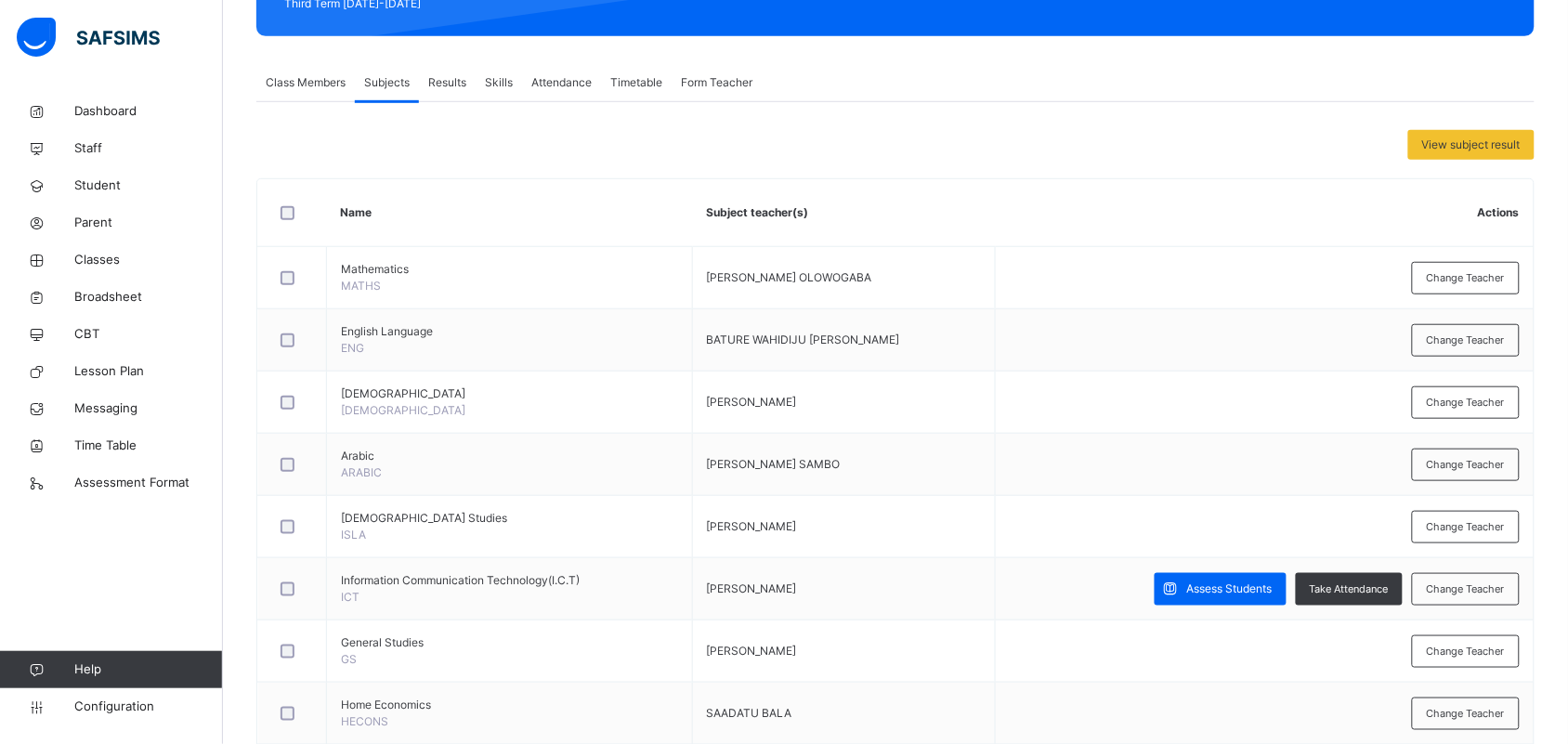 scroll, scrollTop: 288, scrollLeft: 0, axis: vertical 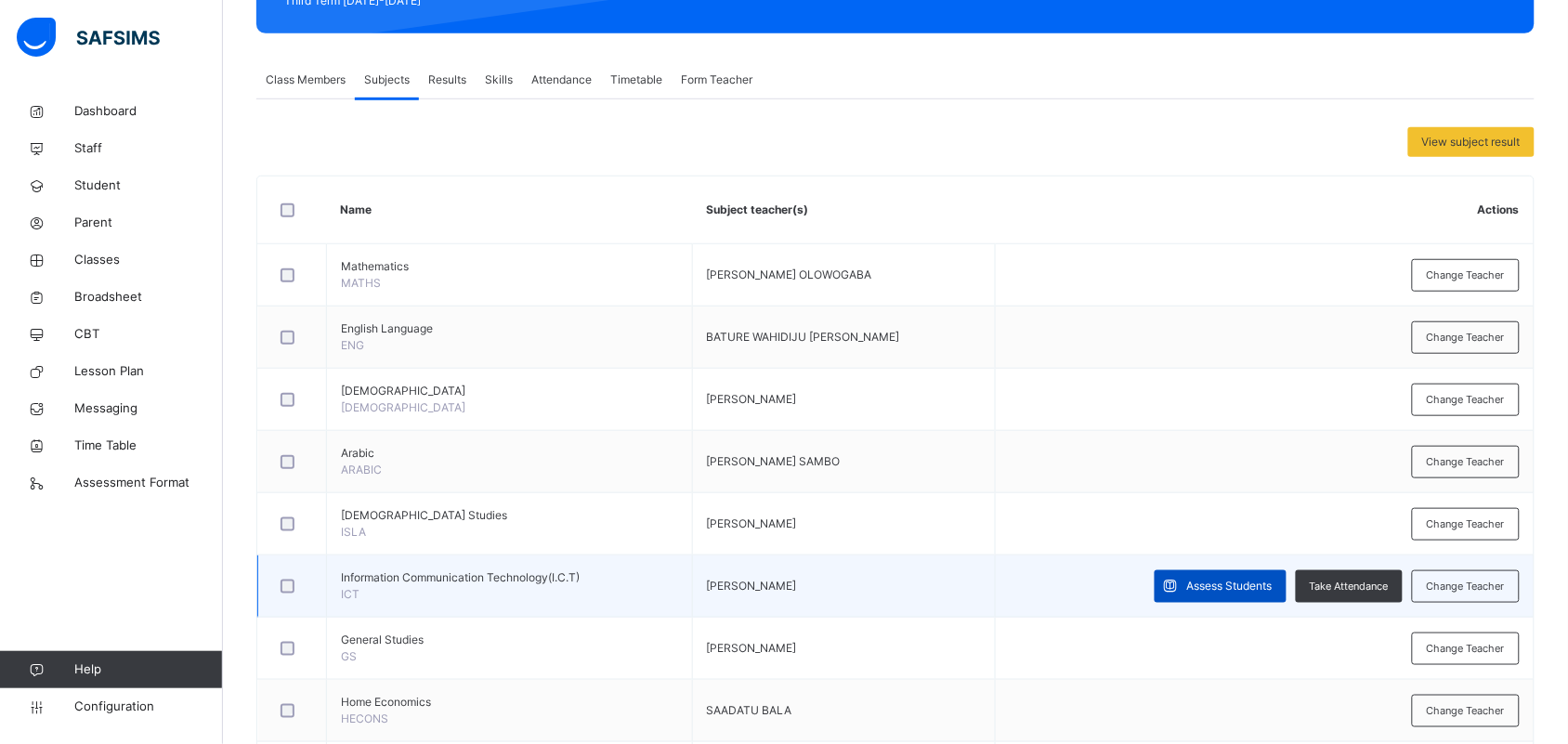 click on "Assess Students" at bounding box center (1230, 586) 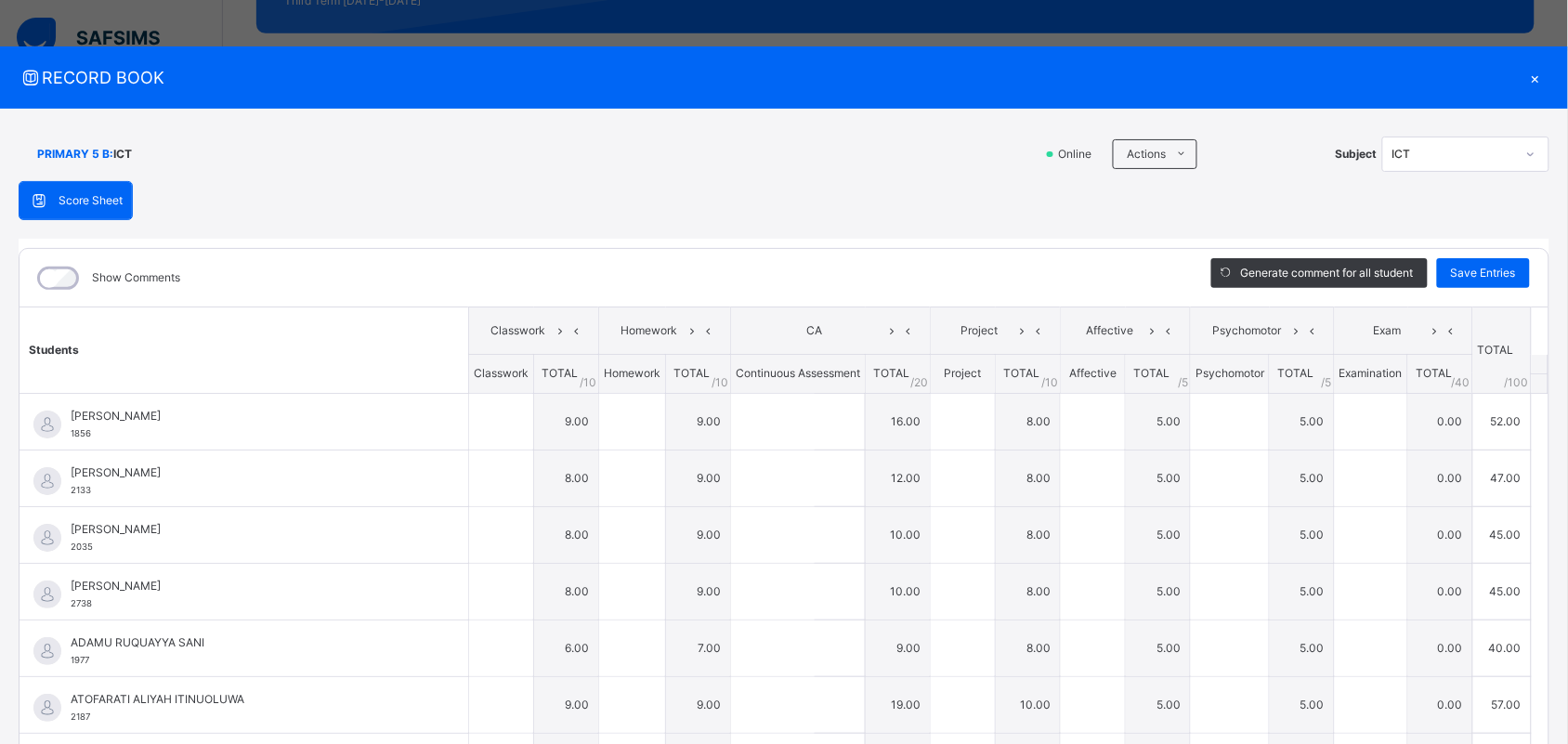 type on "*" 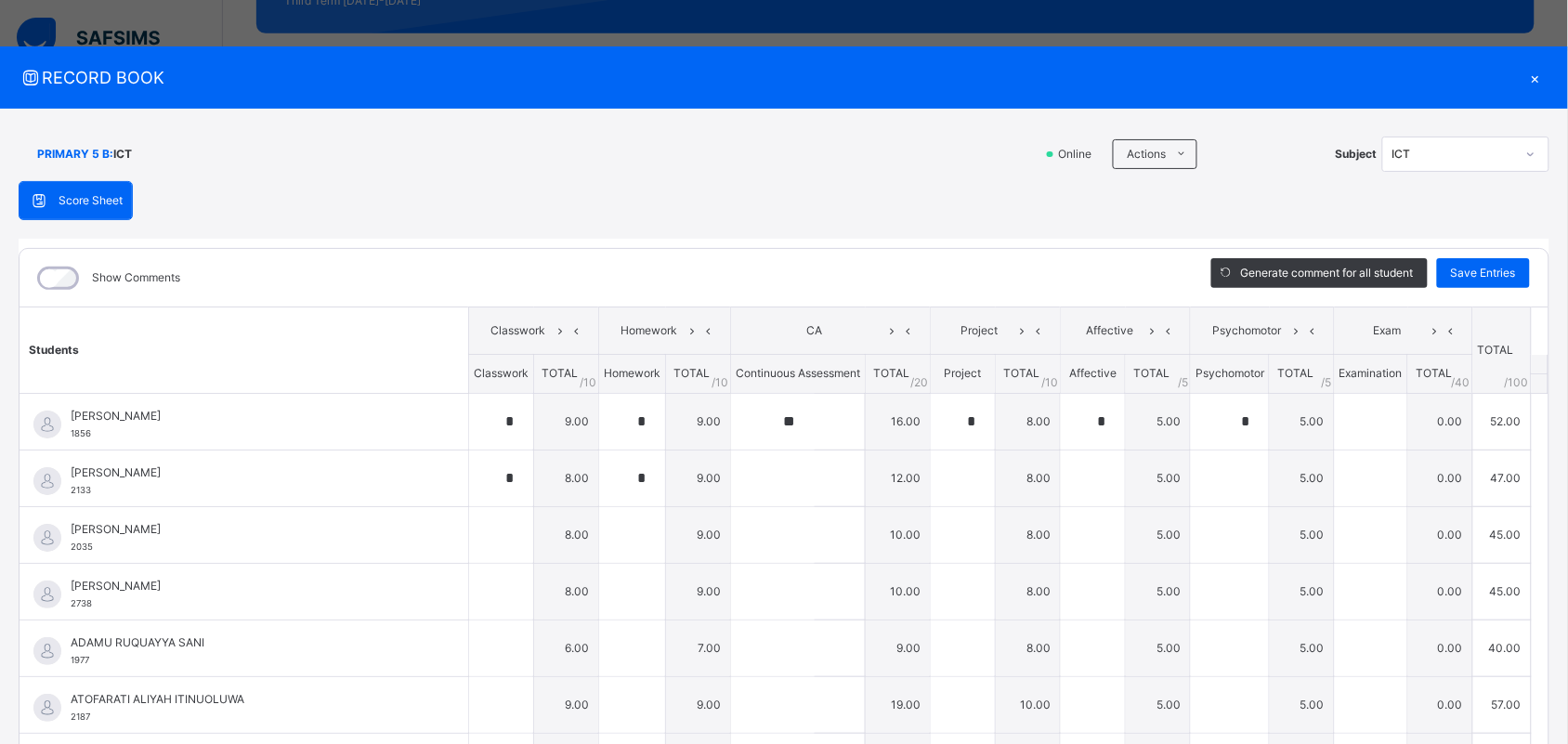 type on "**" 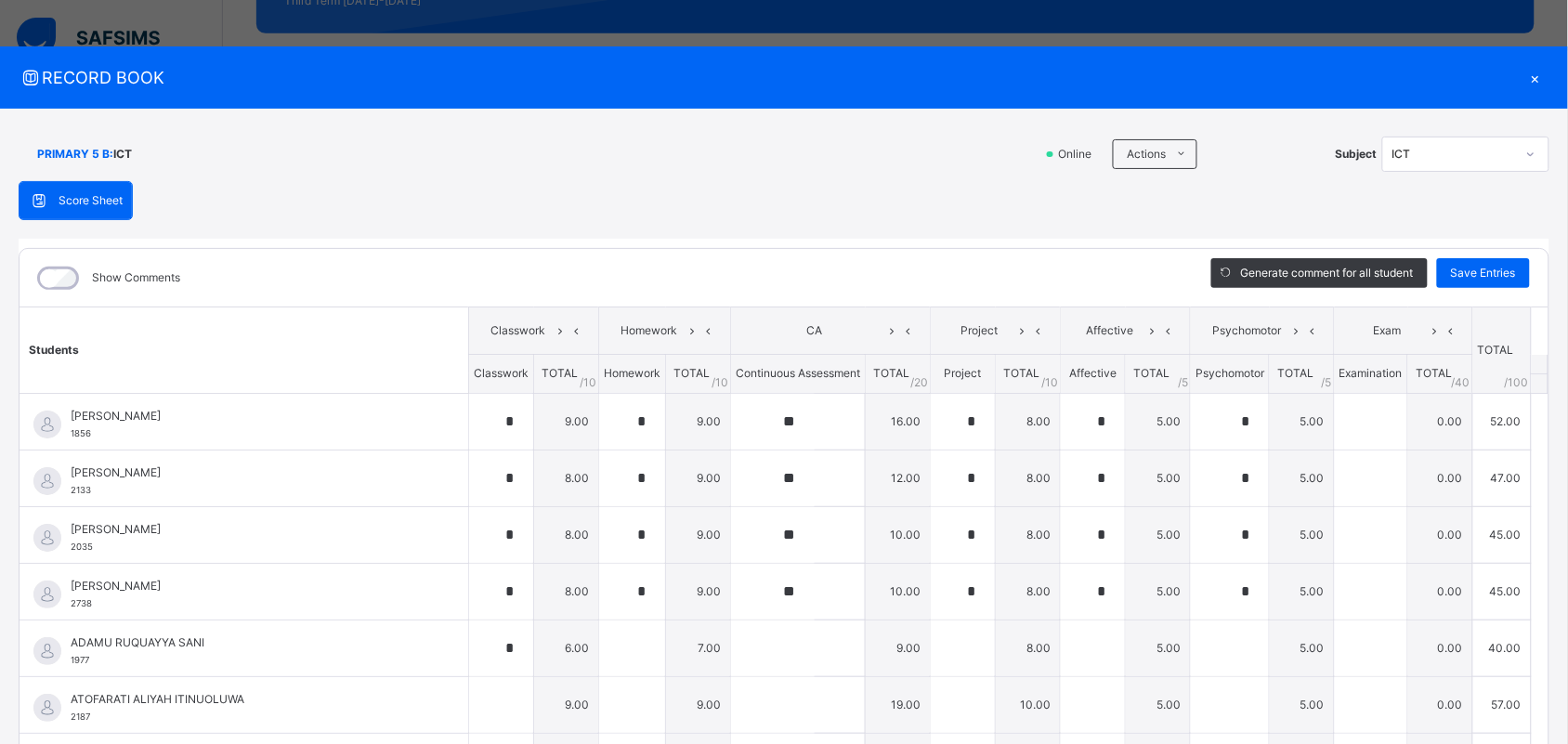 type on "*" 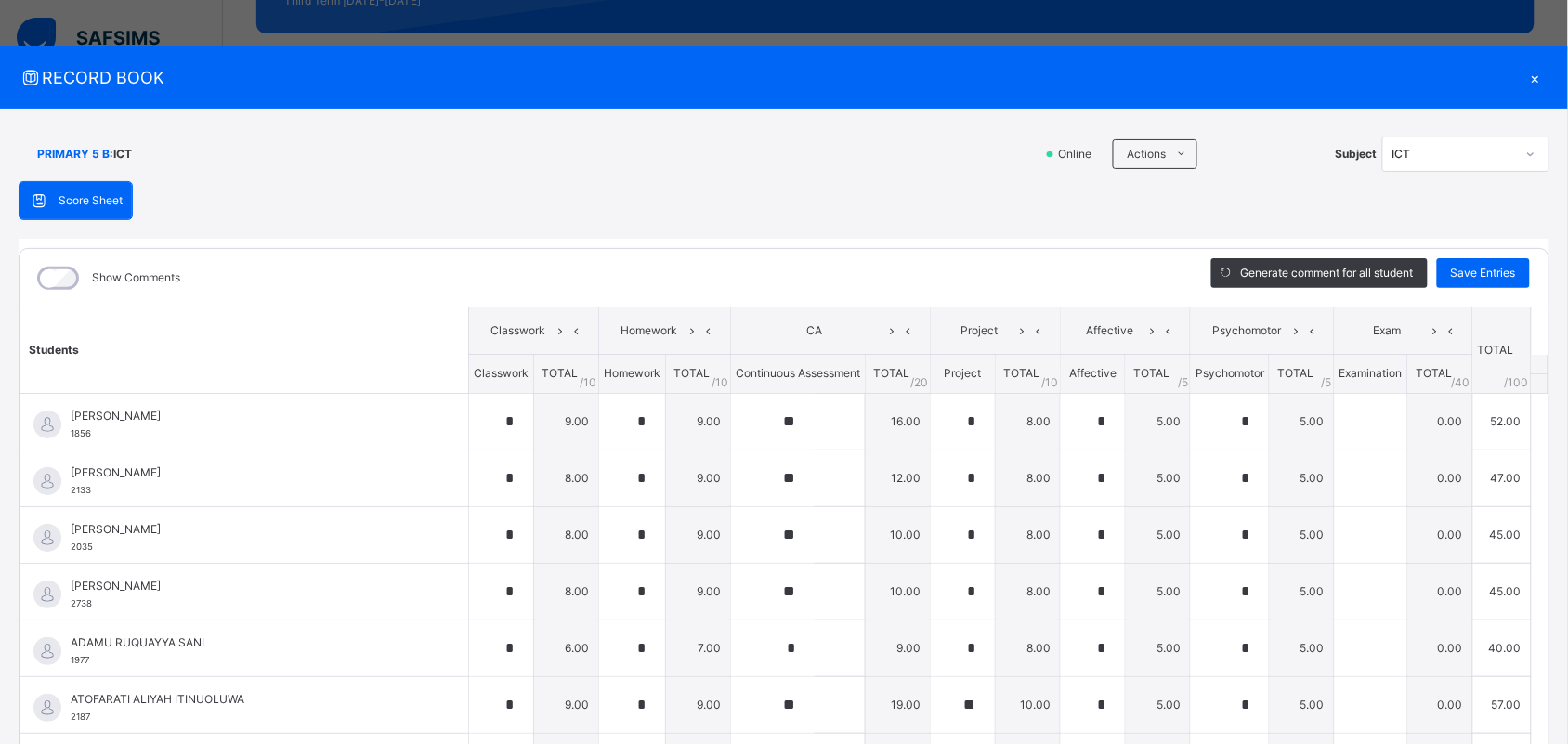 type on "**" 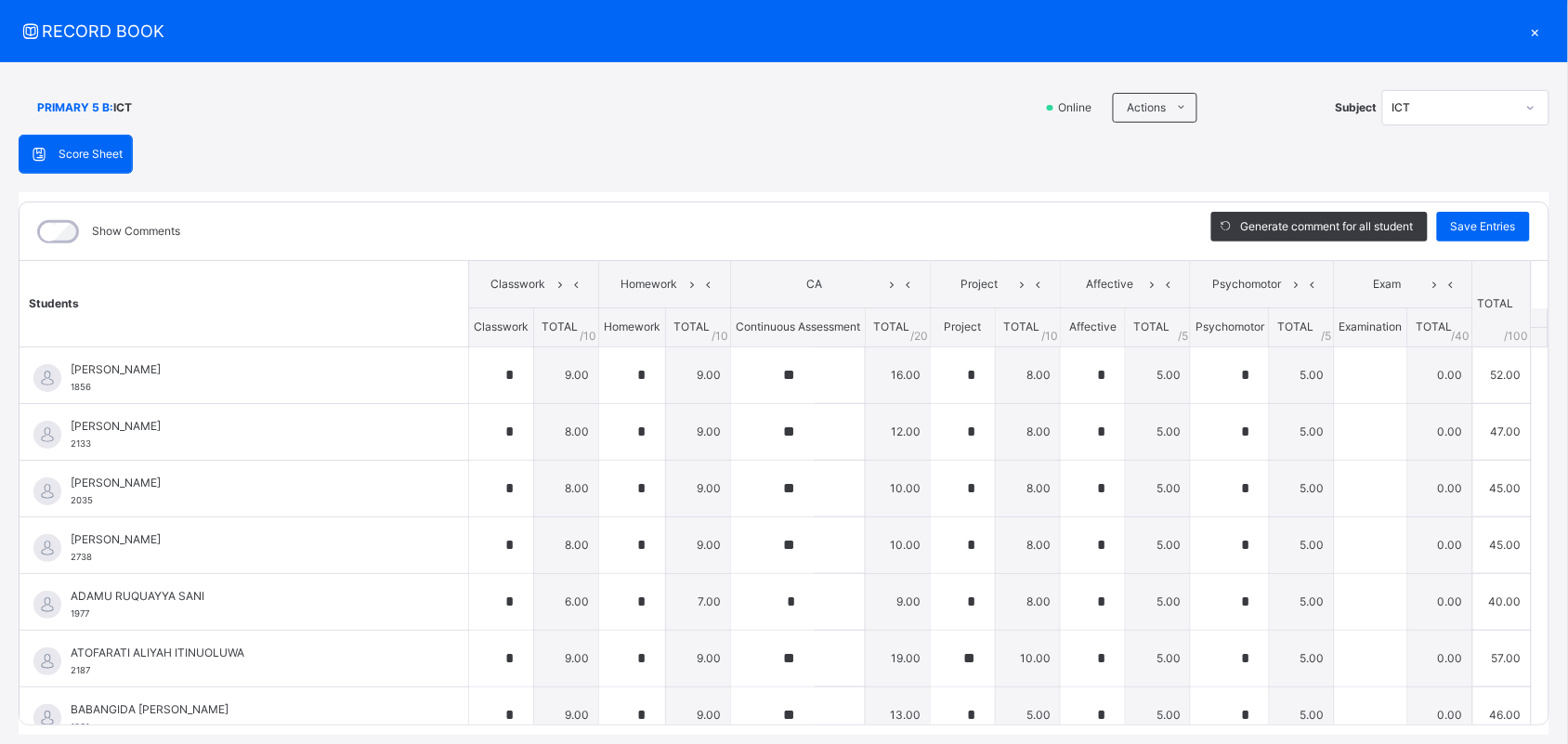 scroll, scrollTop: 103, scrollLeft: 0, axis: vertical 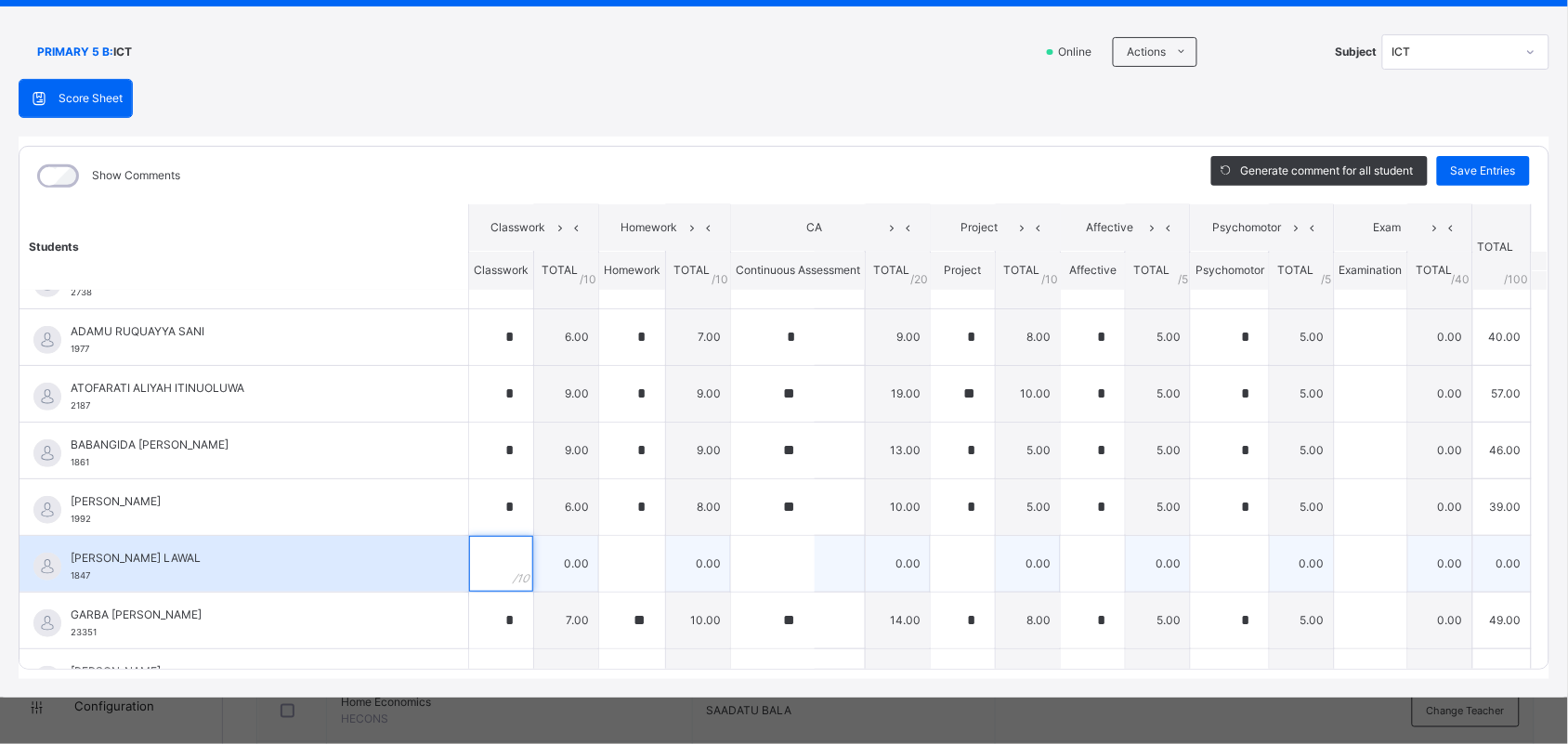 click at bounding box center (501, 564) 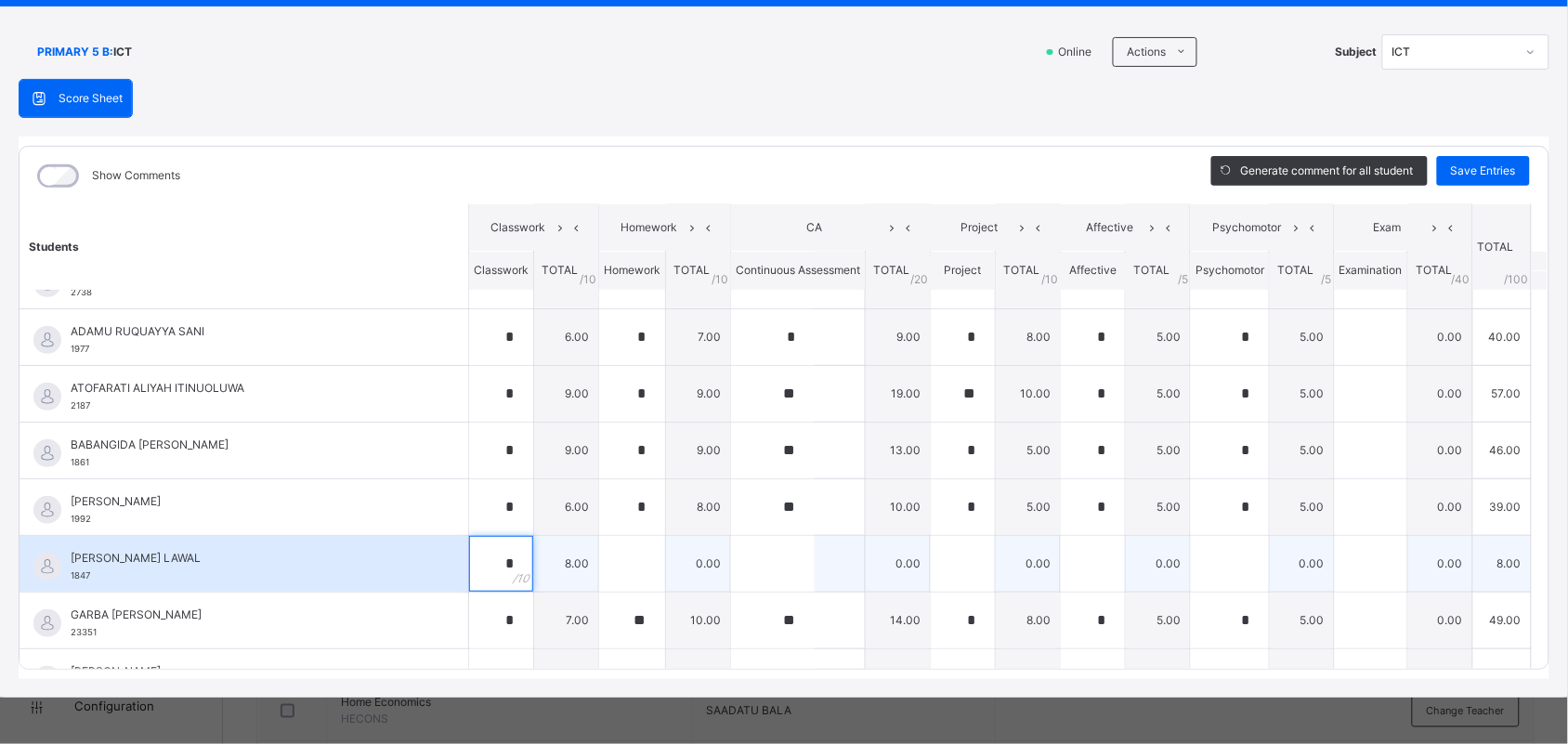 type on "*" 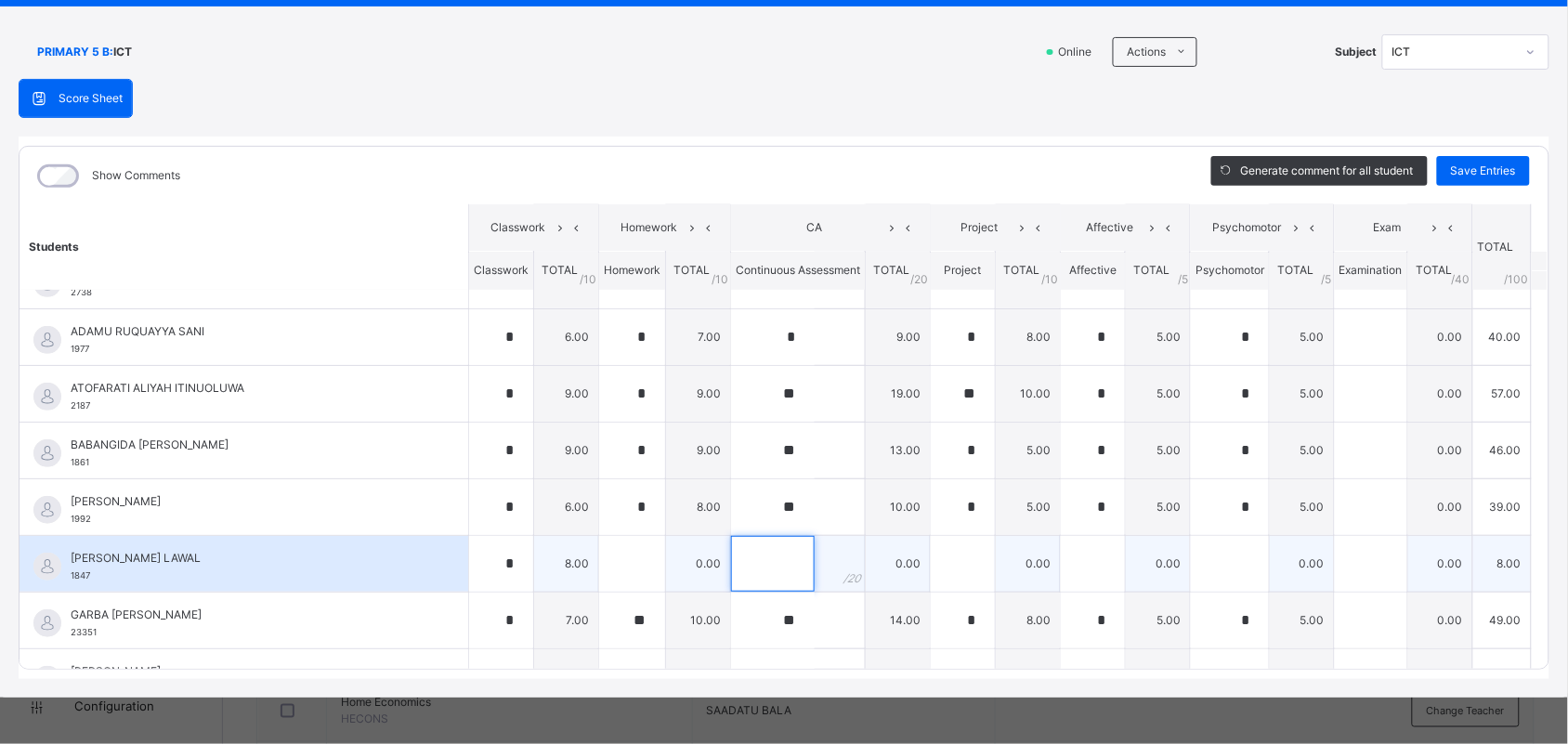 click at bounding box center [773, 564] 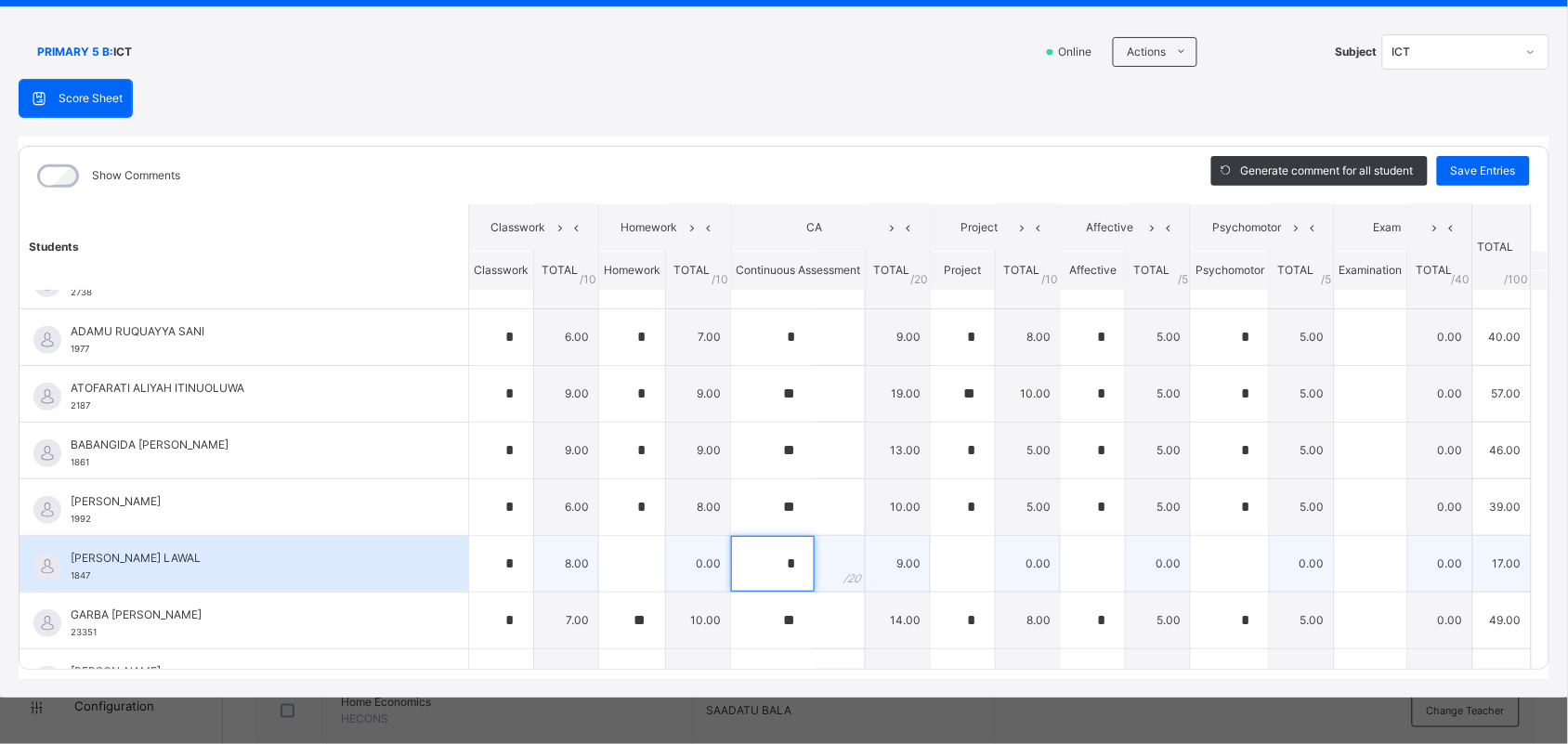 type on "*" 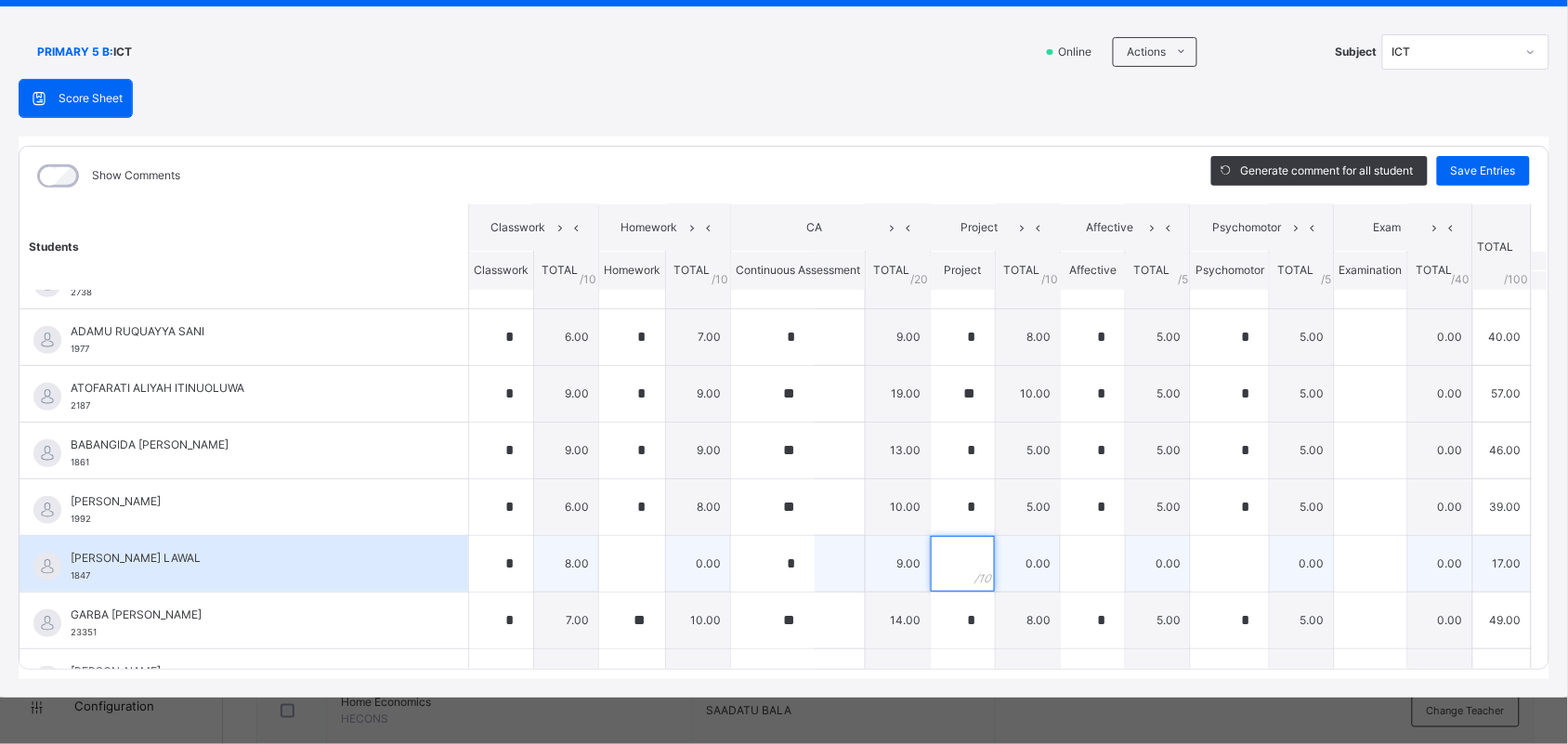 click at bounding box center [962, 564] 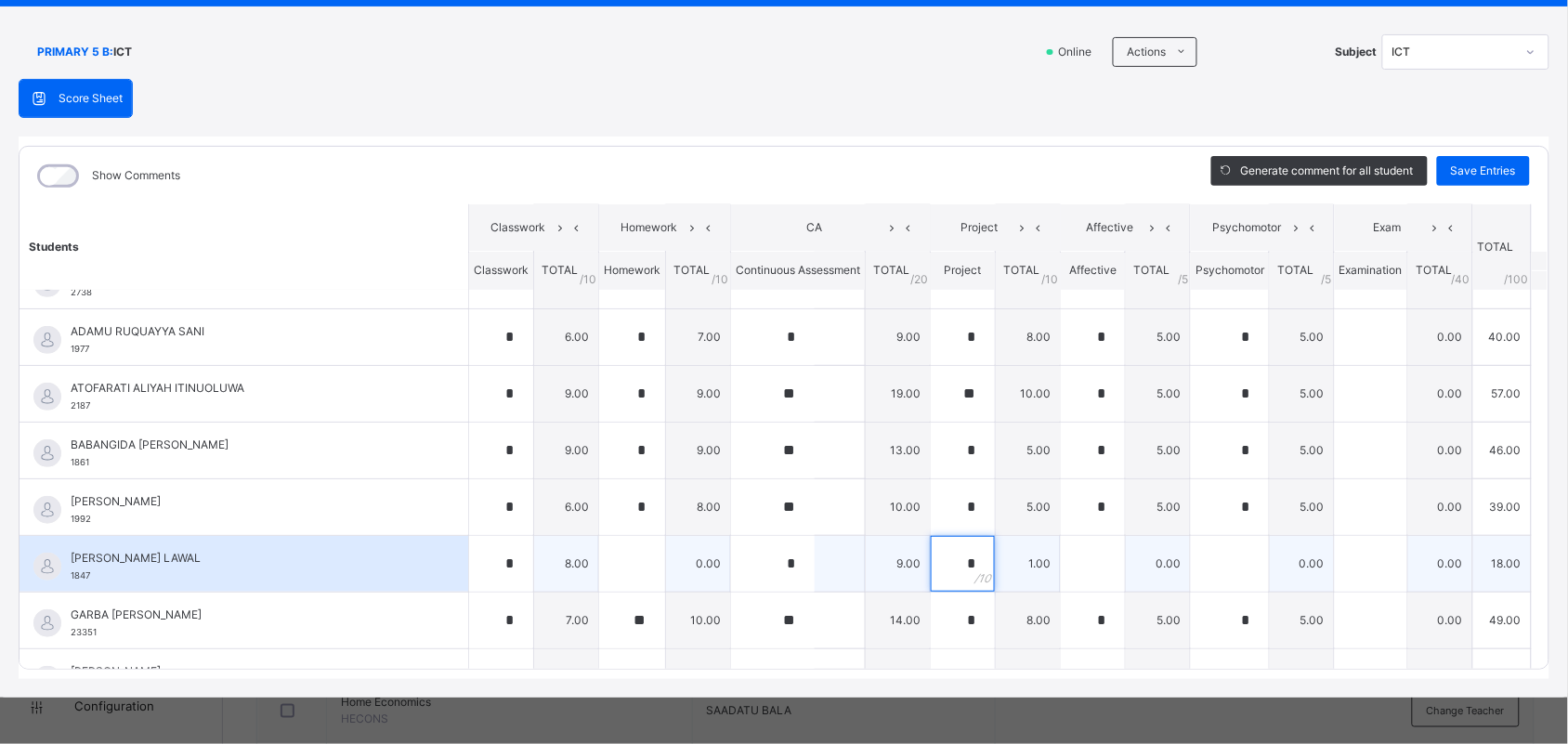 type 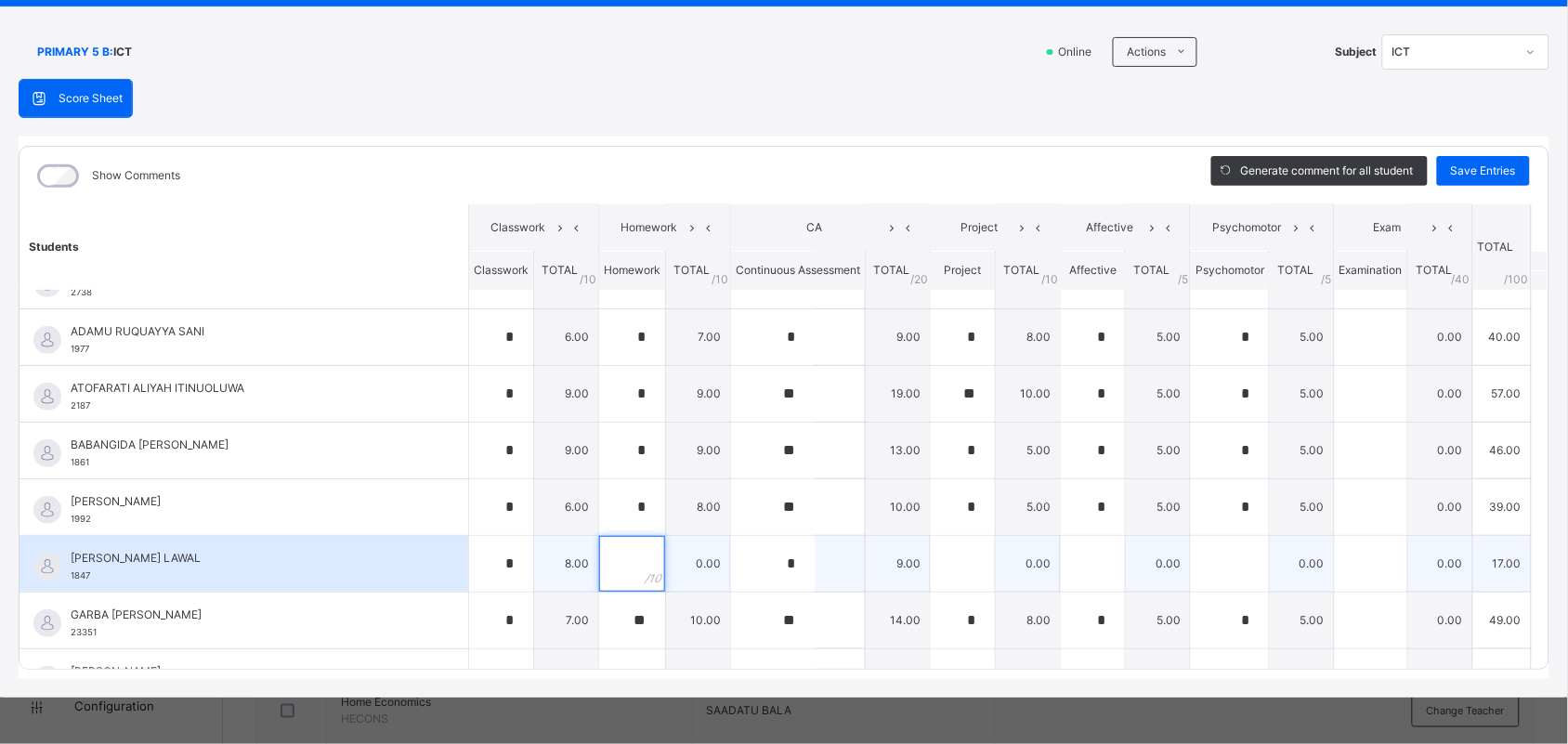 click at bounding box center (632, 564) 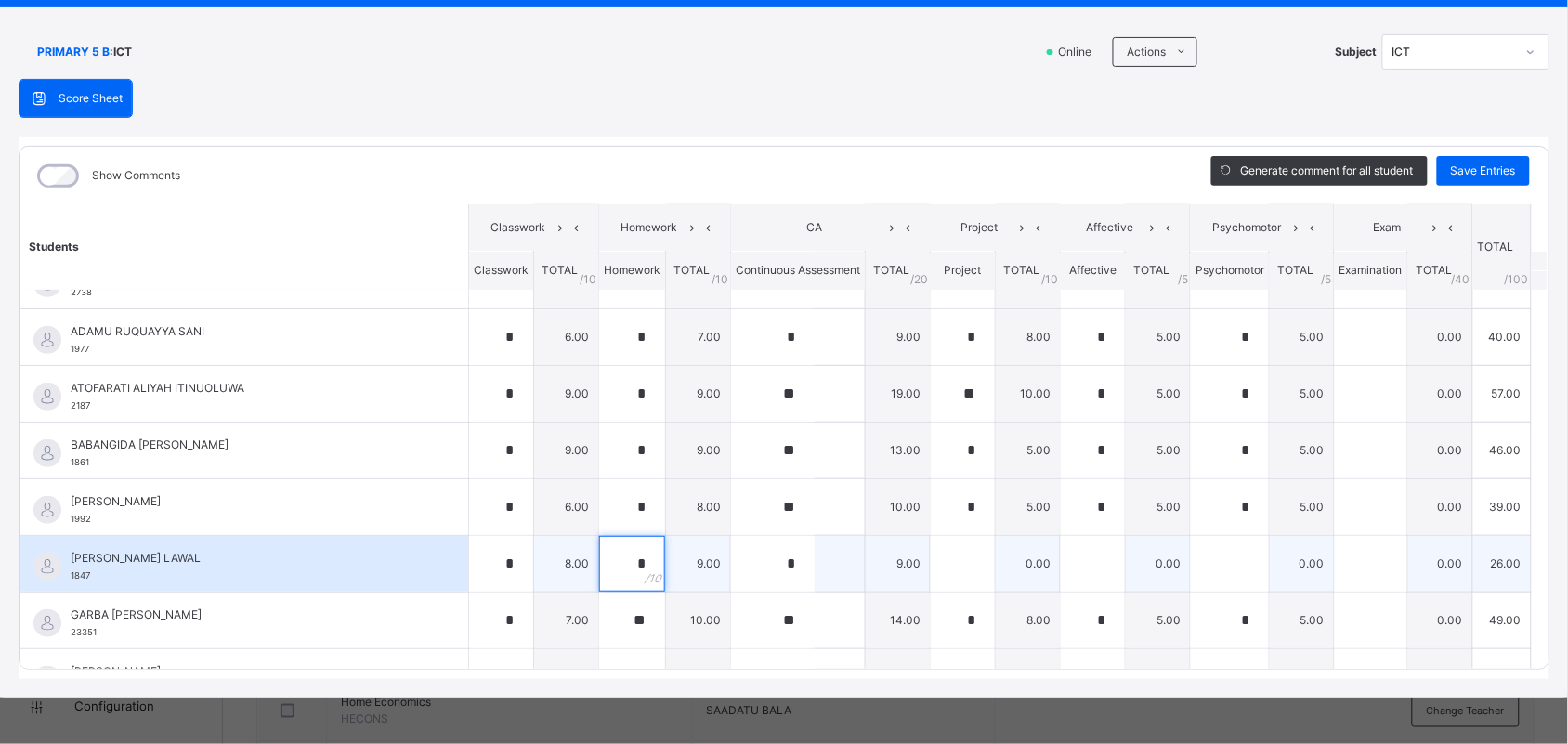 type on "*" 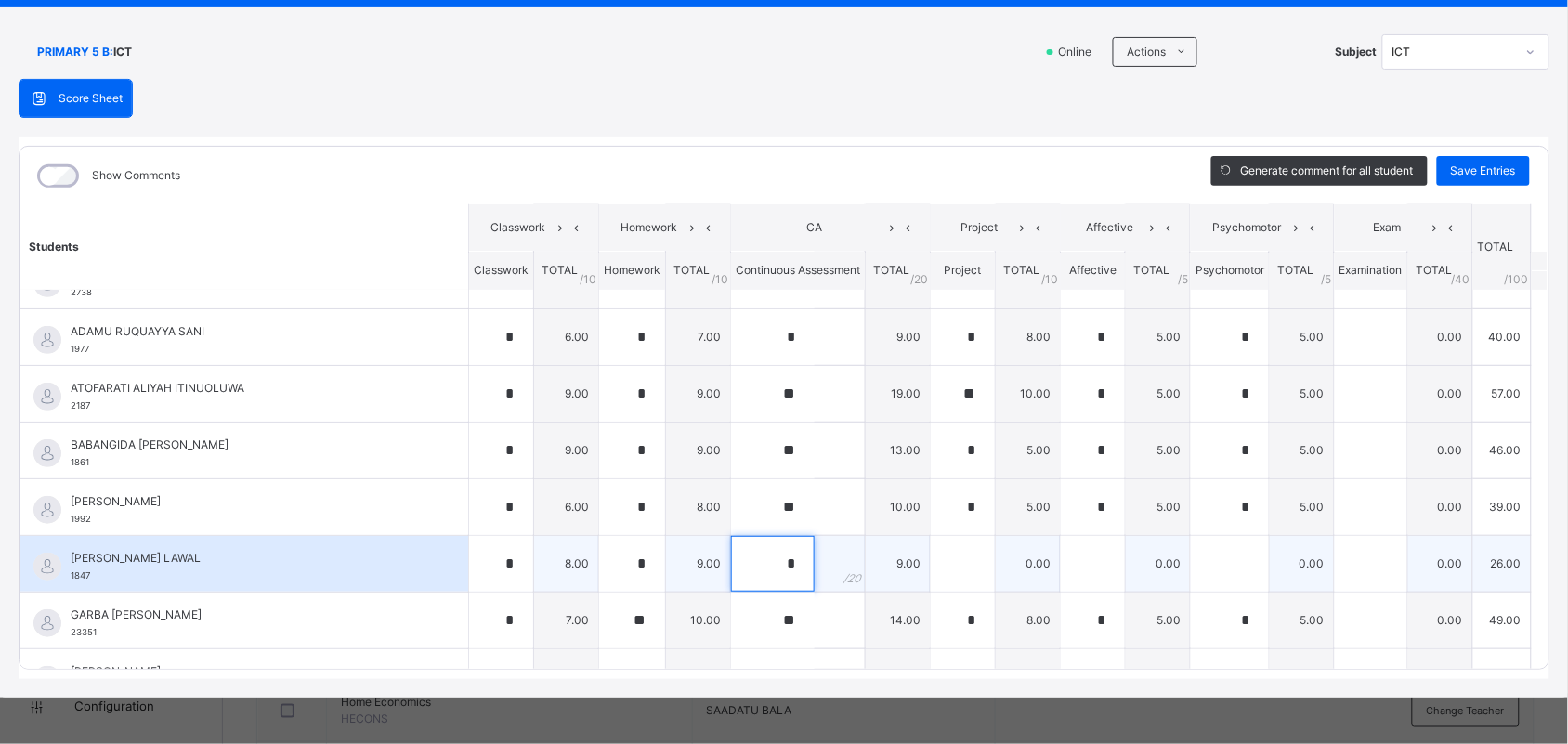click on "*" at bounding box center [773, 564] 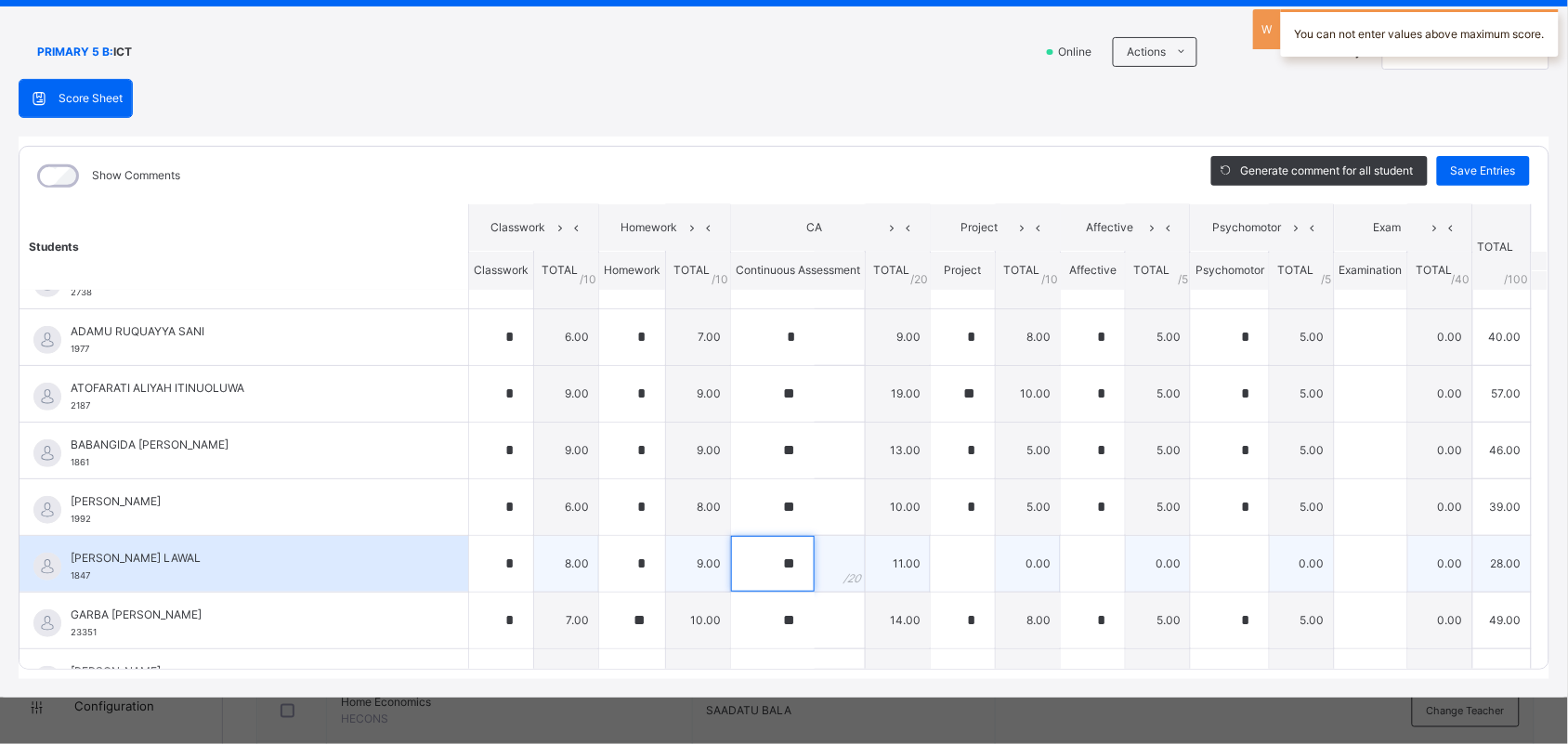 type on "**" 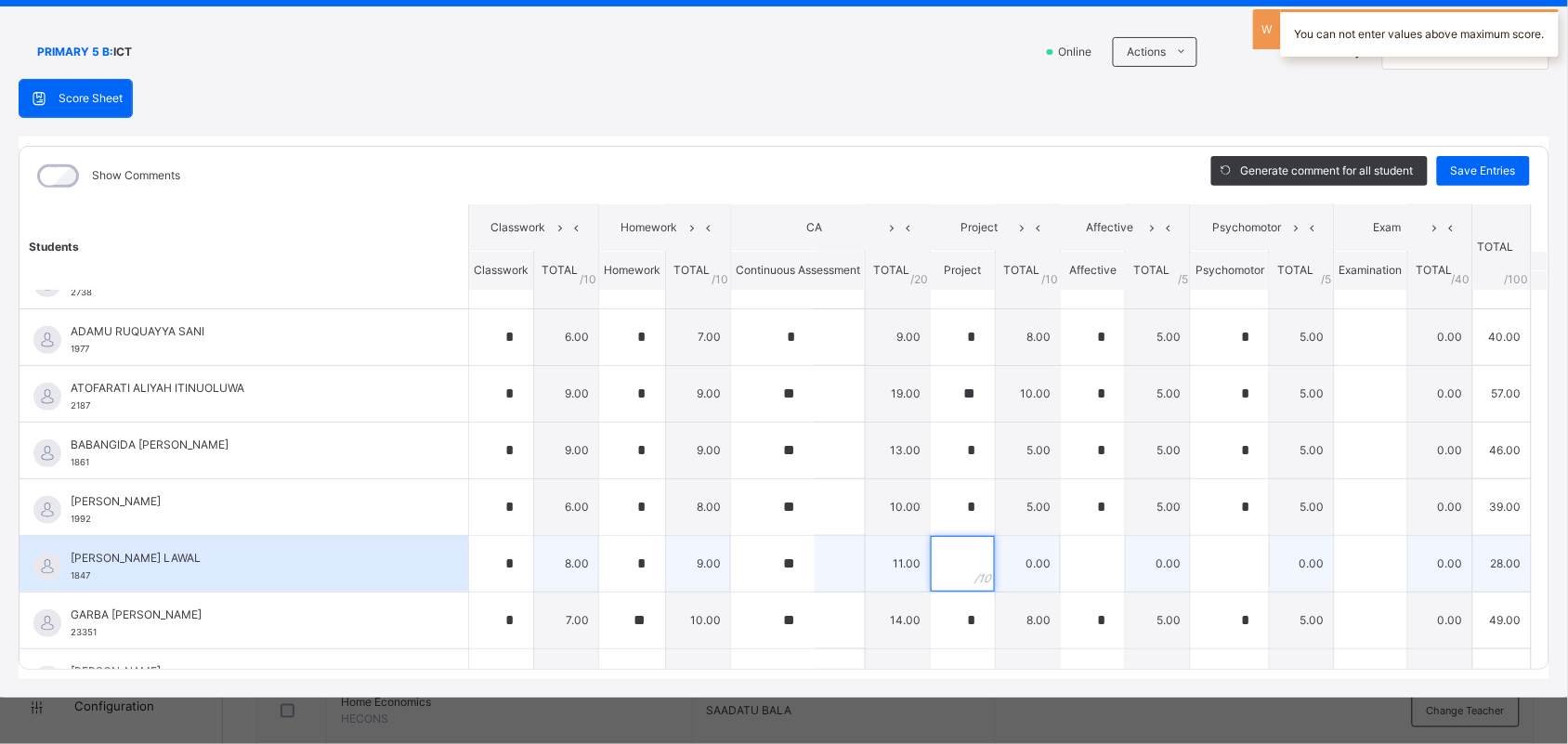 click at bounding box center [962, 564] 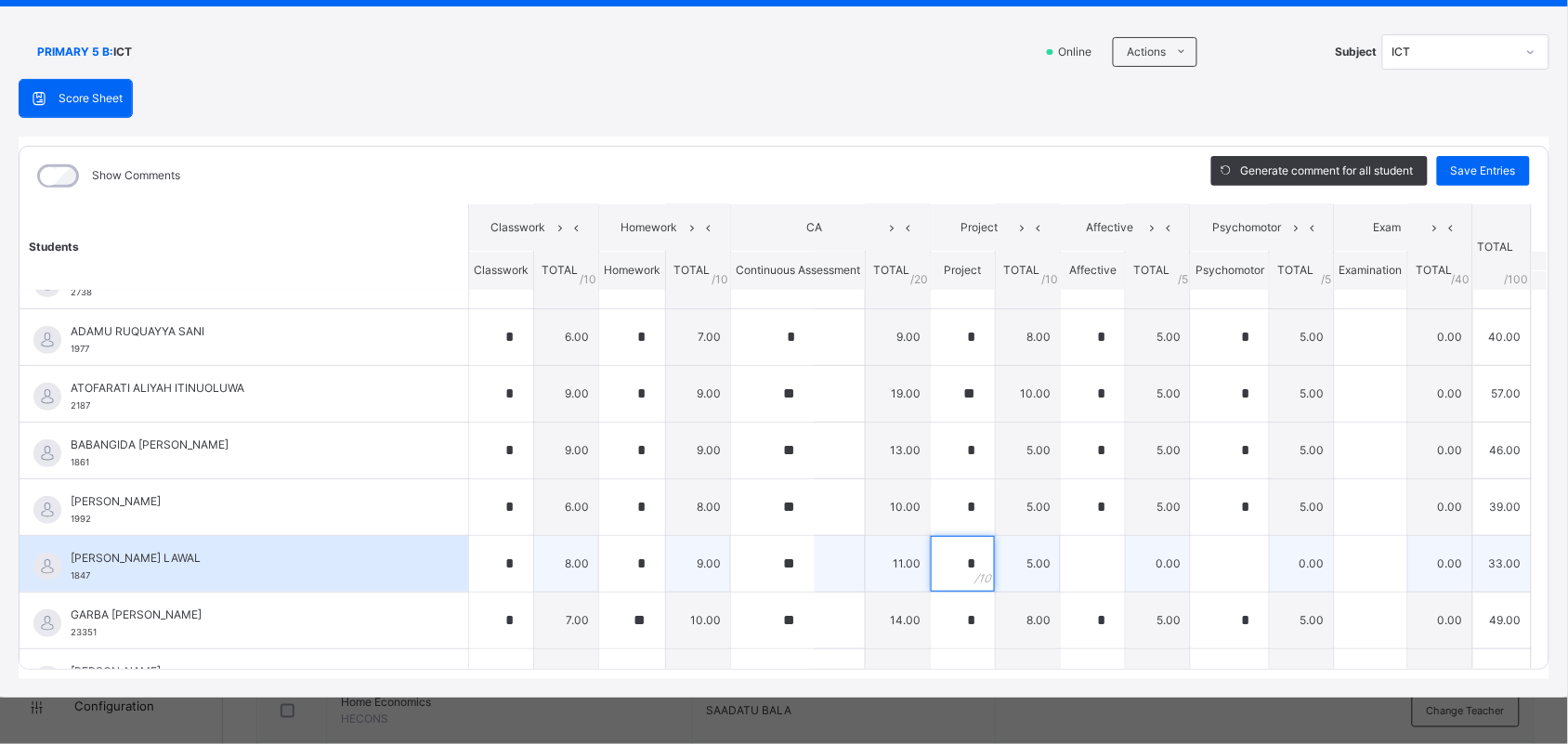 type on "*" 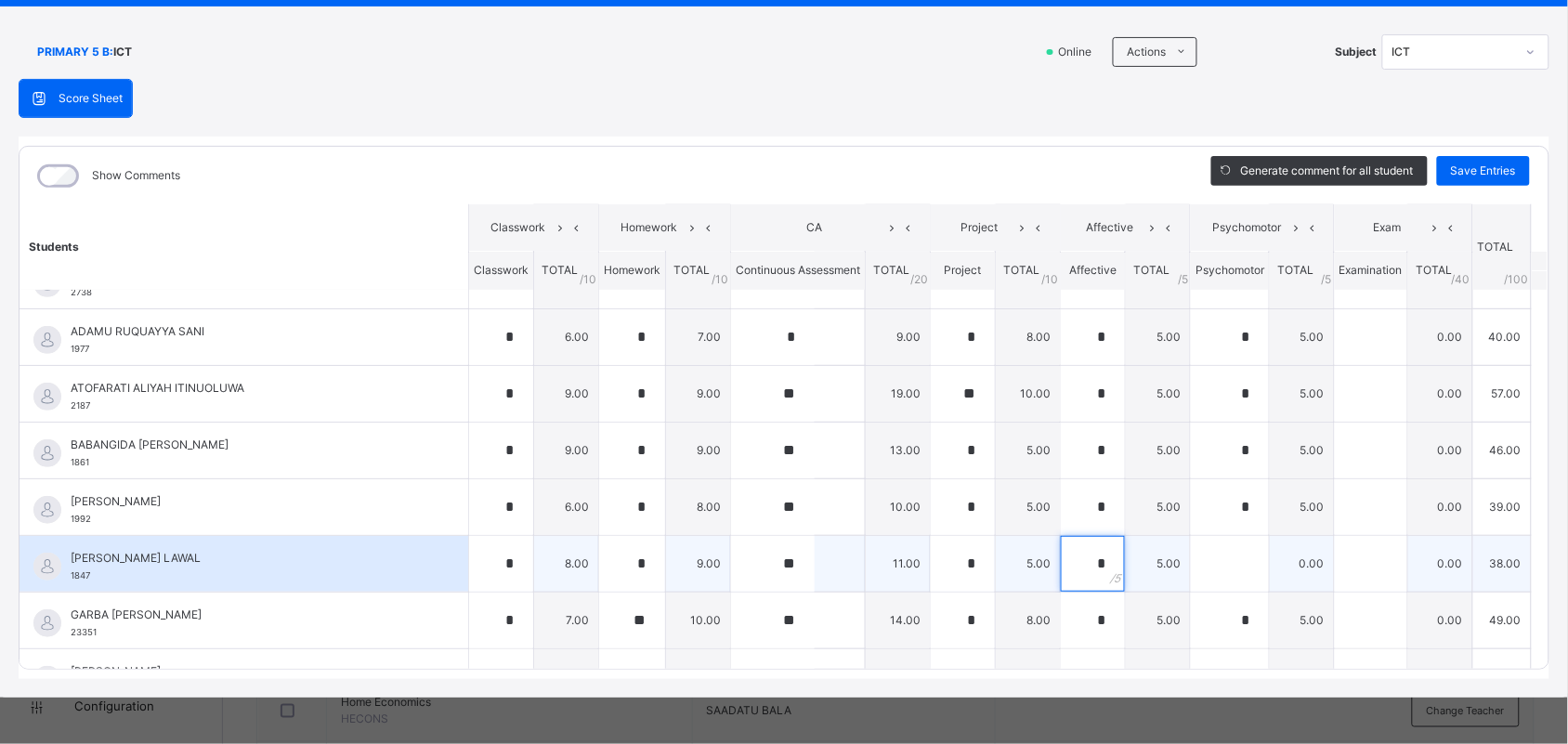 type on "*" 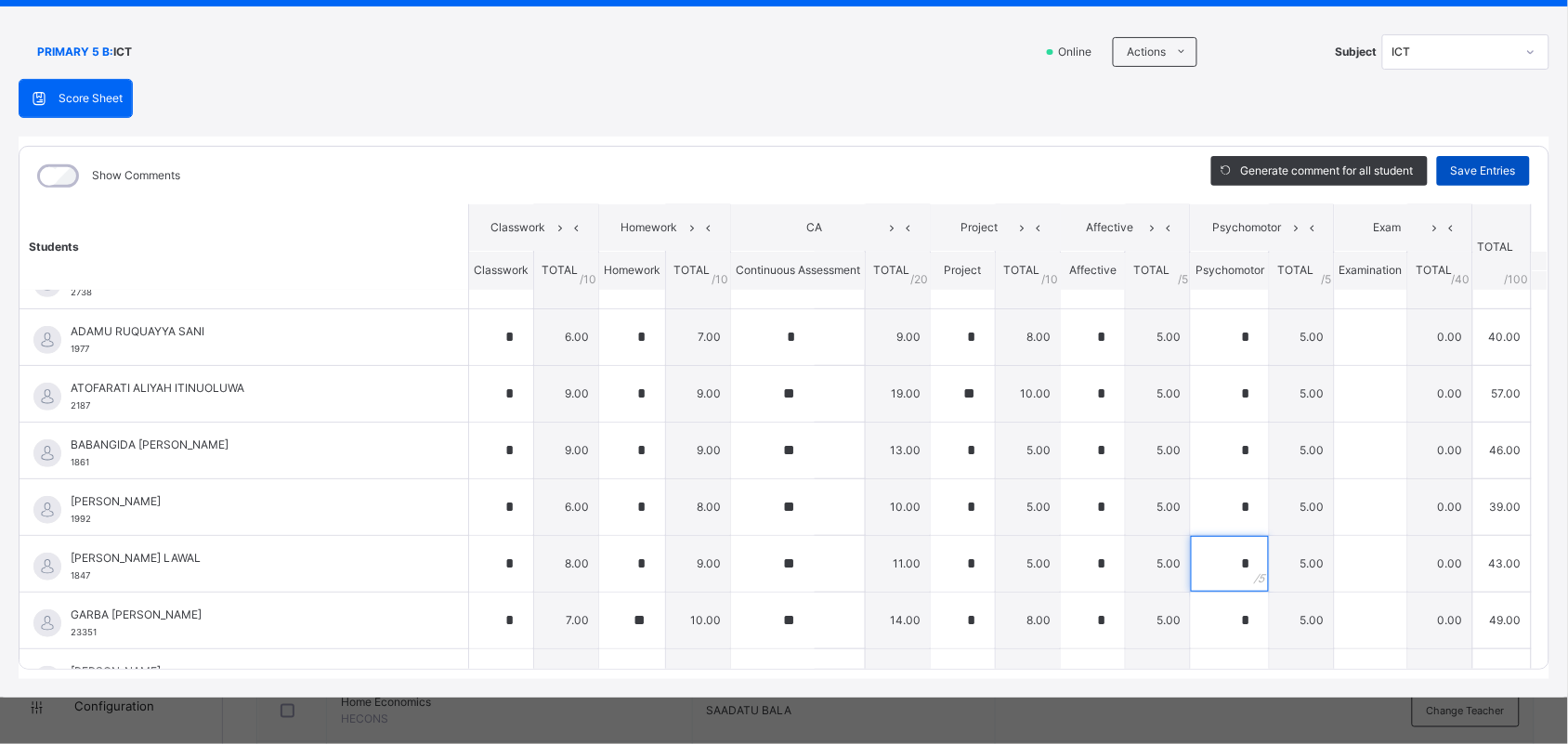 type on "*" 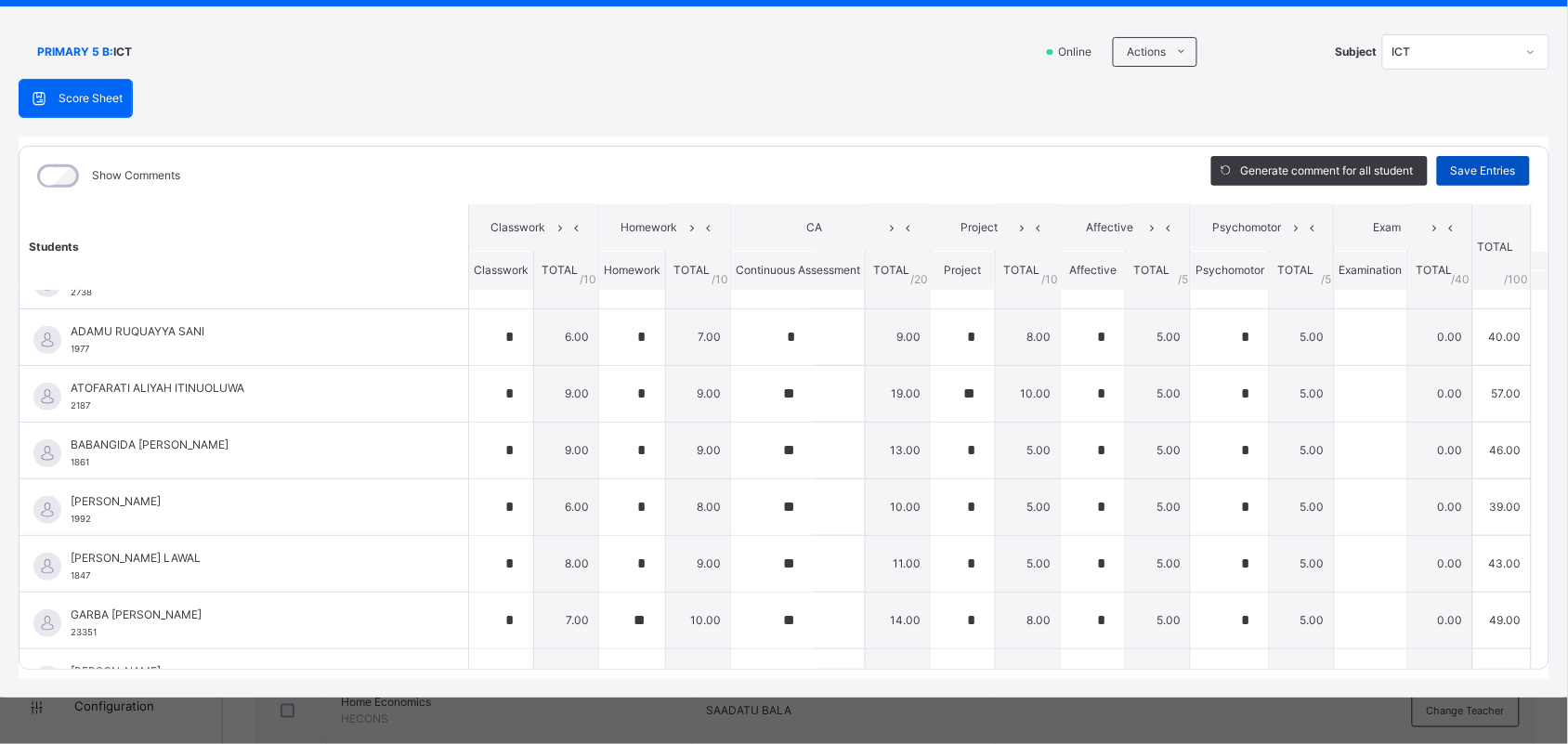 click on "Save Entries" at bounding box center [1483, 171] 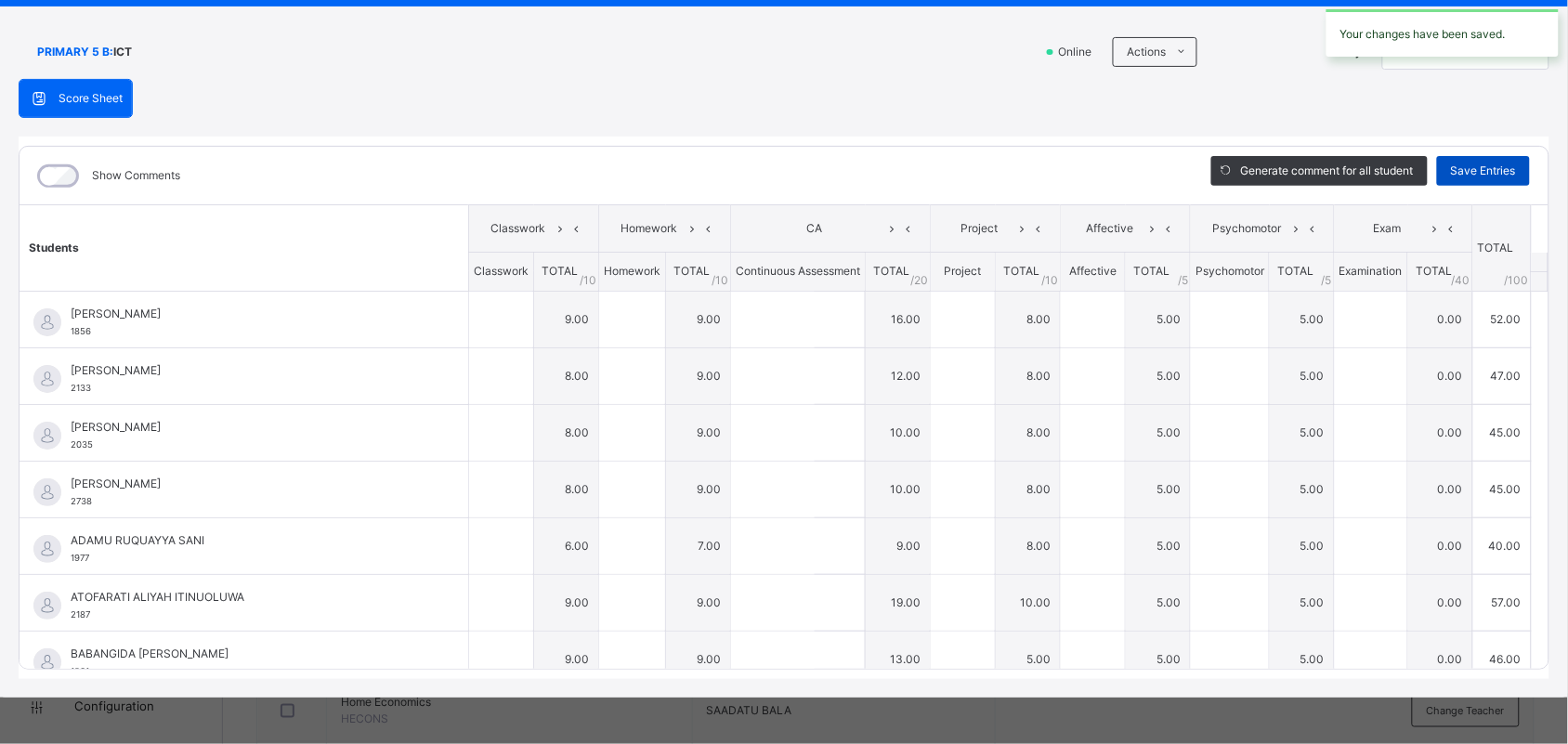 type on "*" 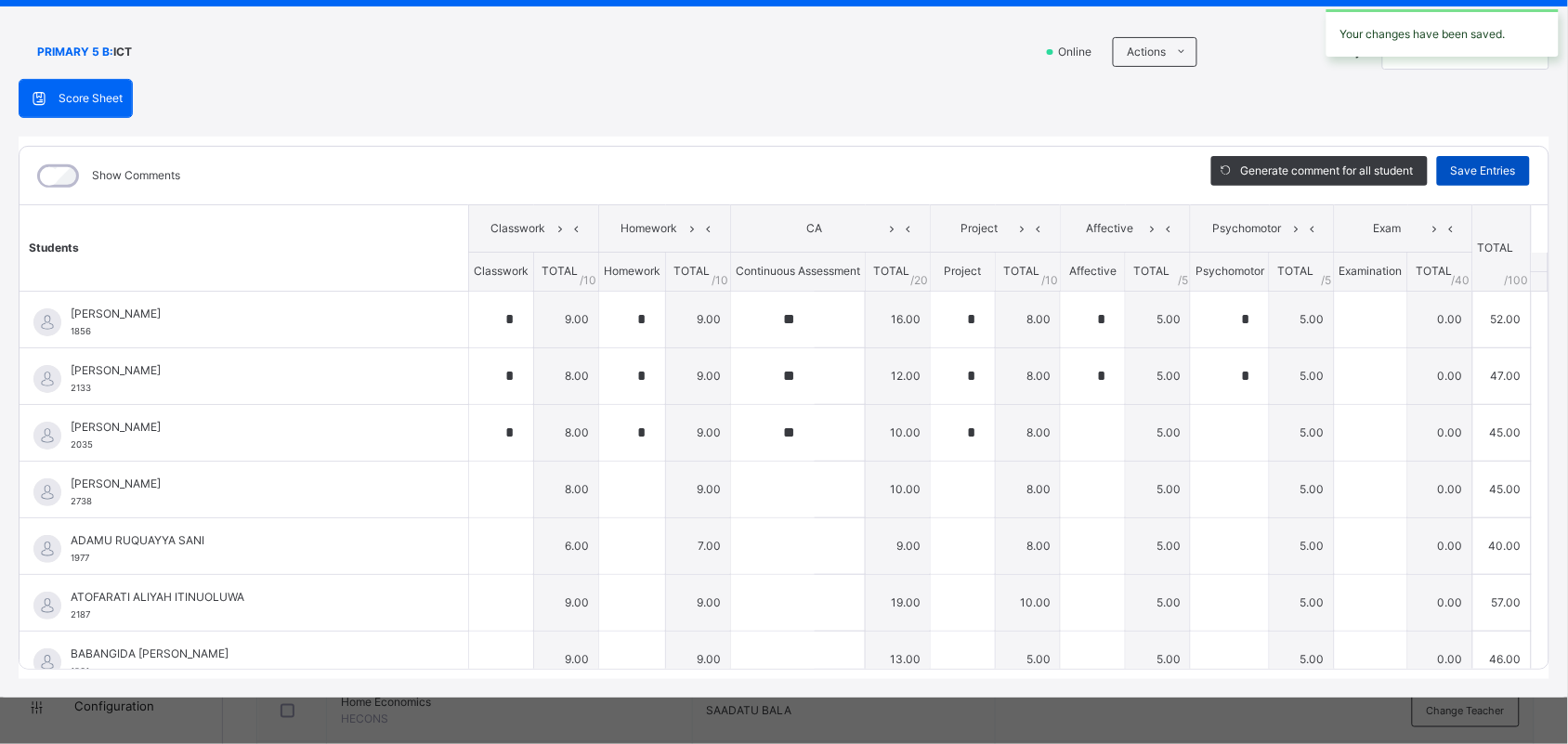 type on "*" 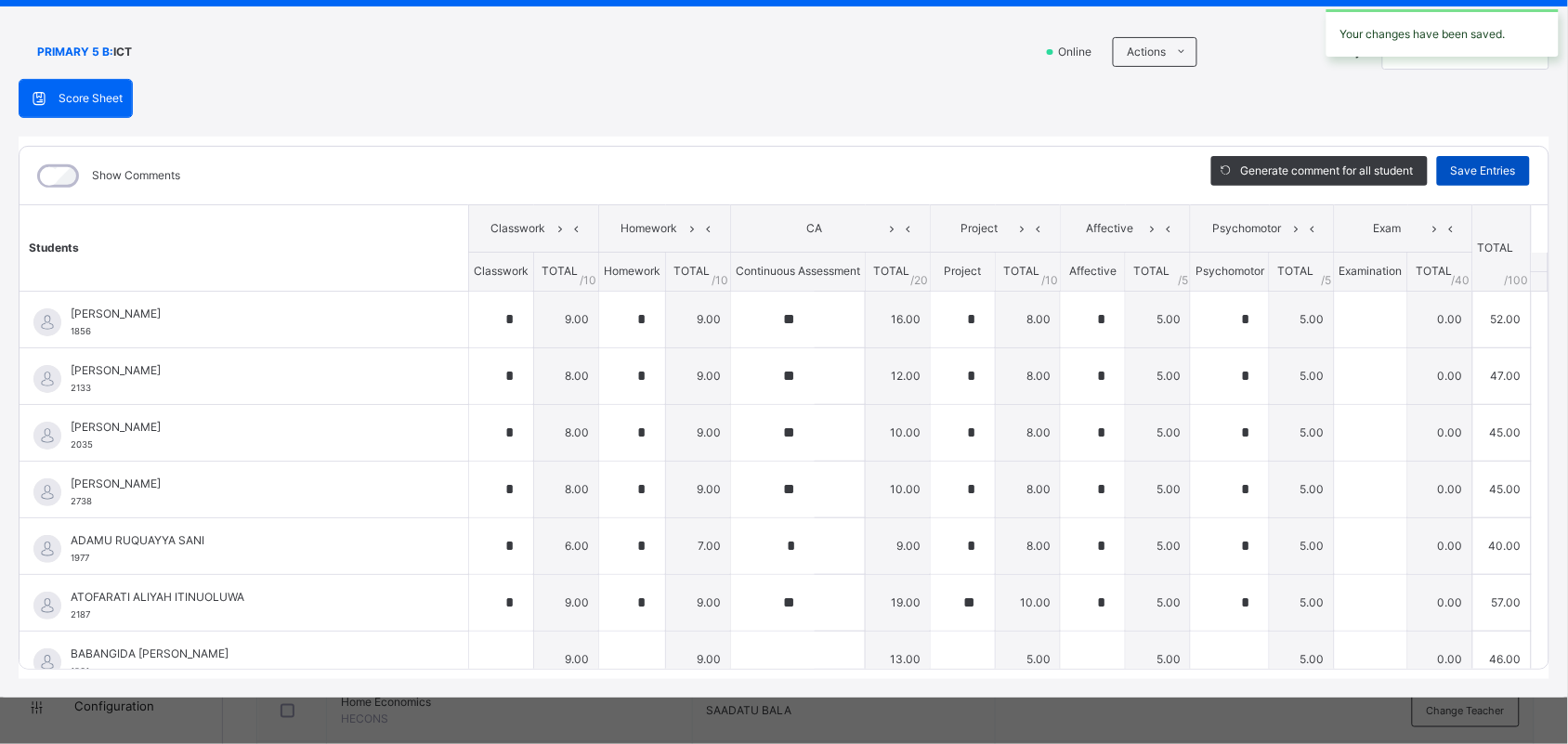 type on "*" 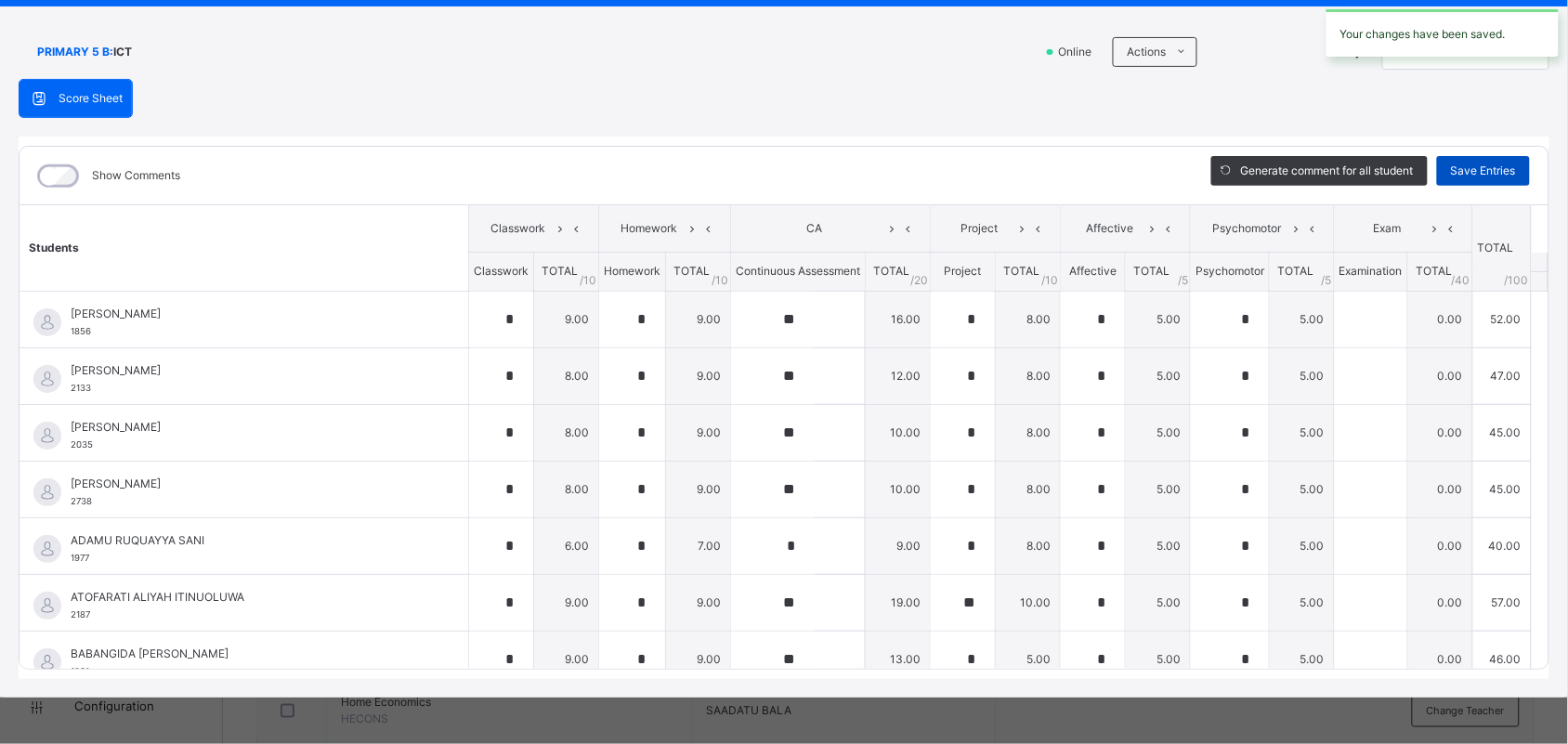 type on "**" 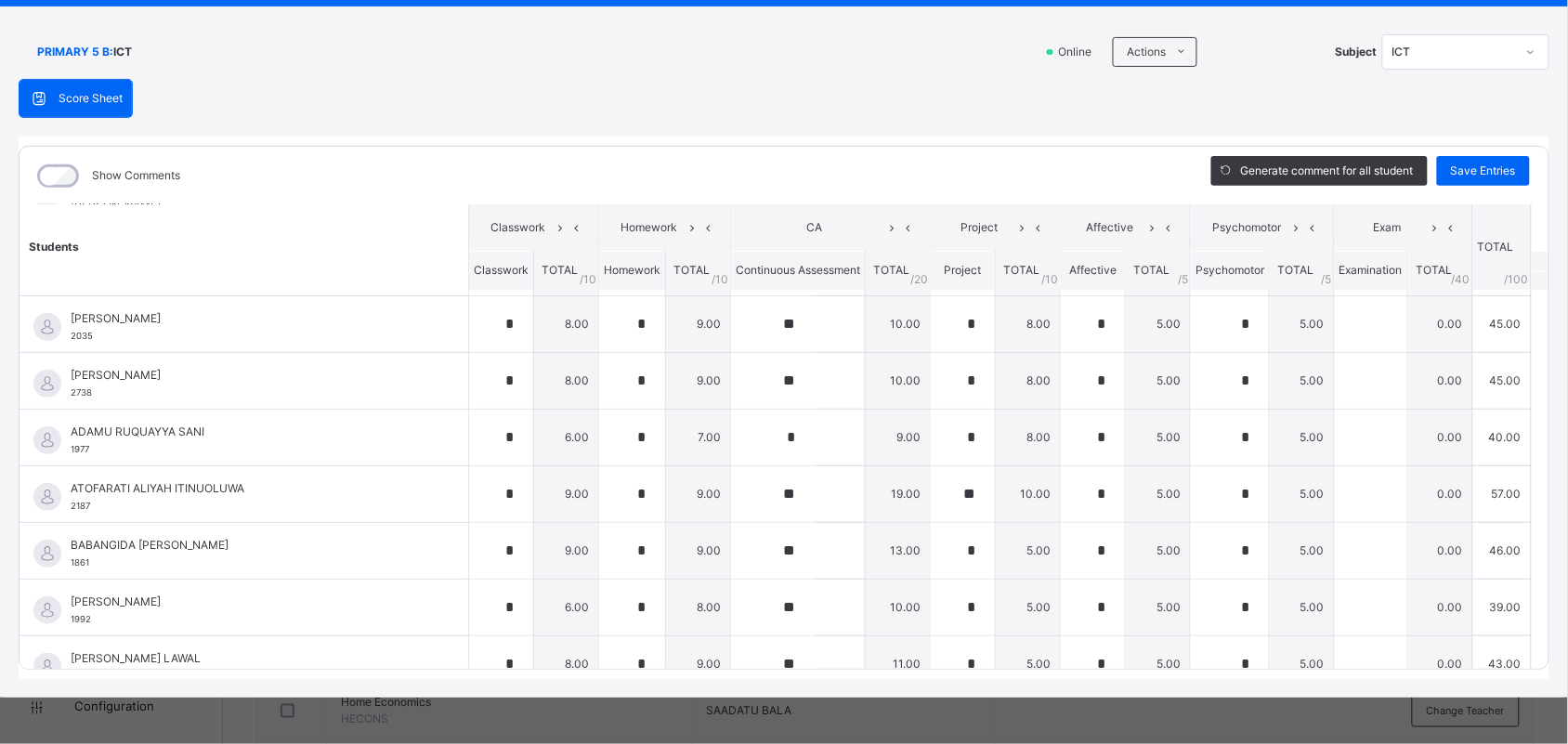 scroll, scrollTop: 0, scrollLeft: 0, axis: both 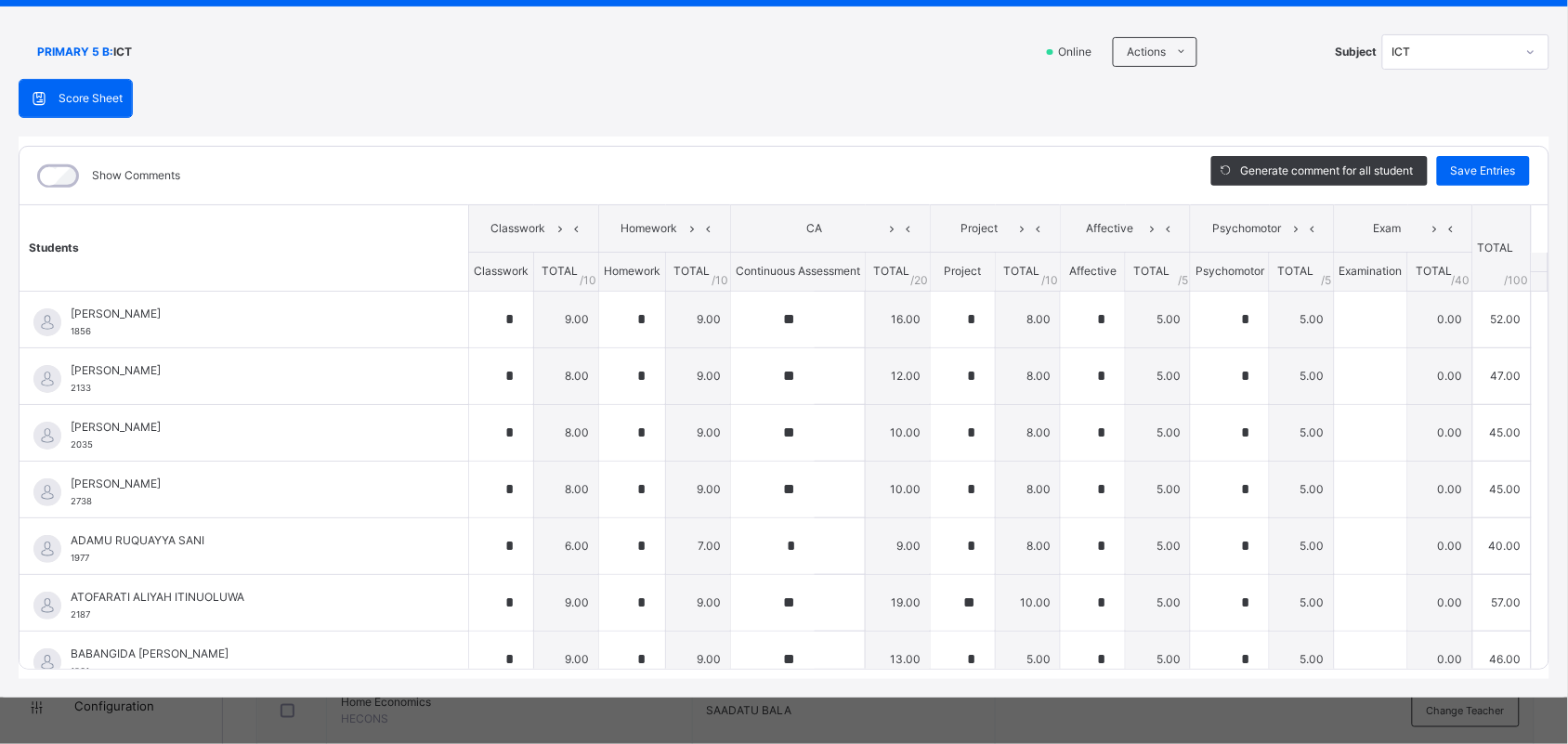 click on "Score Sheet Score Sheet Show Comments   Generate comment for all student   Save Entries Class Level:  PRIMARY 5   B Subject:  ICT Session:  2024/2025 Session Session:  Third Term Students Classwork Homework CA Project Affective Psychomotor Exam TOTAL /100 Comment Classwork TOTAL / 10 Homework TOTAL / 10 Continuous Assessment TOTAL / 20 Project TOTAL / 10 Affective TOTAL / 5 Psychomotor TOTAL / 5 Examination TOTAL / 40 ABDULRASHEED MAHMOUD AHMAD 1856 ABDULRASHEED MAHMOUD AHMAD 1856 * 9.00 * 9.00 ** 16.00 * 8.00 * 5.00 * 5.00 0.00 52.00 Generate comment 0 / 250   ×   Subject Teacher’s Comment Generate and see in full the comment developed by the AI with an option to regenerate the comment JS ABDULRASHEED MAHMOUD AHMAD   1856   Total 52.00  / 100.00 Sims Bot   Regenerate     Use this comment   ABUBAKAR FATIMA  2133 ABUBAKAR FATIMA  2133 * 8.00 * 9.00 ** 12.00 * 8.00 * 5.00 * 5.00 0.00 47.00 Generate comment 0 / 250   ×   Subject Teacher’s Comment JS ABUBAKAR FATIMA    2133   Total 47.00  / 100.00 Sims Bot" at bounding box center (784, 379) 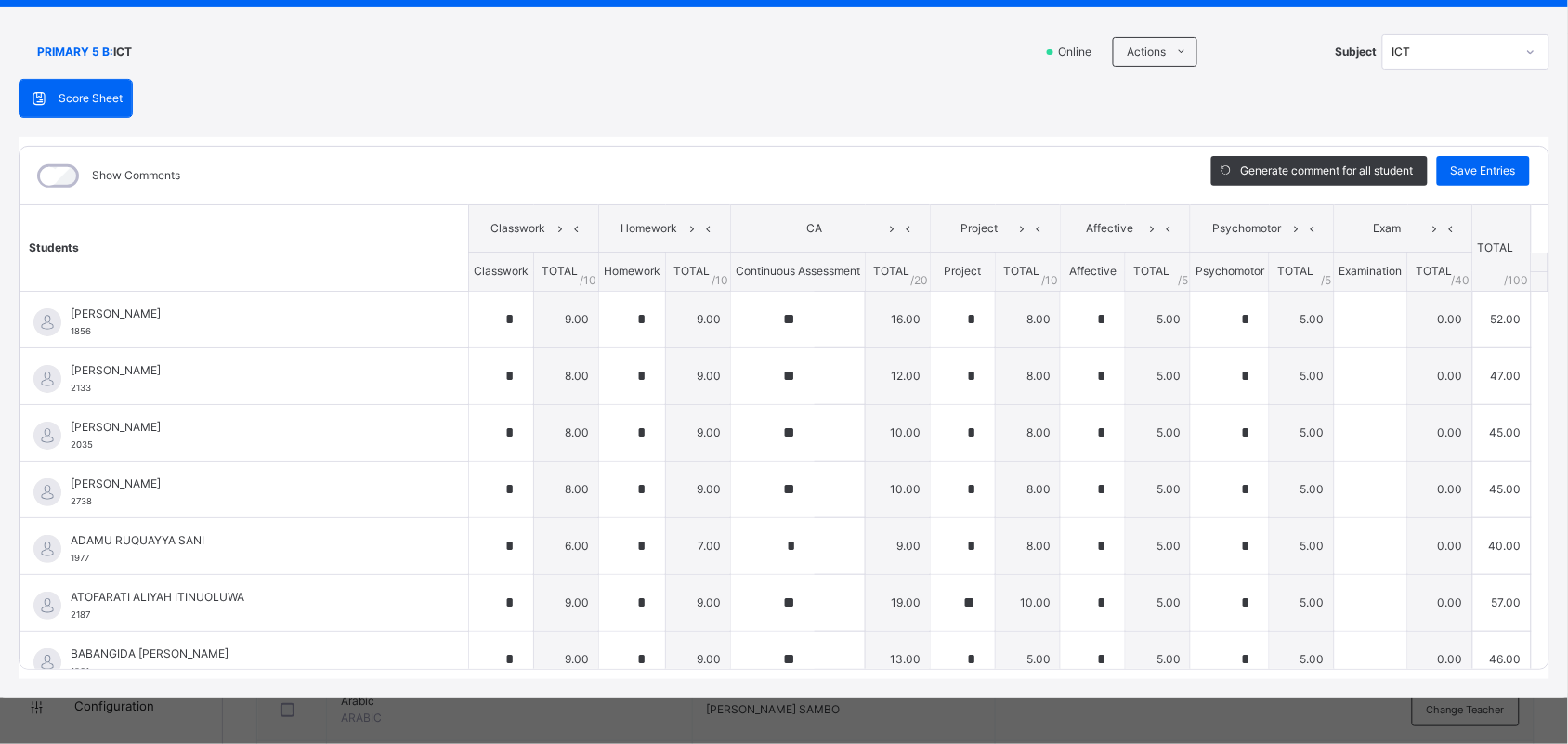 scroll, scrollTop: 0, scrollLeft: 0, axis: both 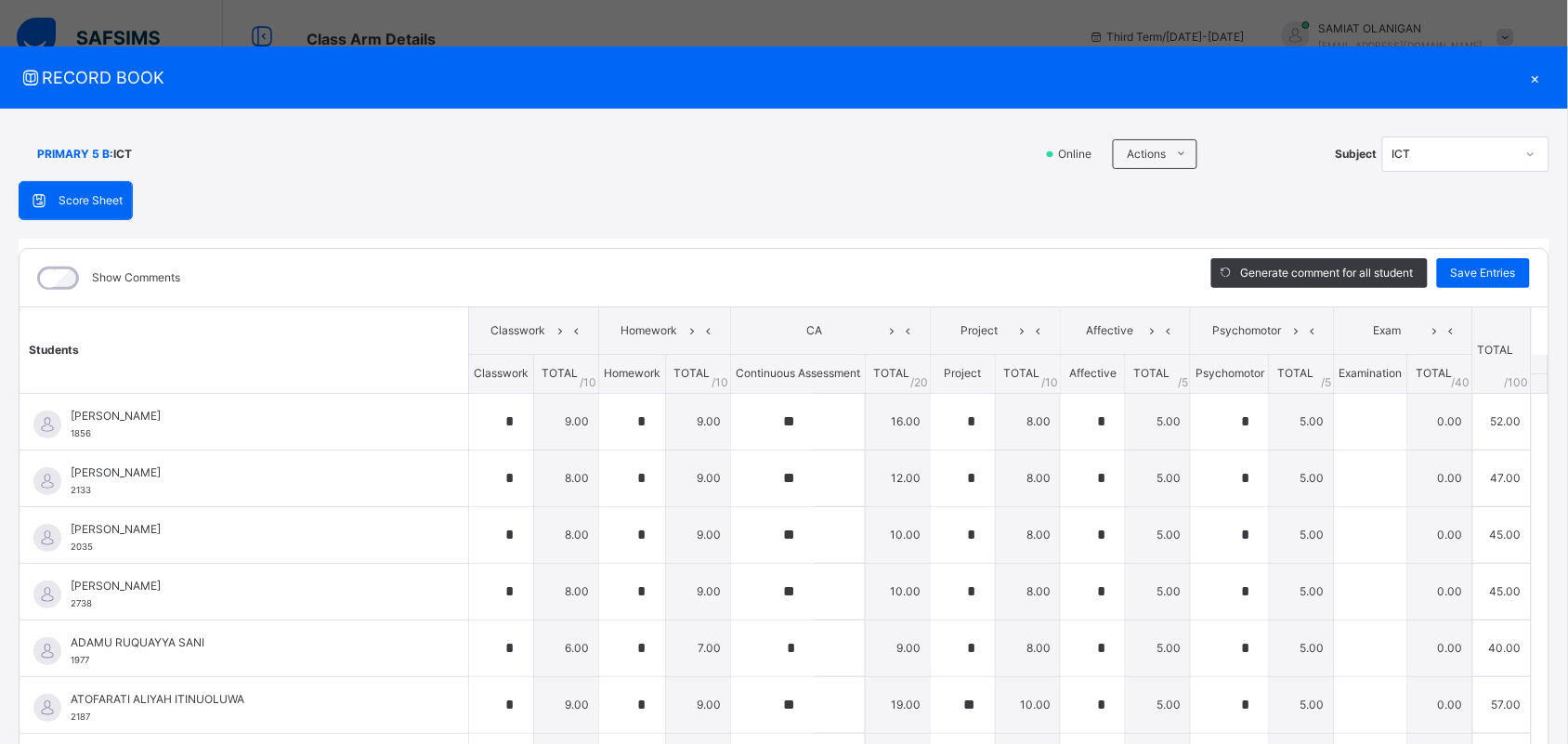 click on "×" at bounding box center [1535, 77] 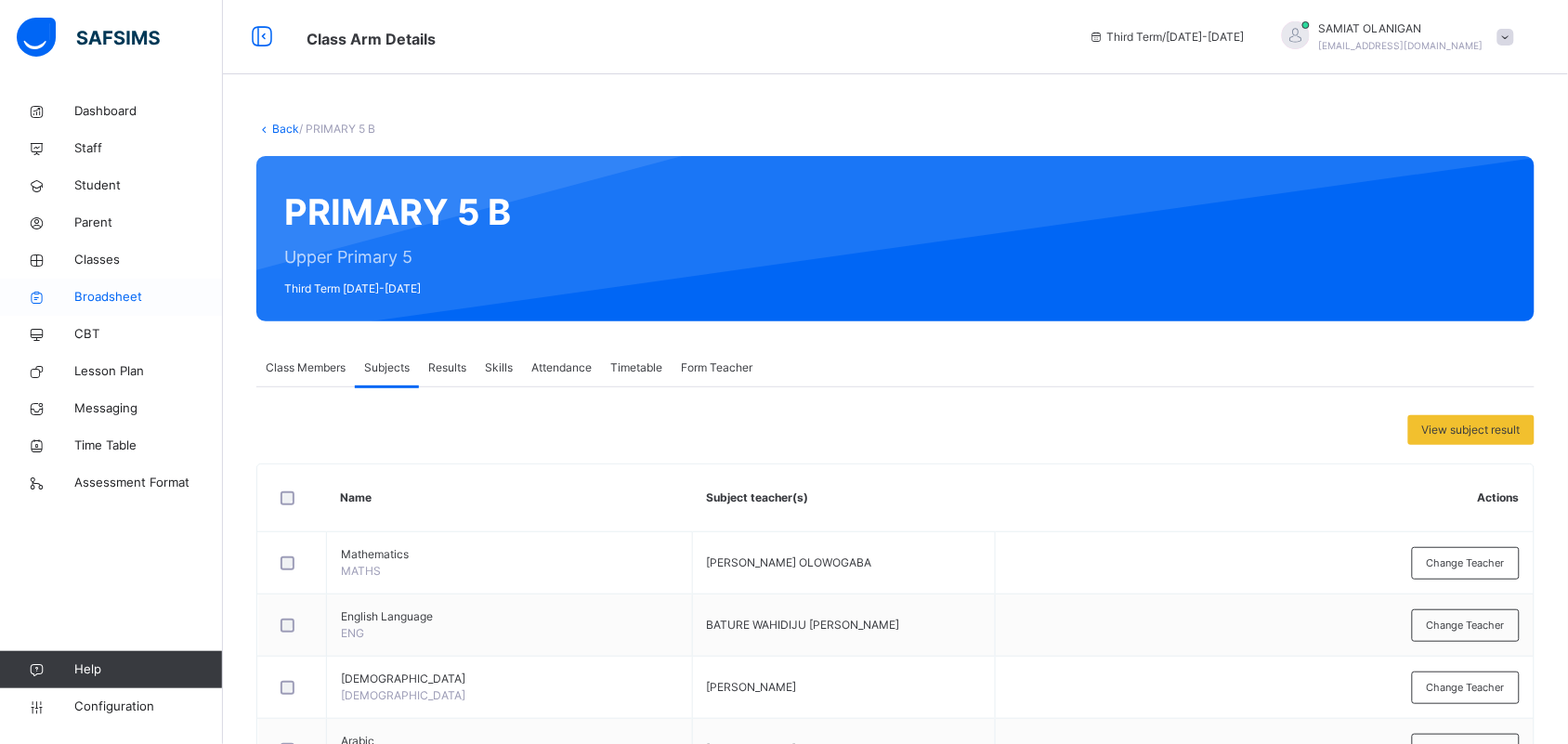click on "Broadsheet" at bounding box center (111, 297) 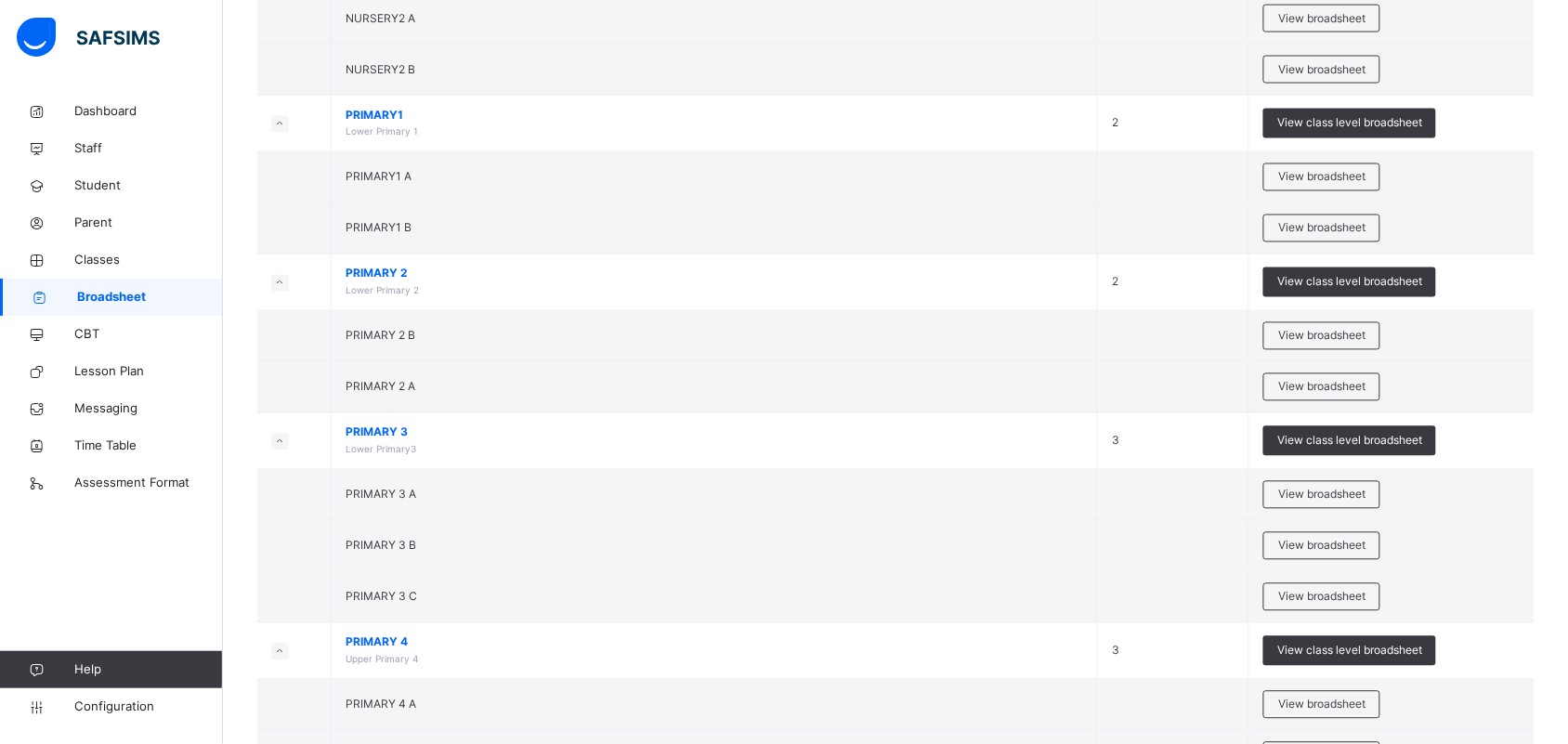 scroll, scrollTop: 932, scrollLeft: 0, axis: vertical 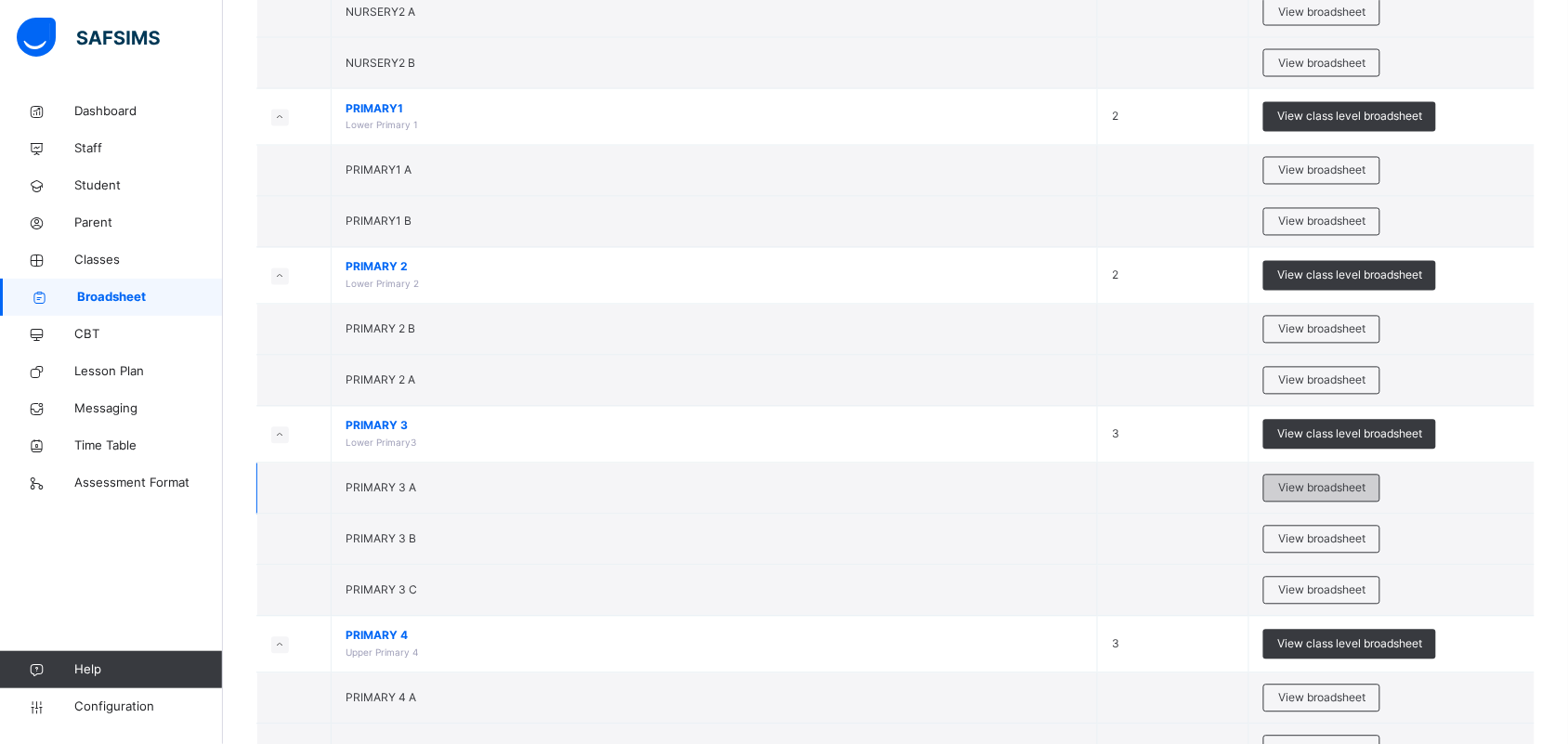 click on "View broadsheet" at bounding box center [1322, 489] 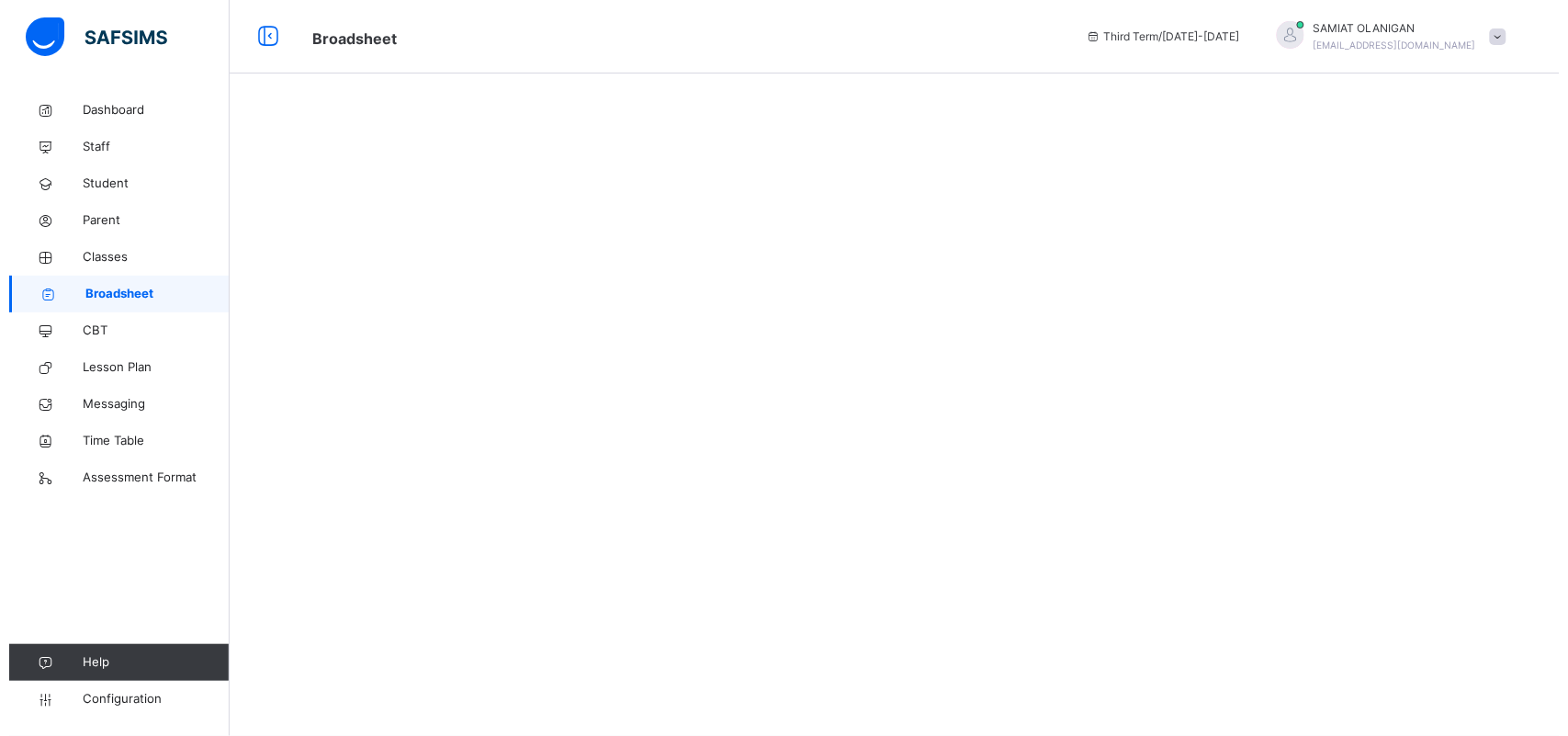 scroll, scrollTop: 0, scrollLeft: 0, axis: both 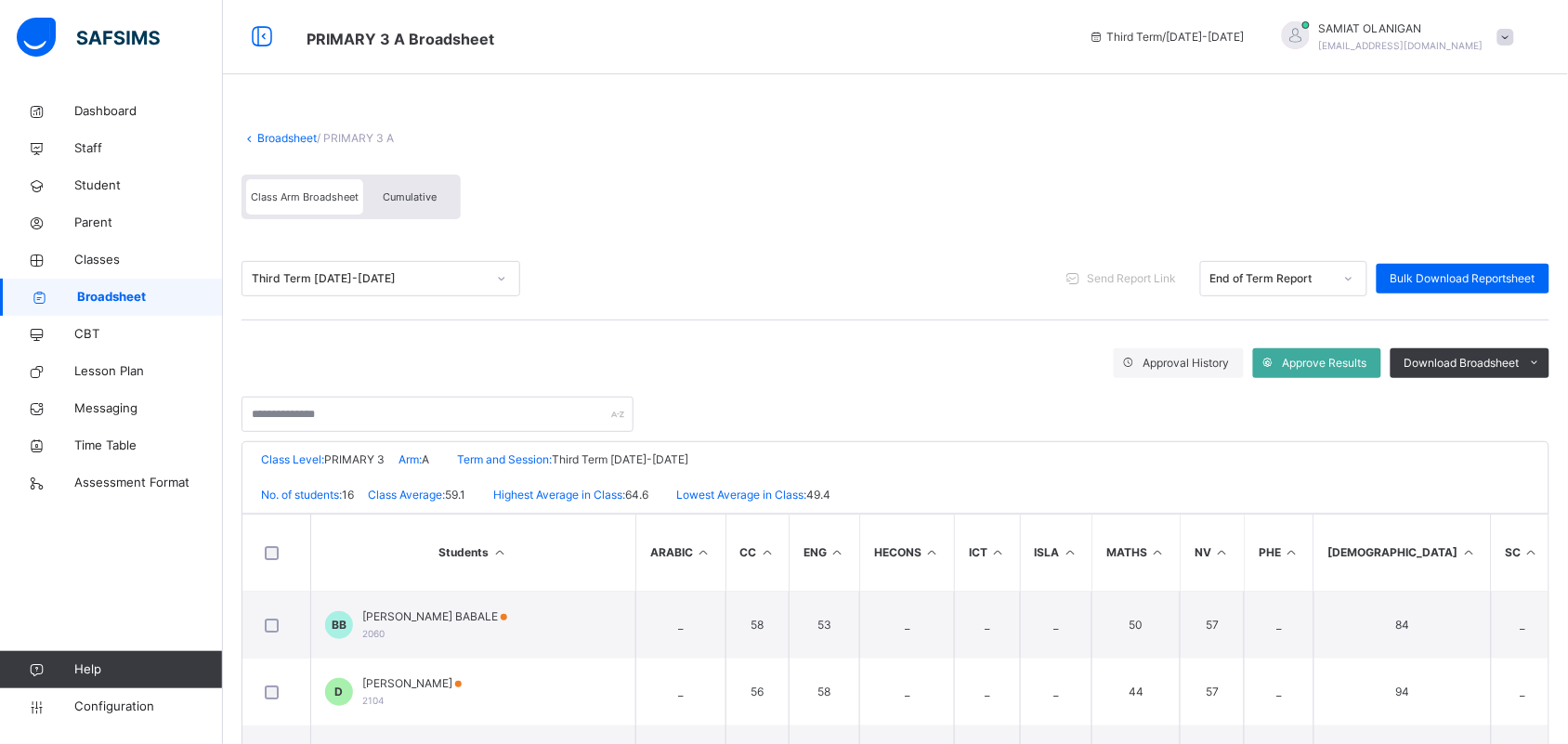 click on "Cumulative" at bounding box center (410, 197) 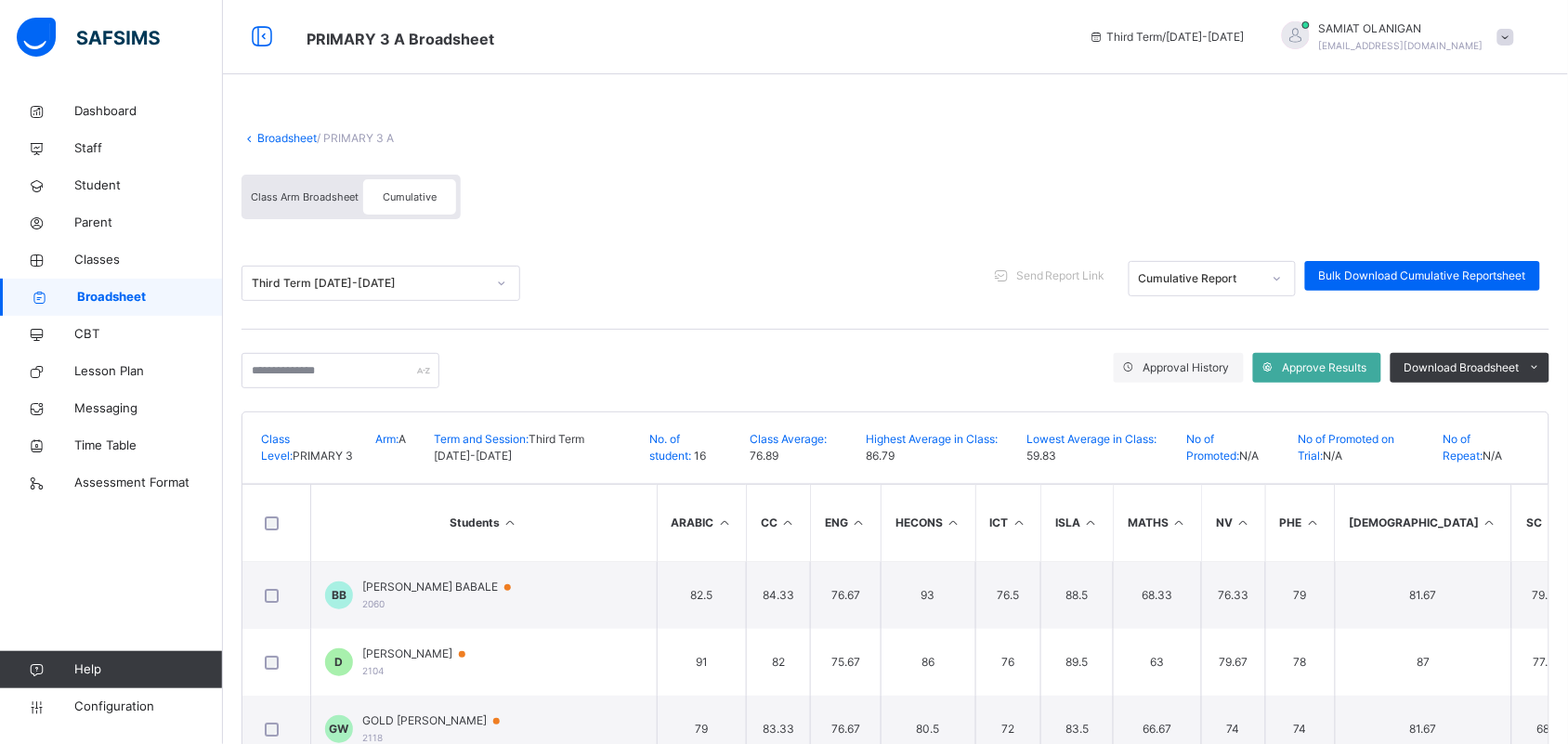 click at bounding box center (1490, 522) 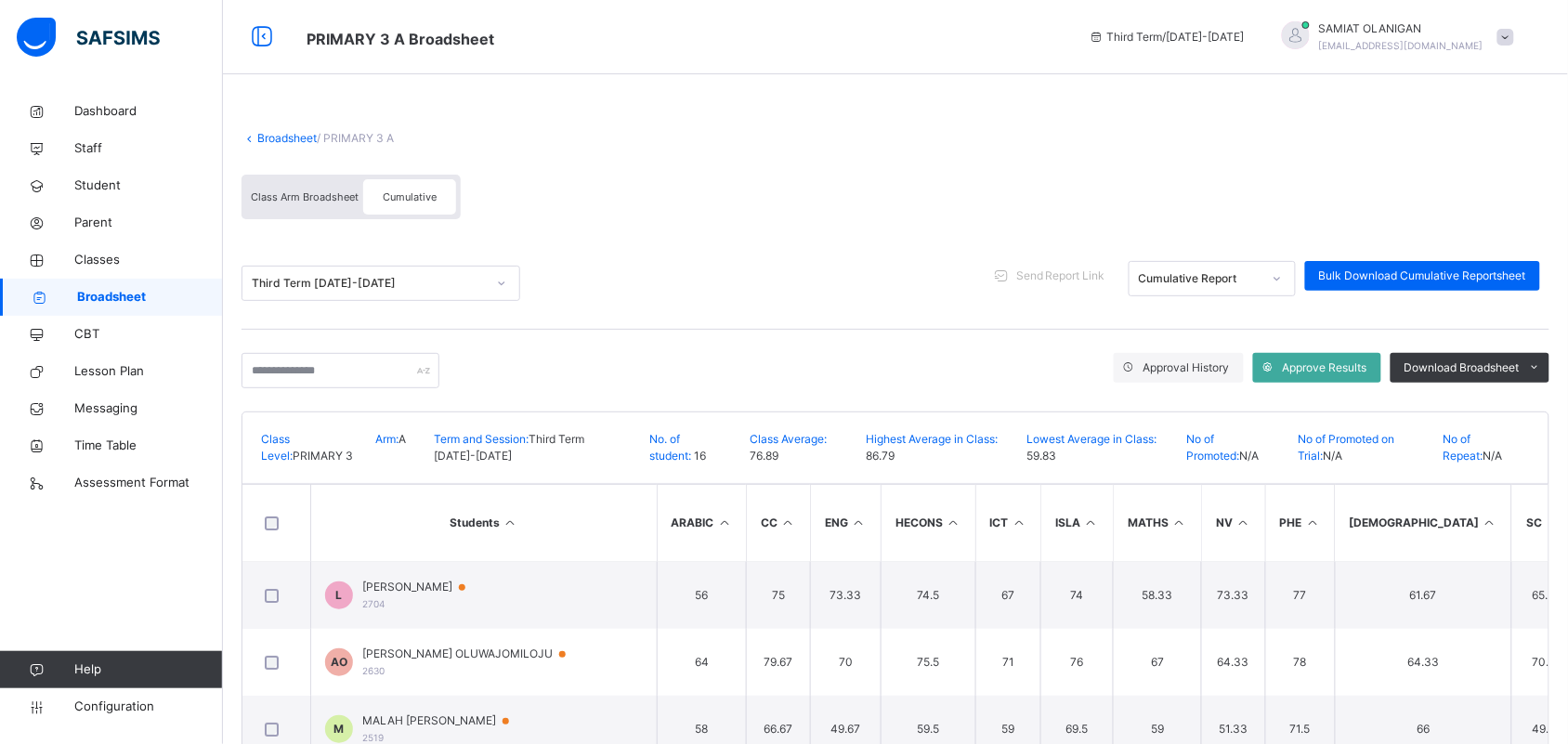 click at bounding box center [1490, 522] 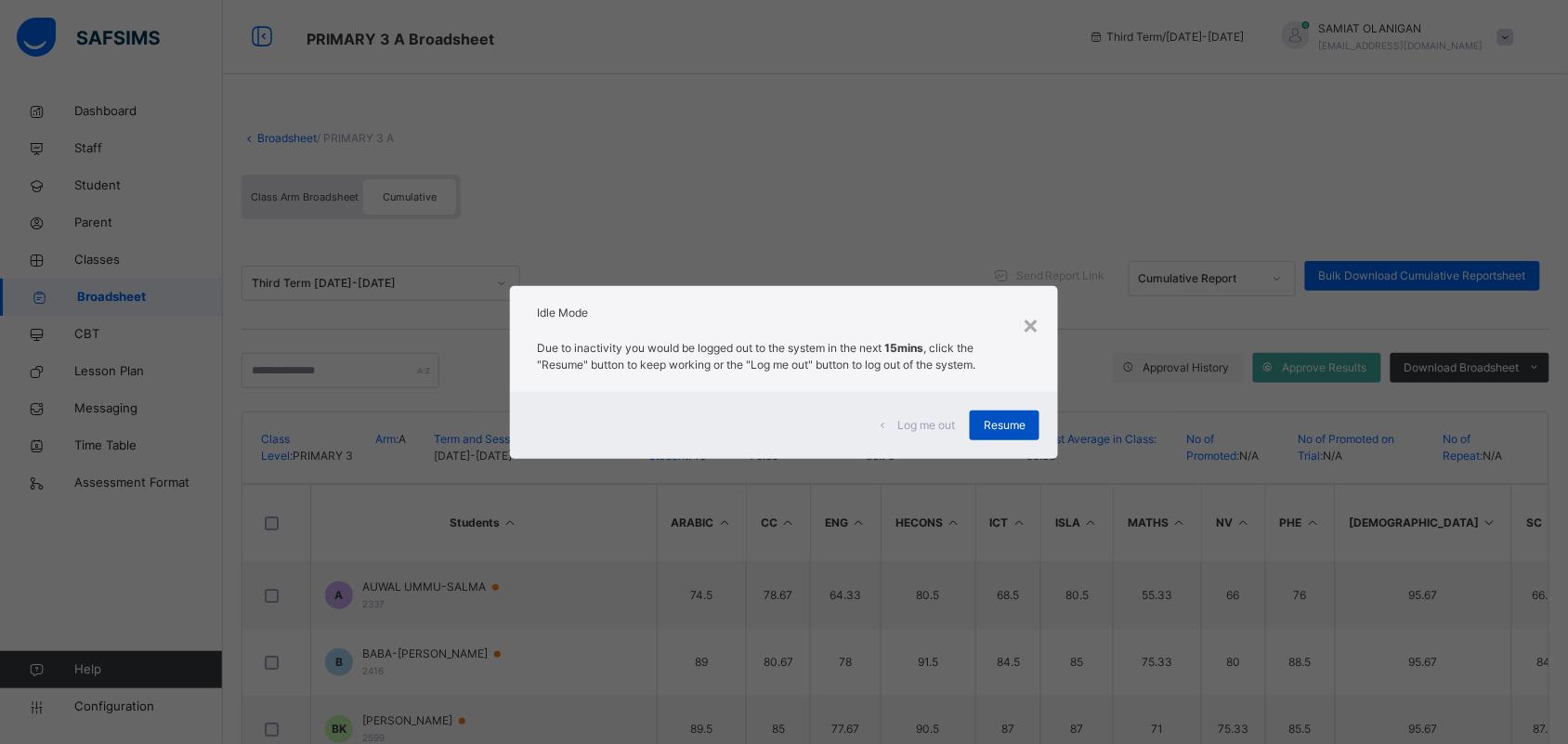 click on "Resume" at bounding box center (1004, 425) 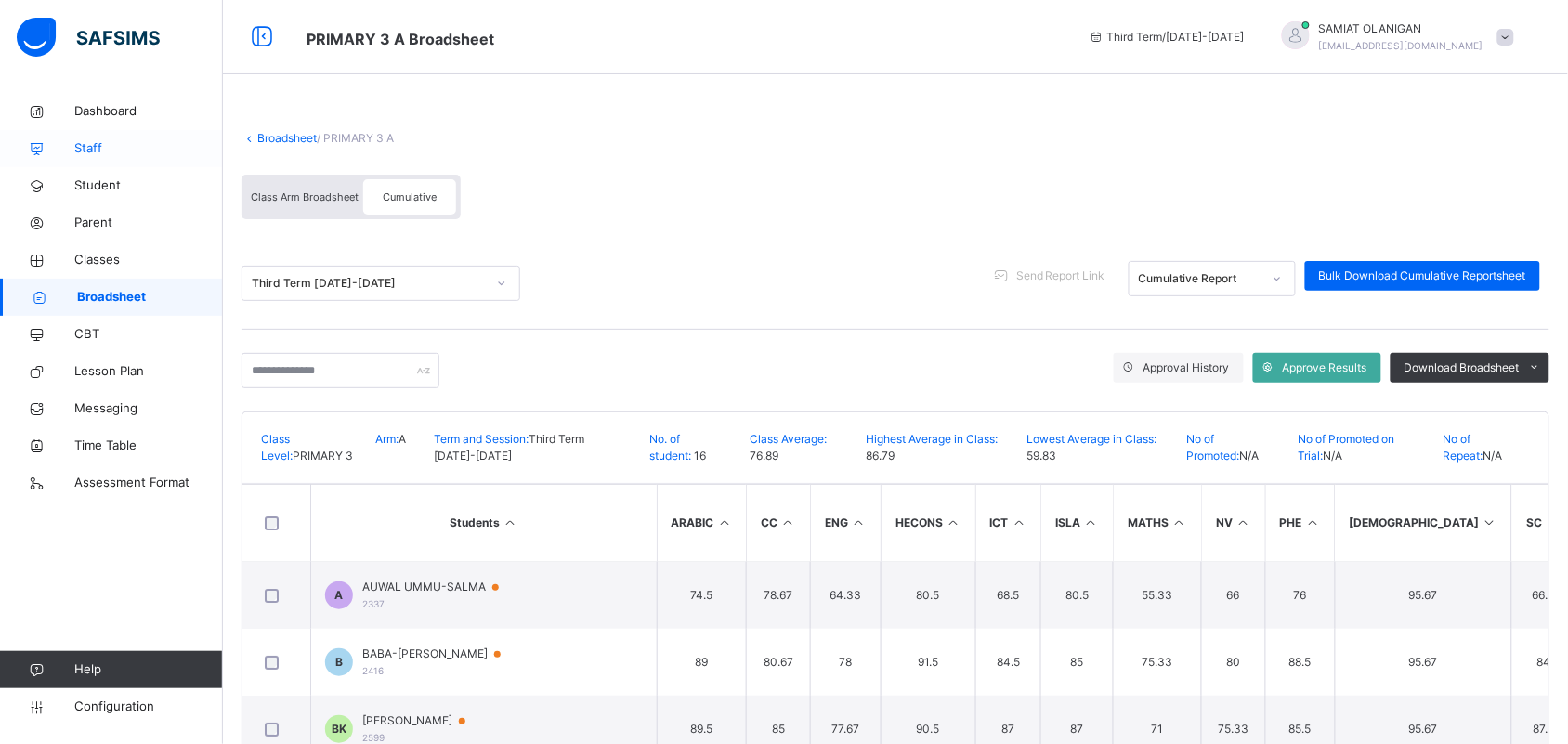 click on "Staff" at bounding box center (111, 149) 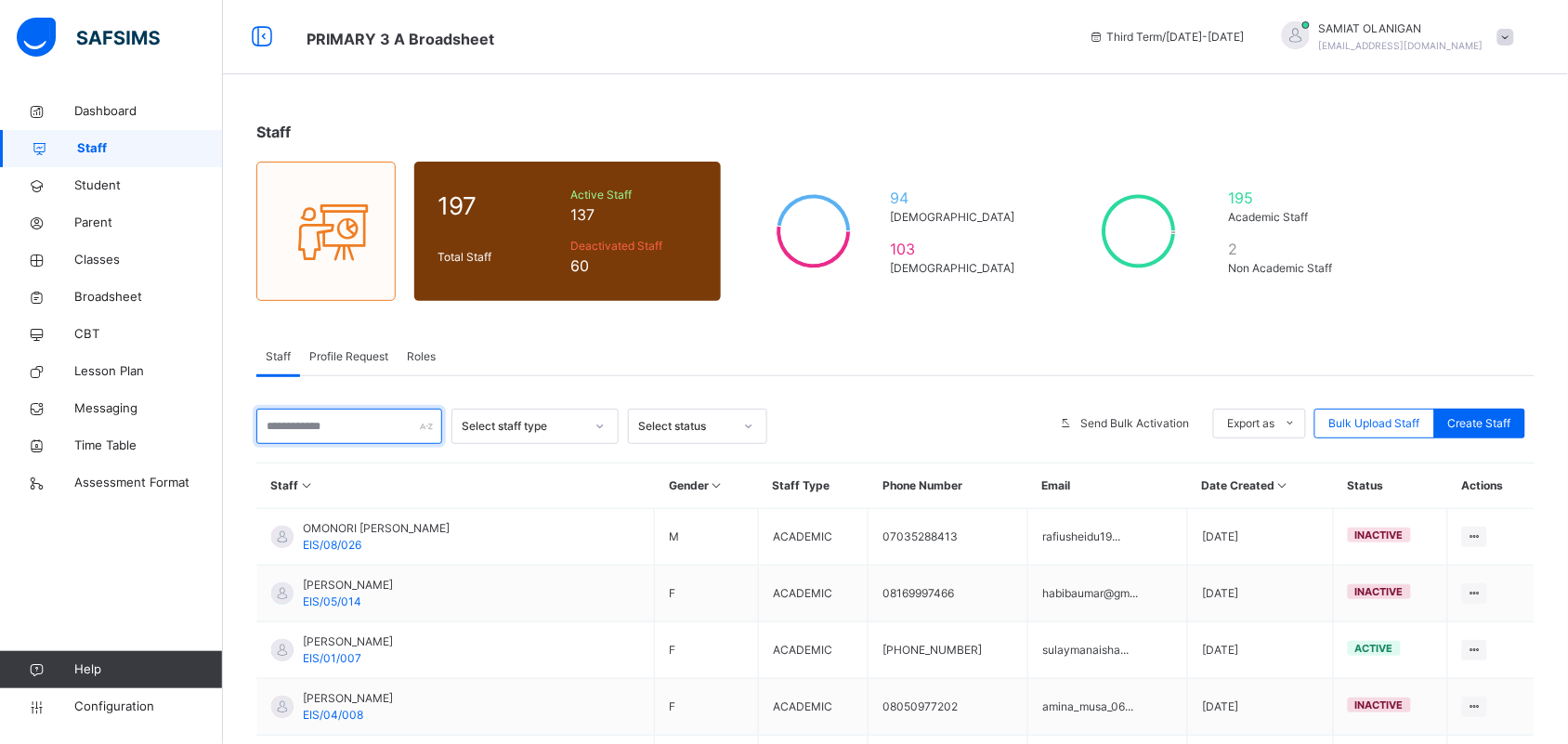 click at bounding box center [349, 426] 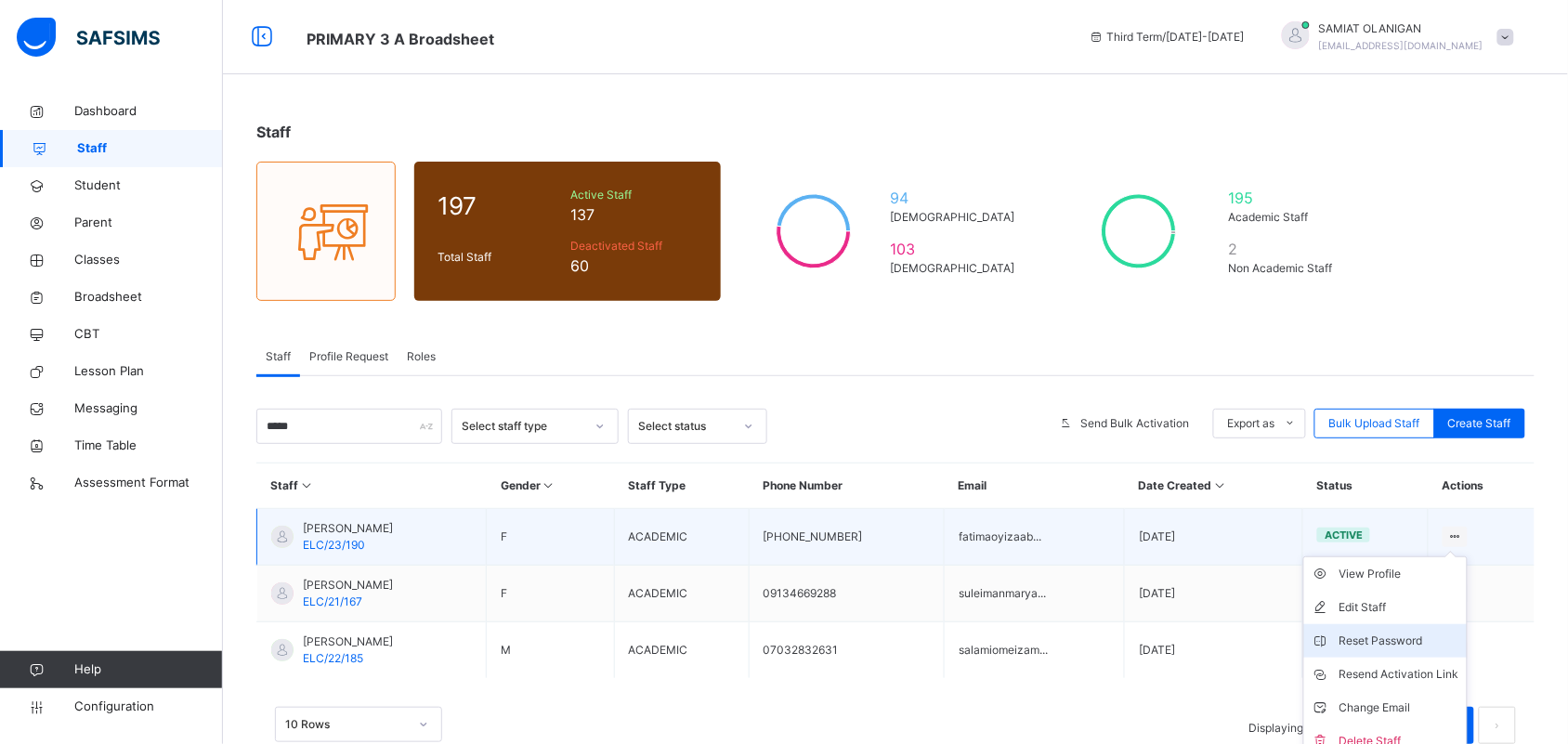 click on "Reset Password" at bounding box center [1399, 641] 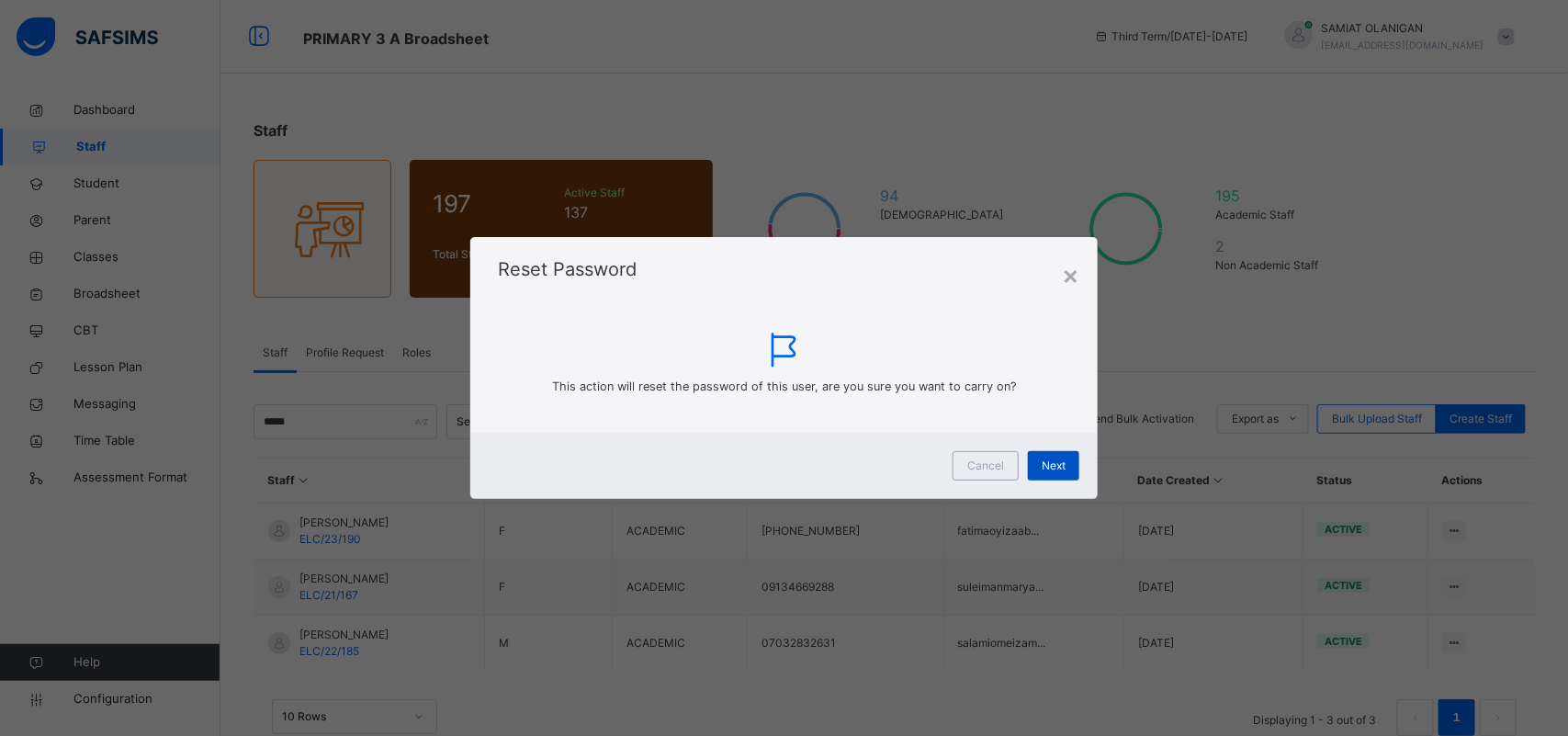 click on "Next" at bounding box center [1054, 466] 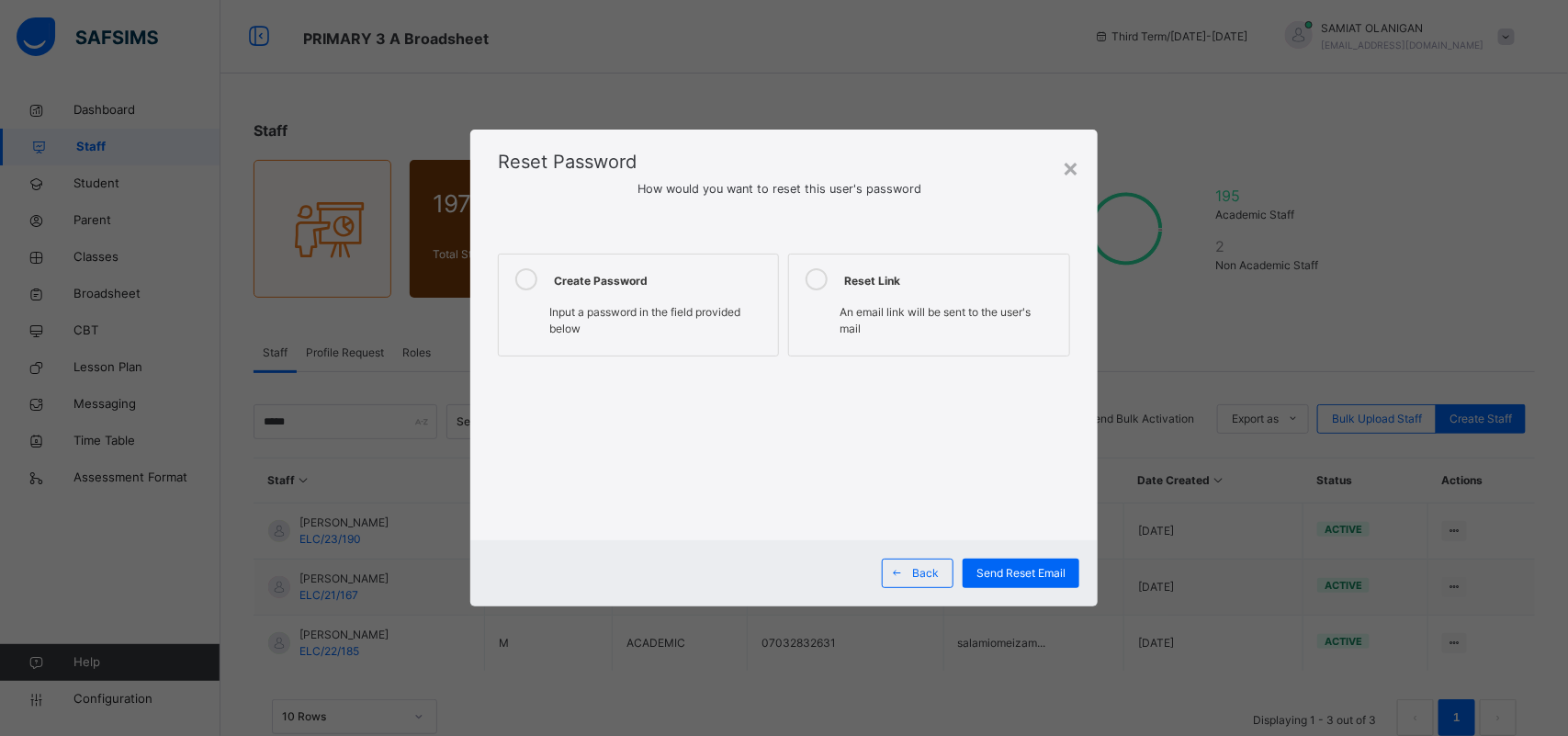 click at bounding box center [526, 279] 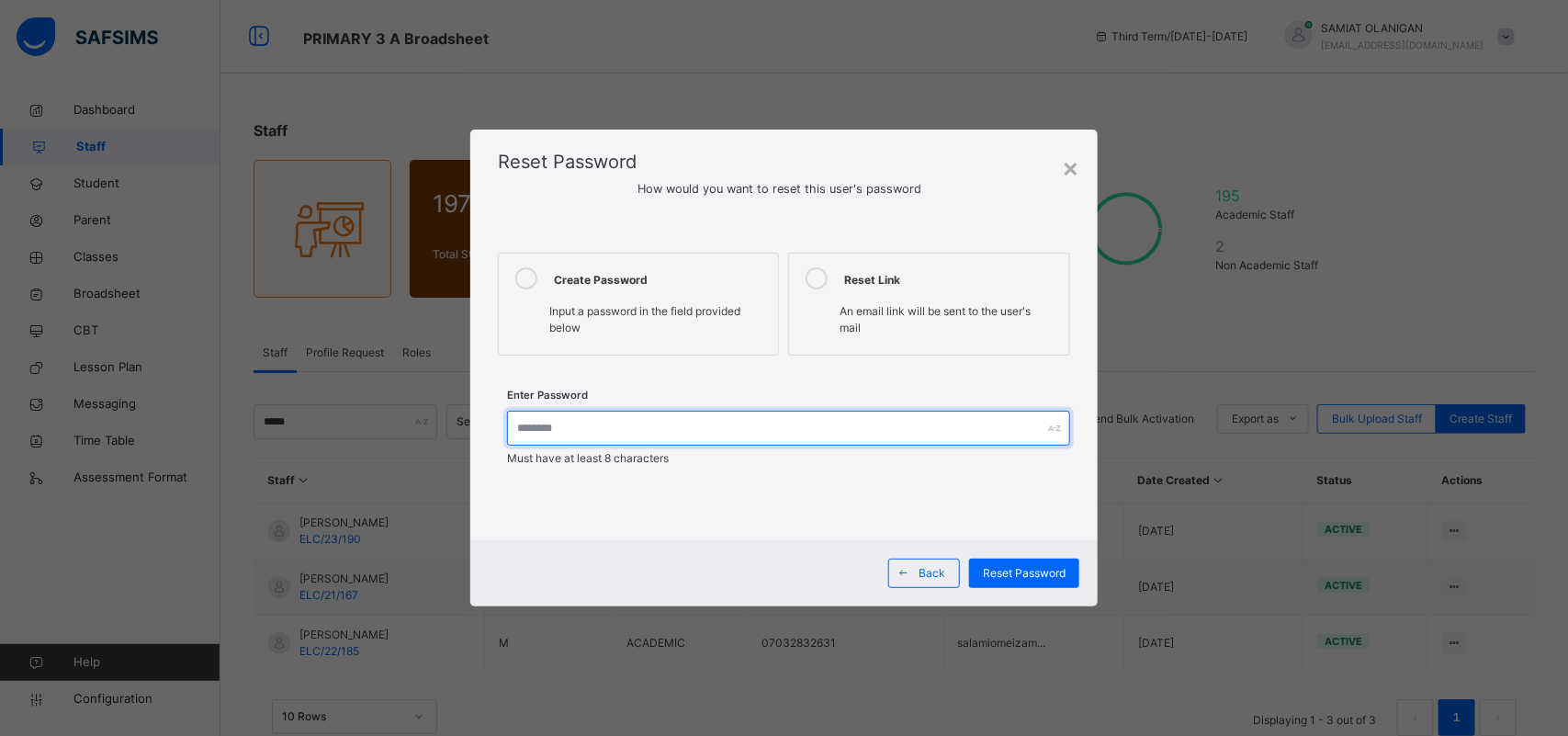 click at bounding box center (788, 428) 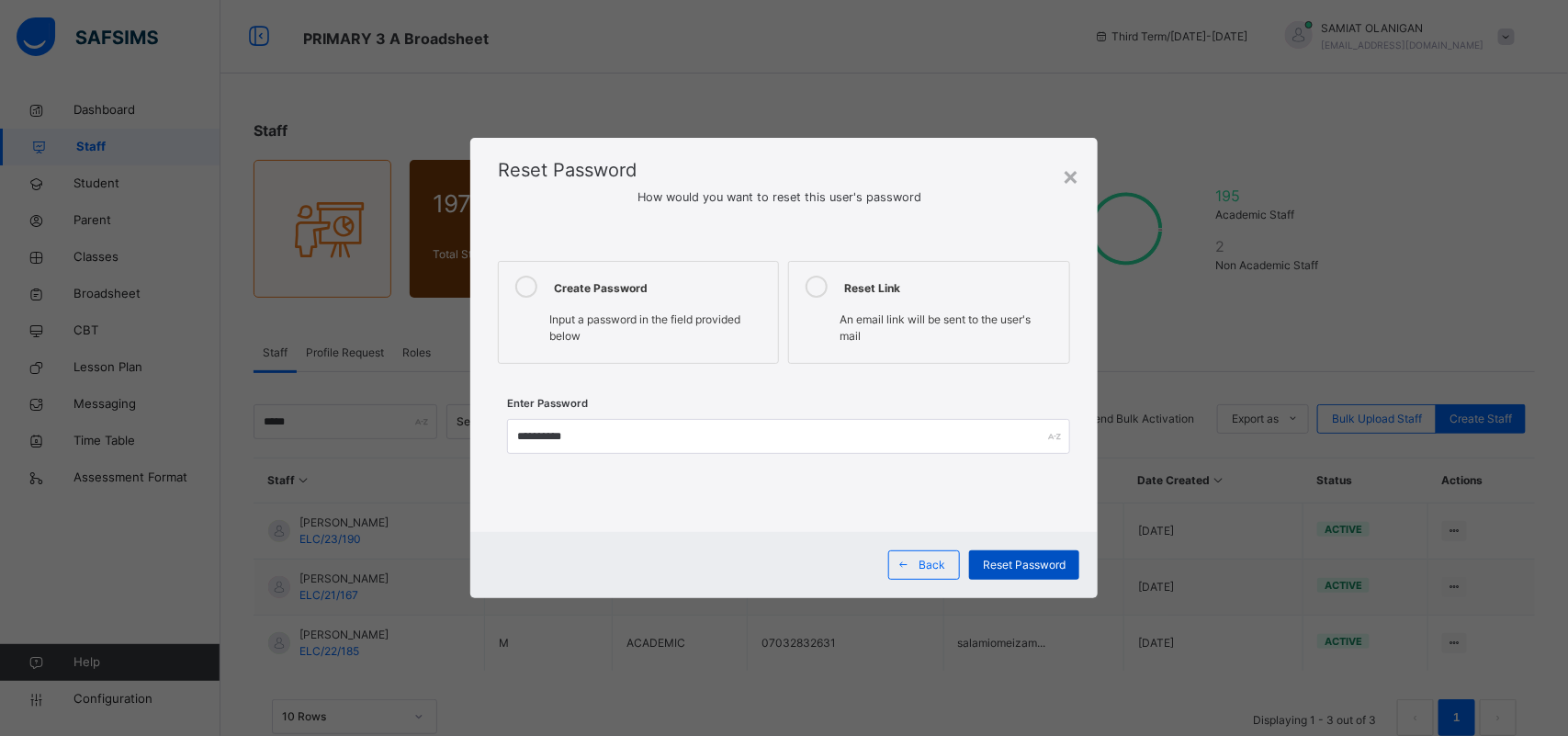 click on "Reset Password" at bounding box center [1024, 565] 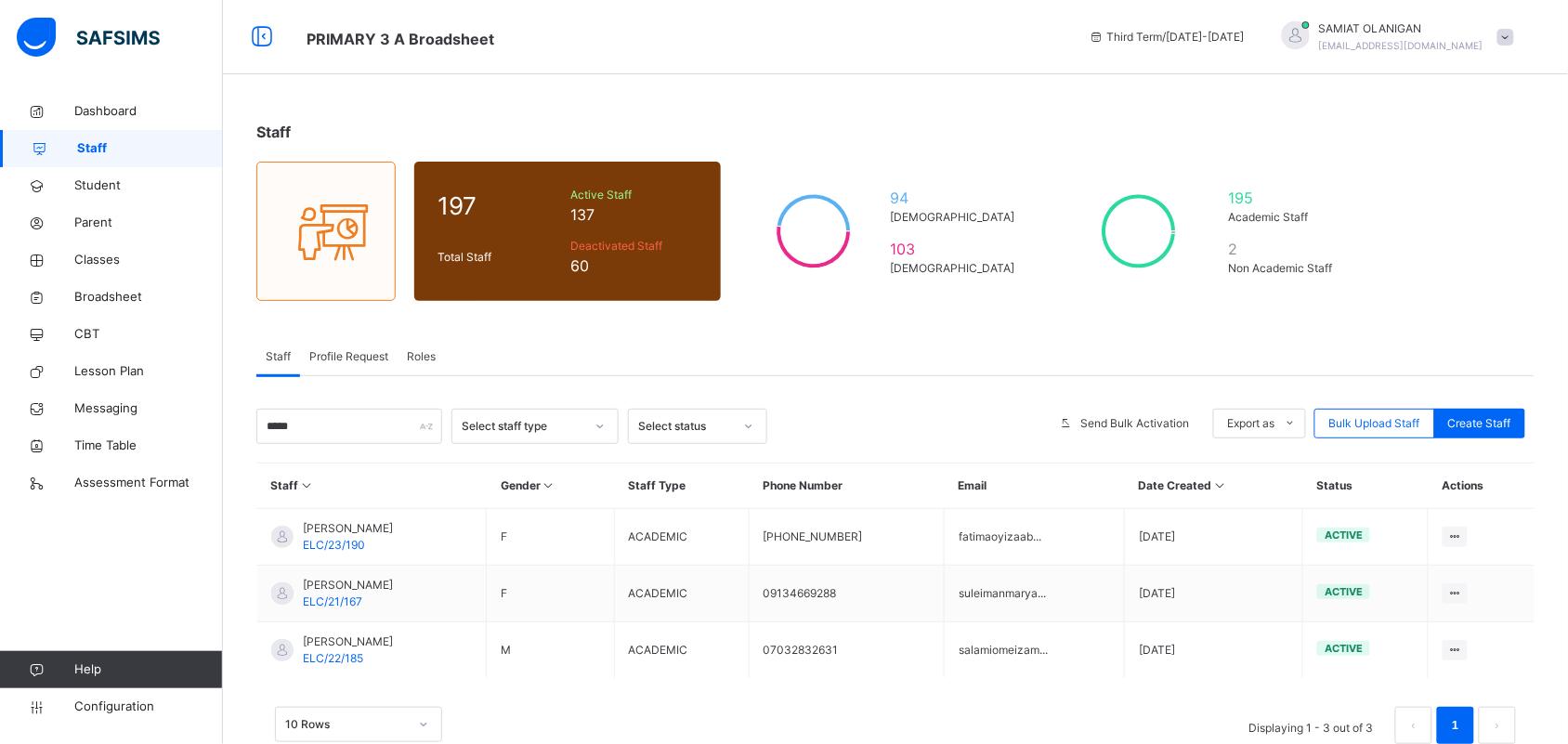 click at bounding box center (1506, 37) 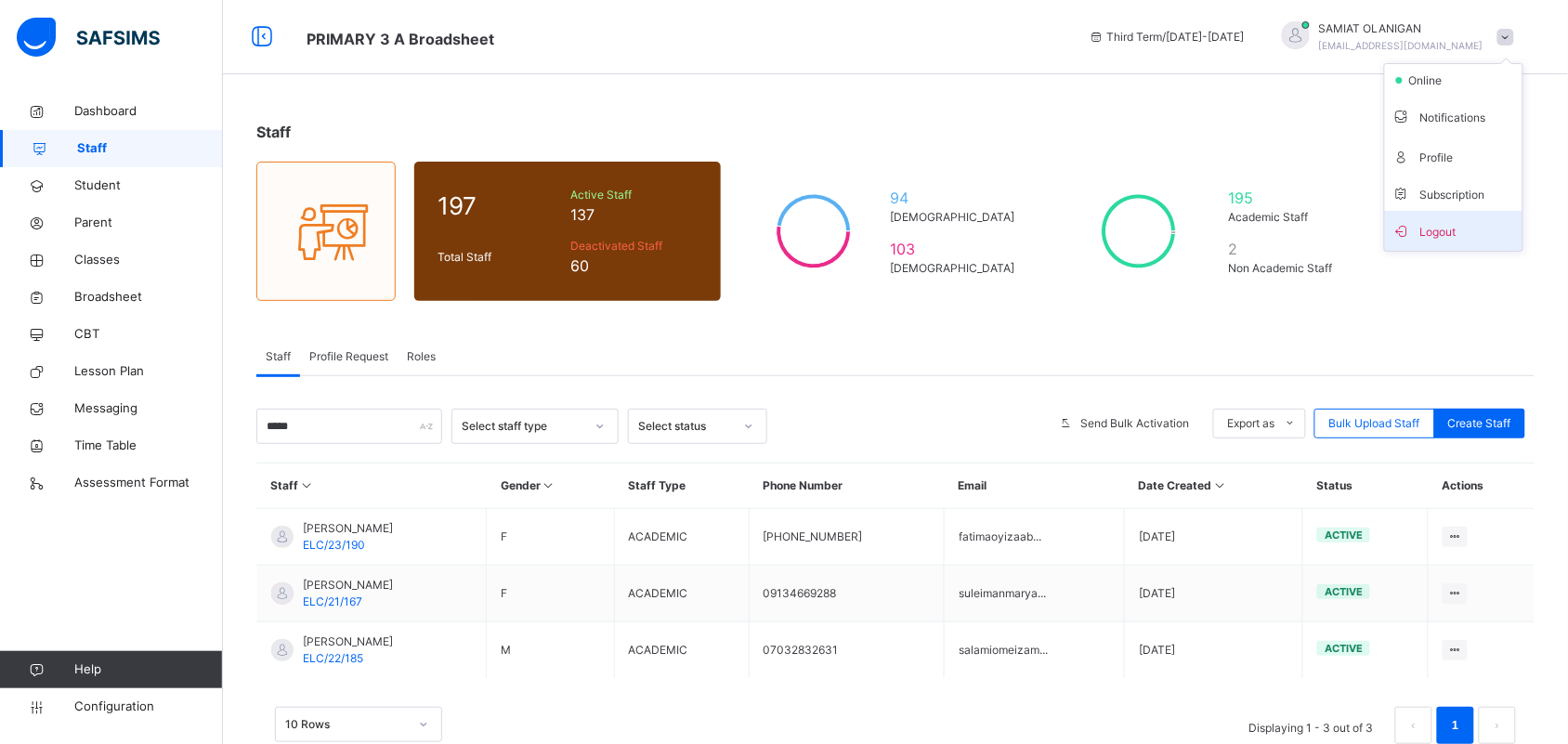click on "Logout" at bounding box center (1454, 230) 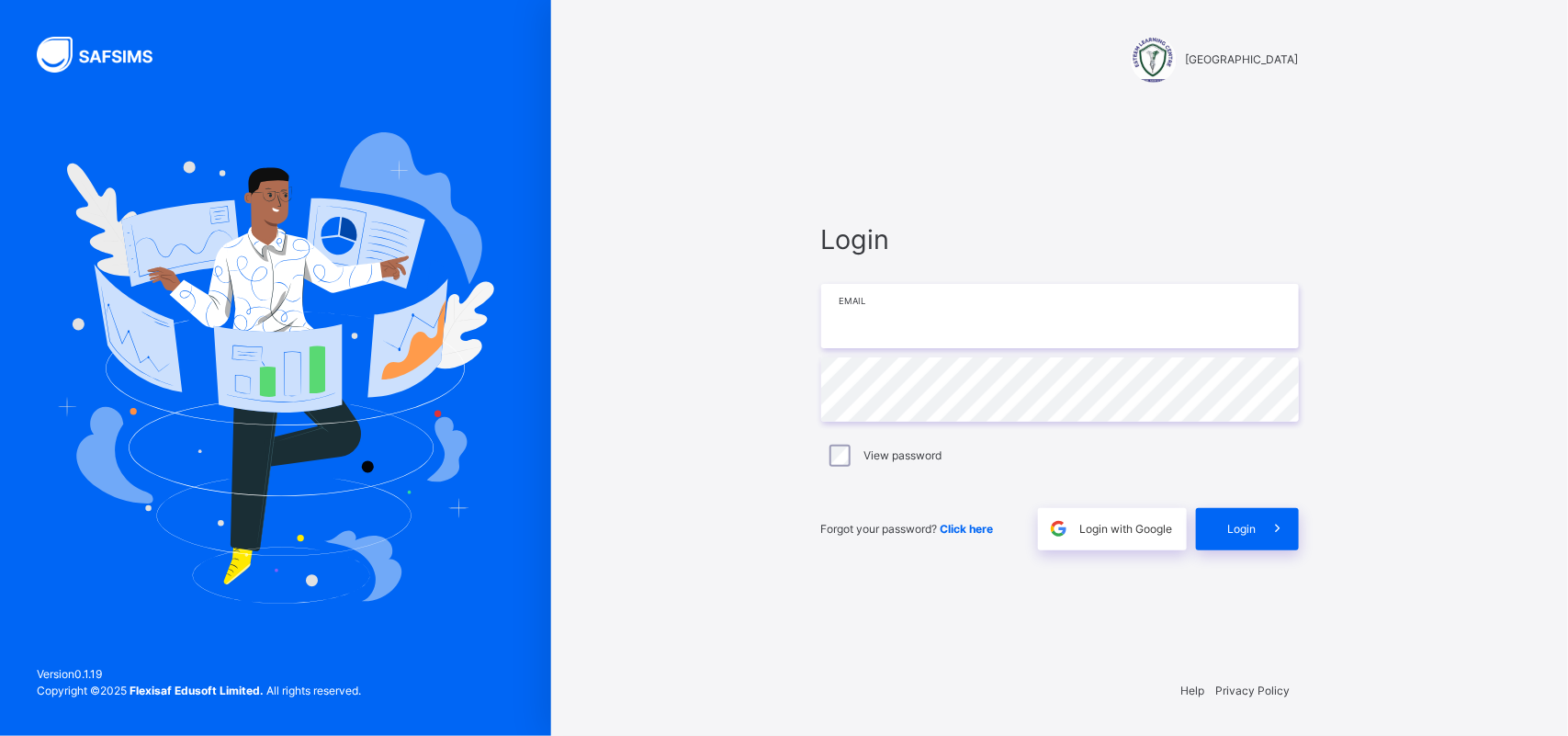 click at bounding box center (1060, 316) 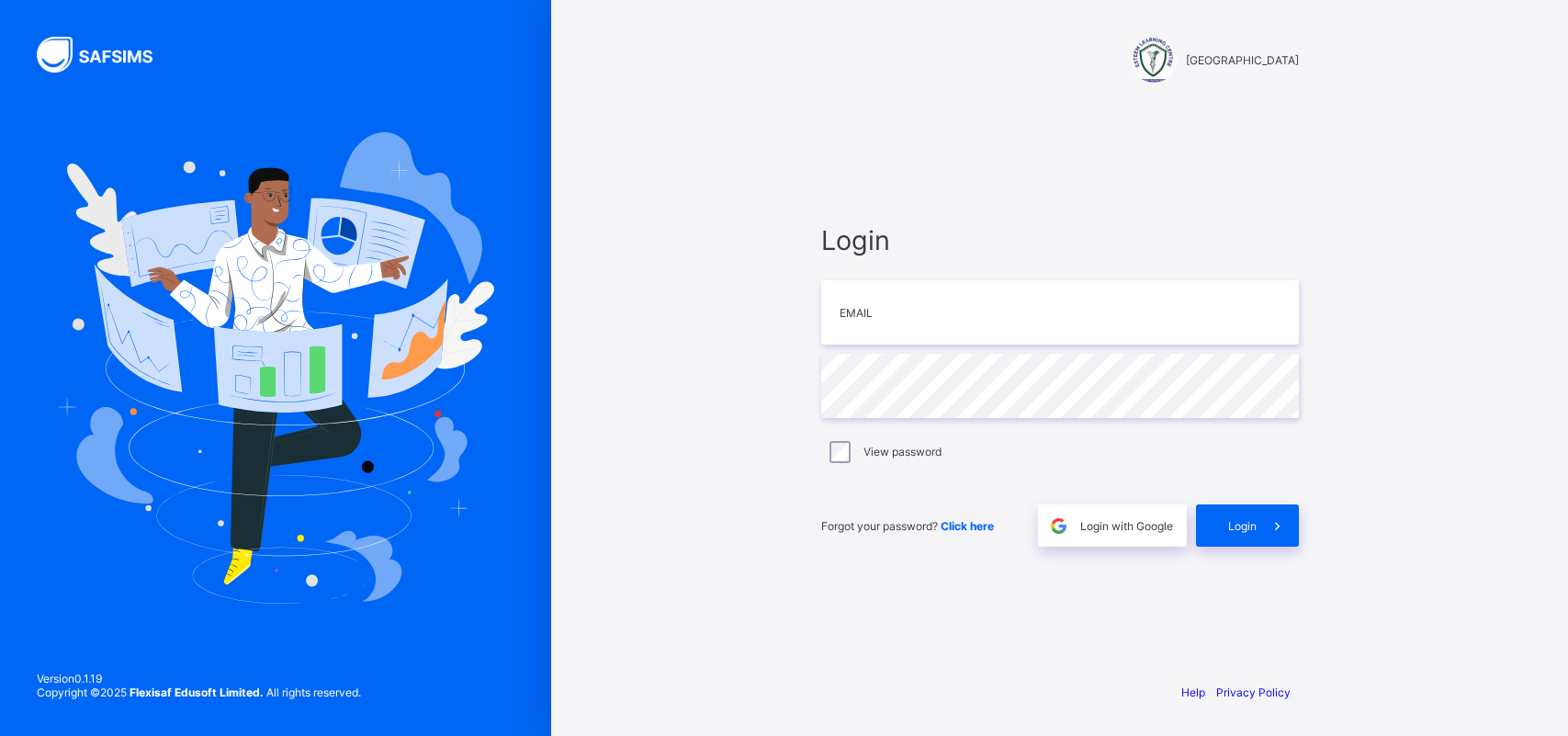 scroll, scrollTop: 0, scrollLeft: 0, axis: both 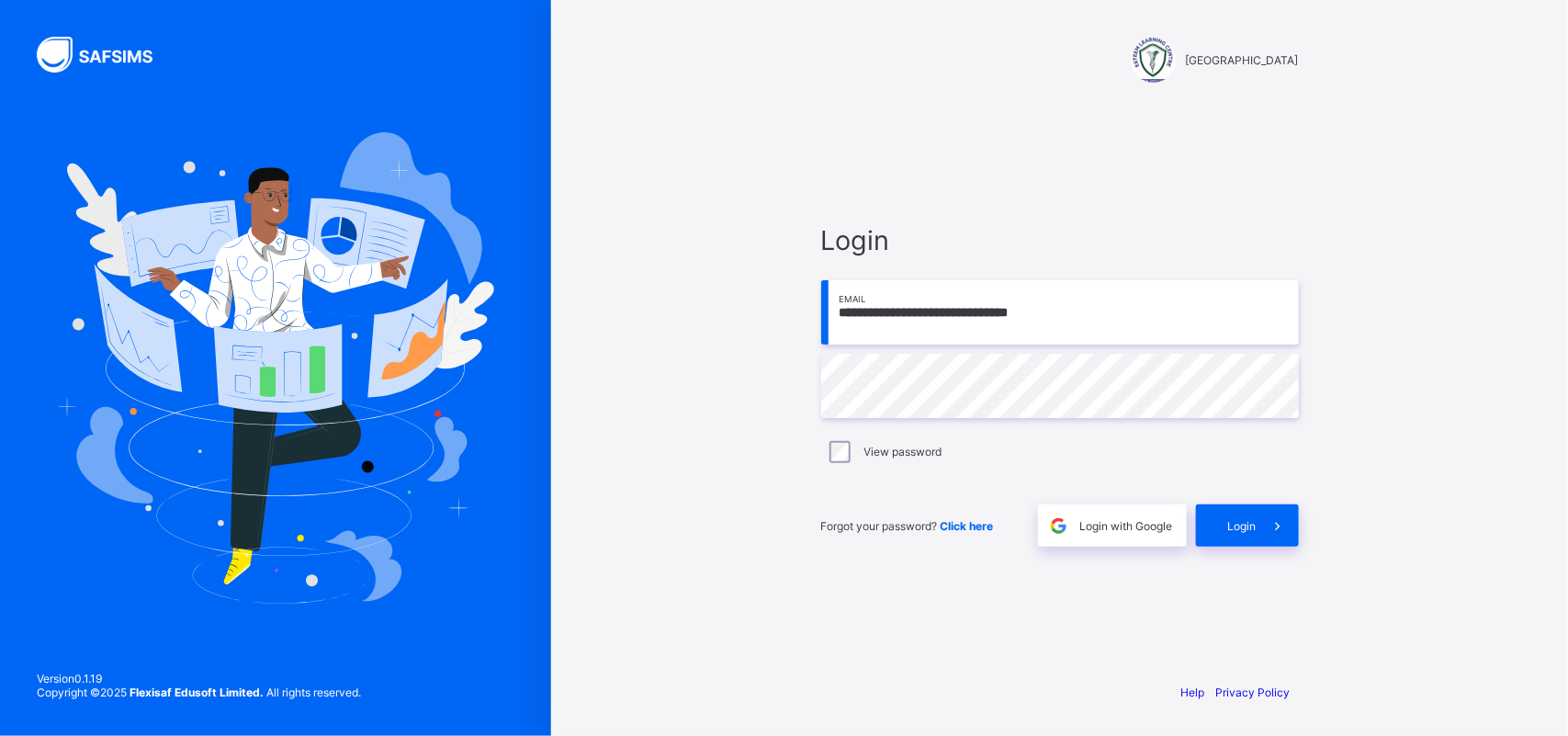 click on "**********" at bounding box center [1060, 312] 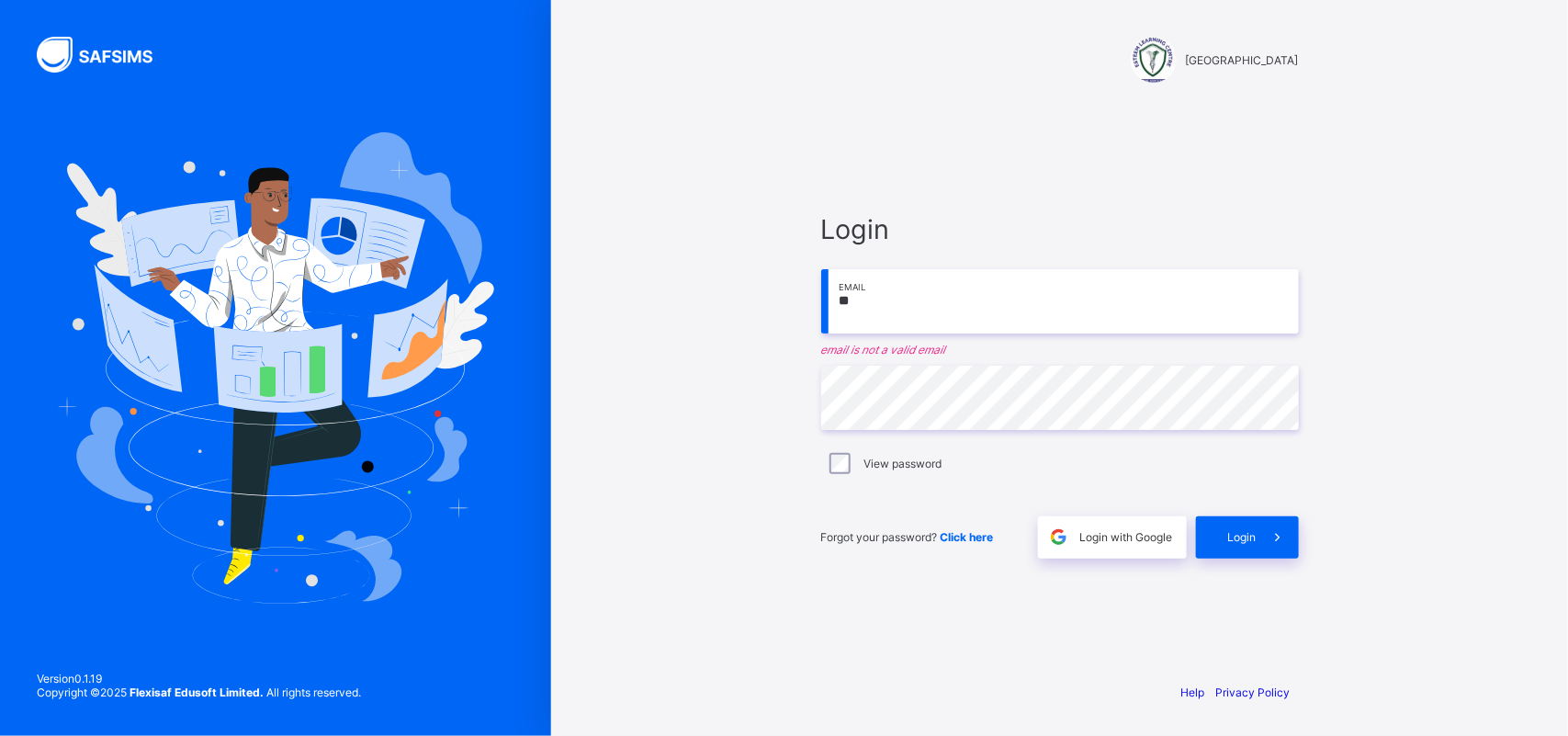 type on "*" 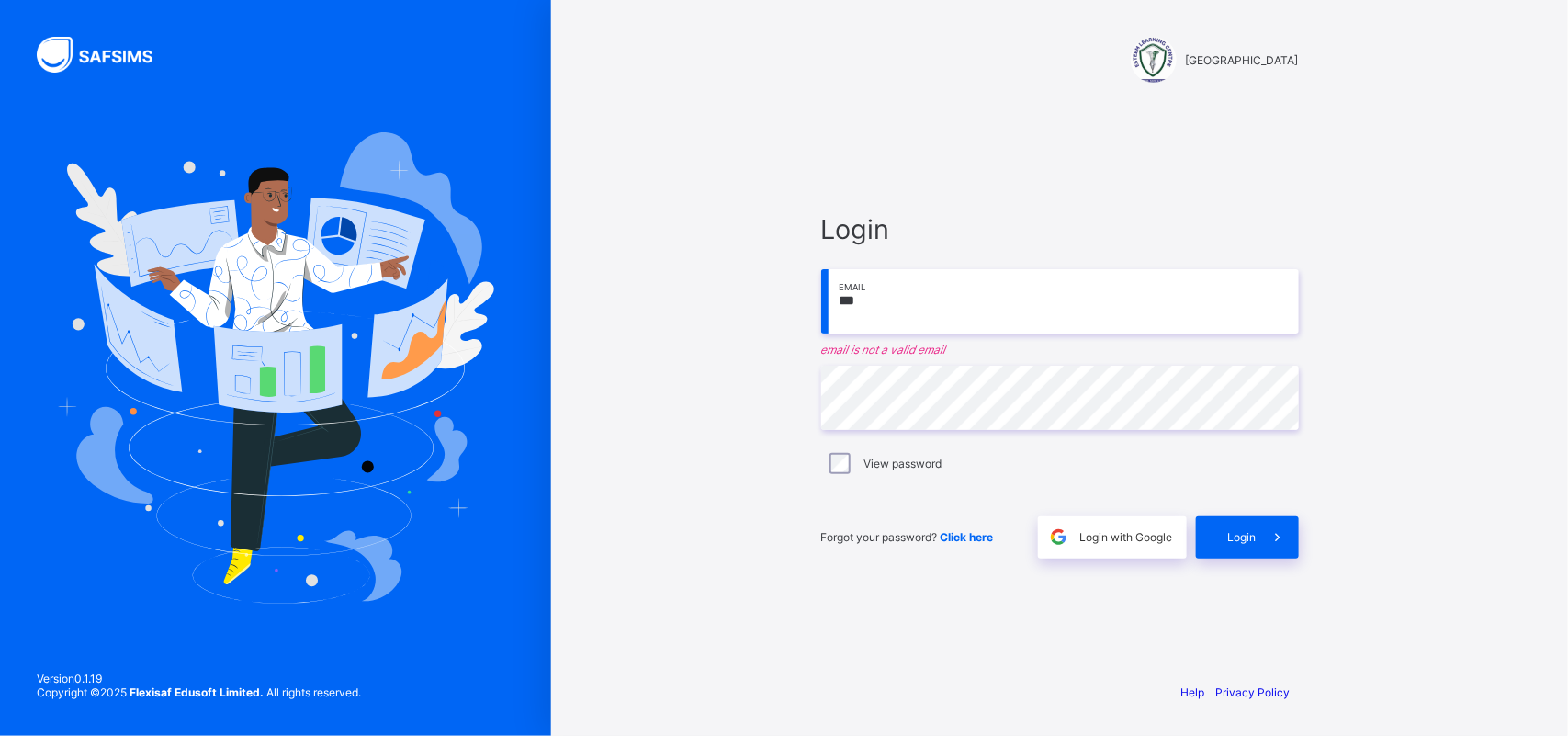 type on "**********" 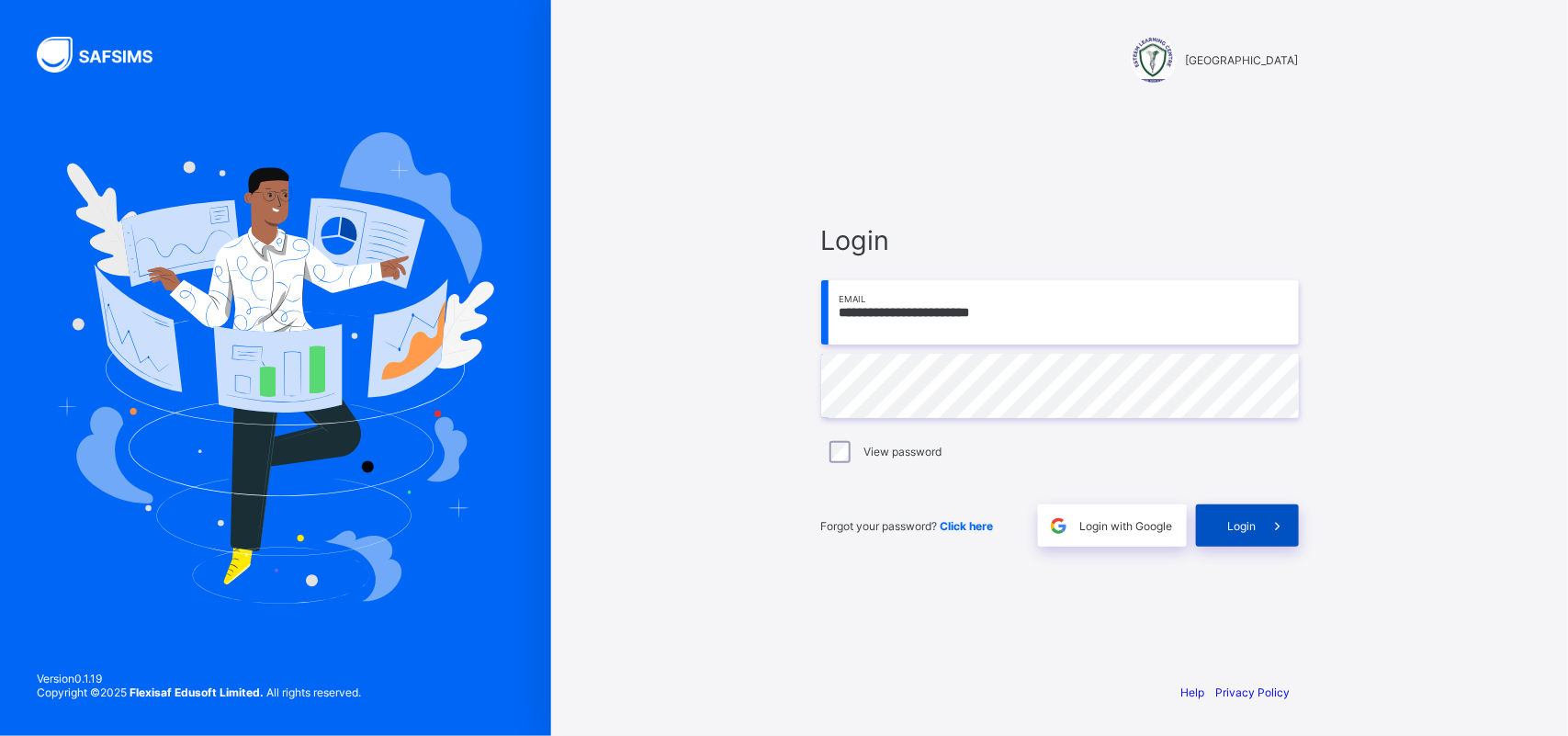 click on "Login" at bounding box center [1242, 526] 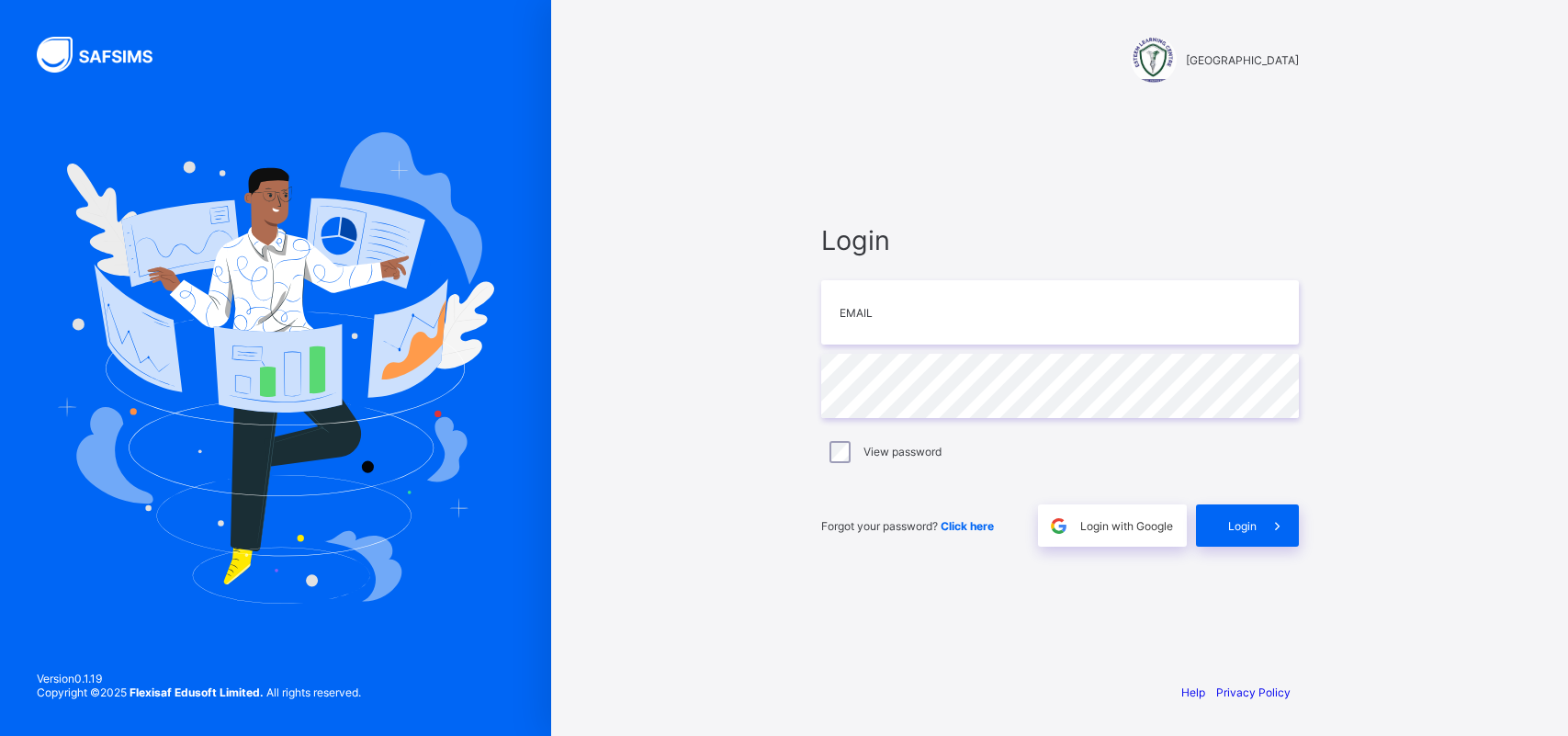 scroll, scrollTop: 0, scrollLeft: 0, axis: both 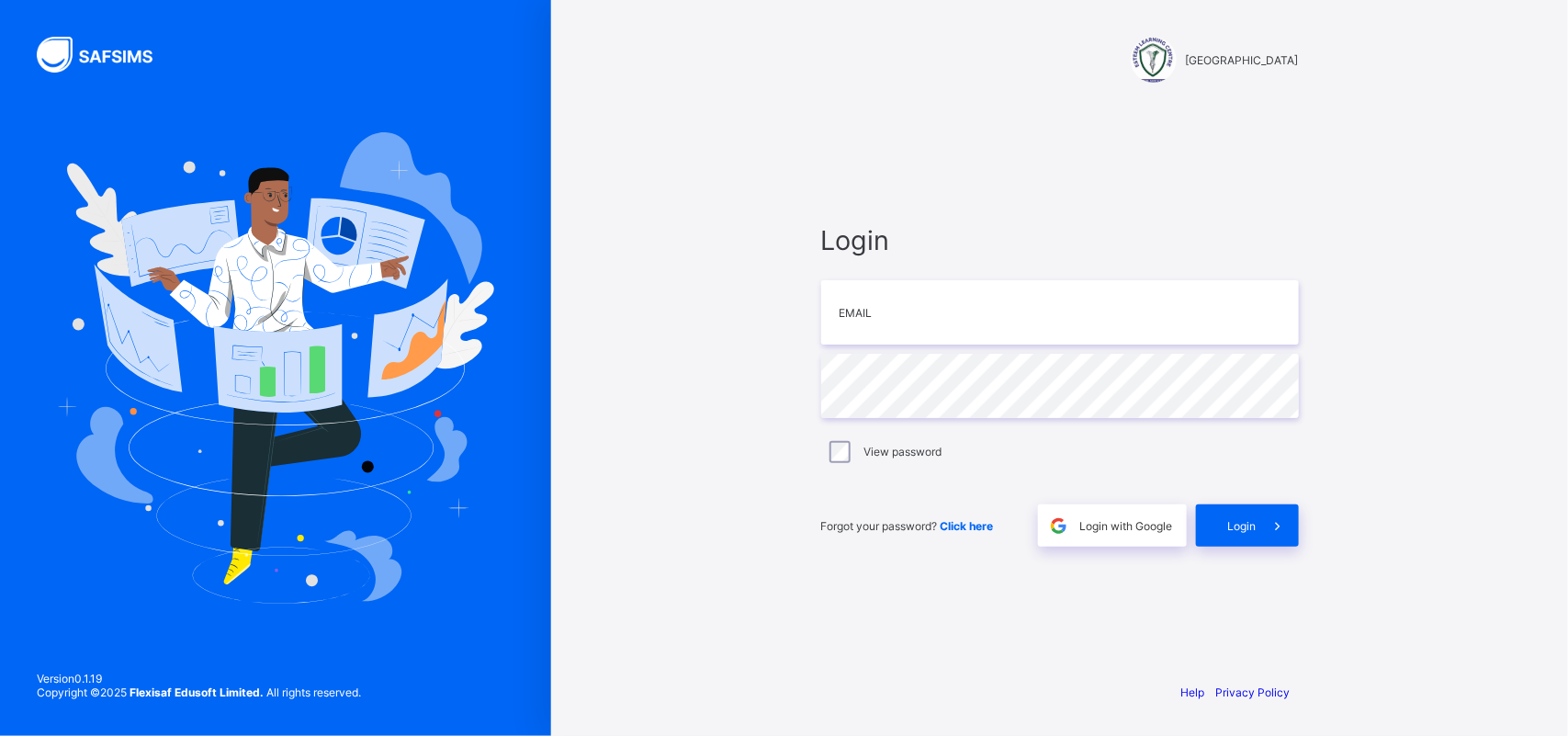 type on "**********" 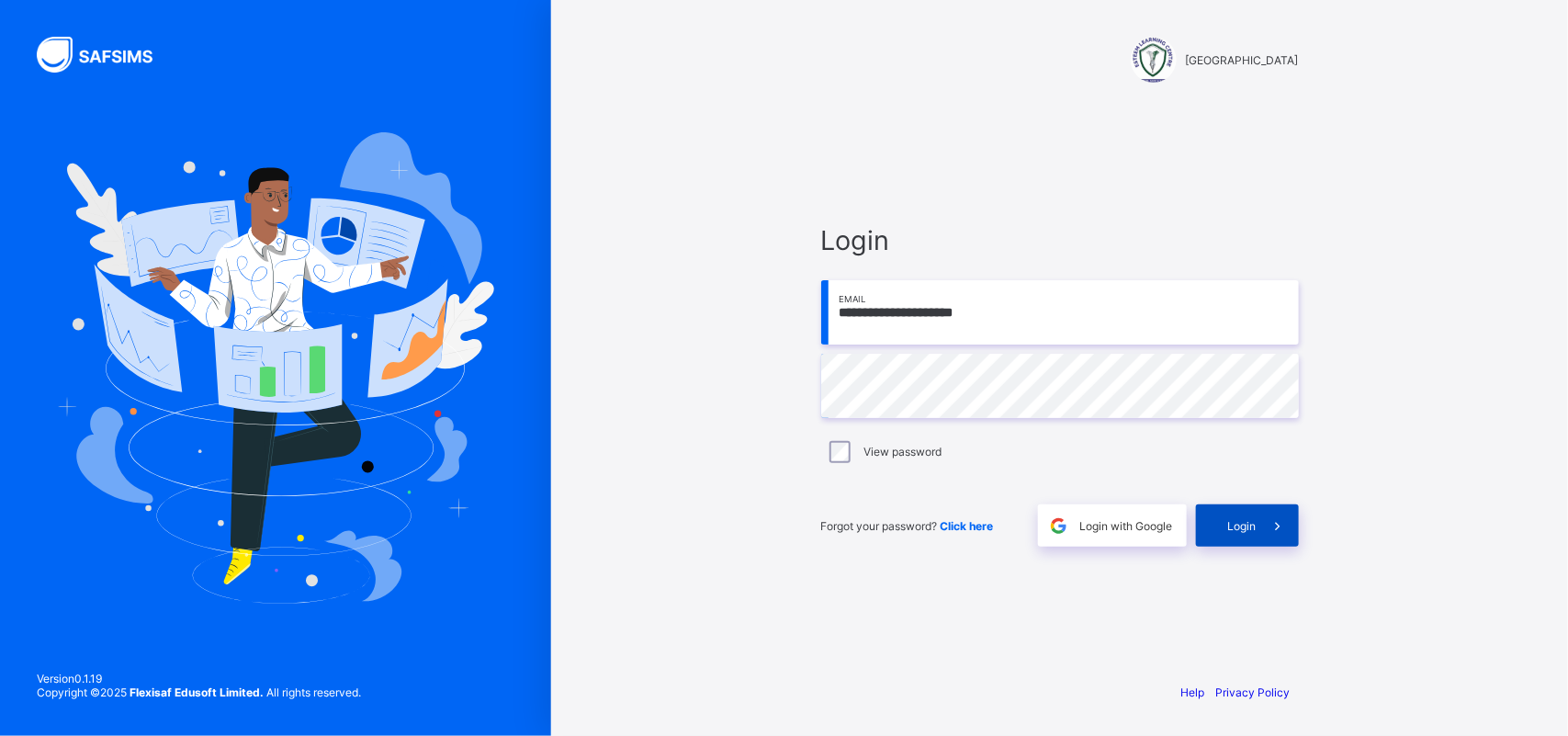 click on "Login" at bounding box center (1242, 526) 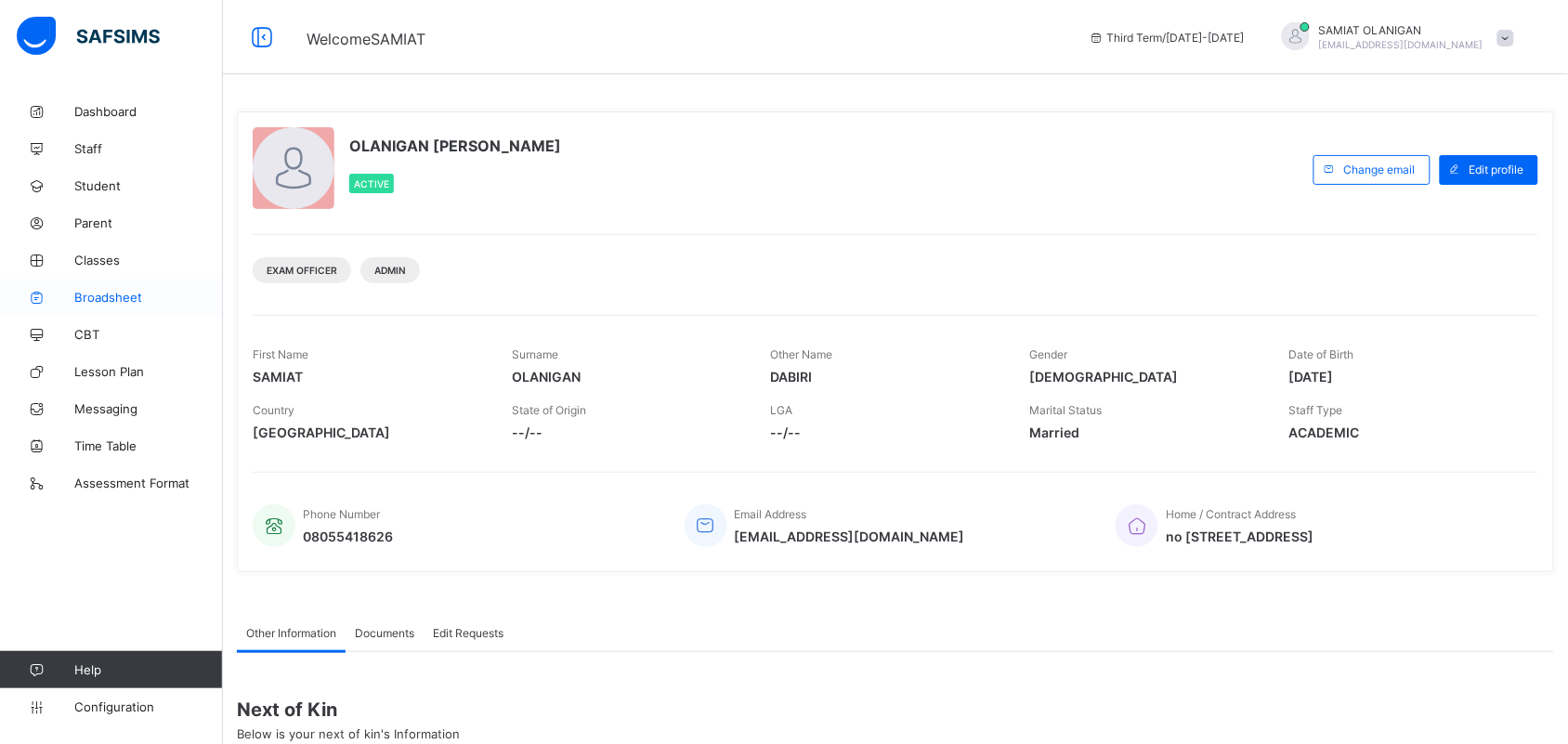 click on "Broadsheet" at bounding box center [149, 297] 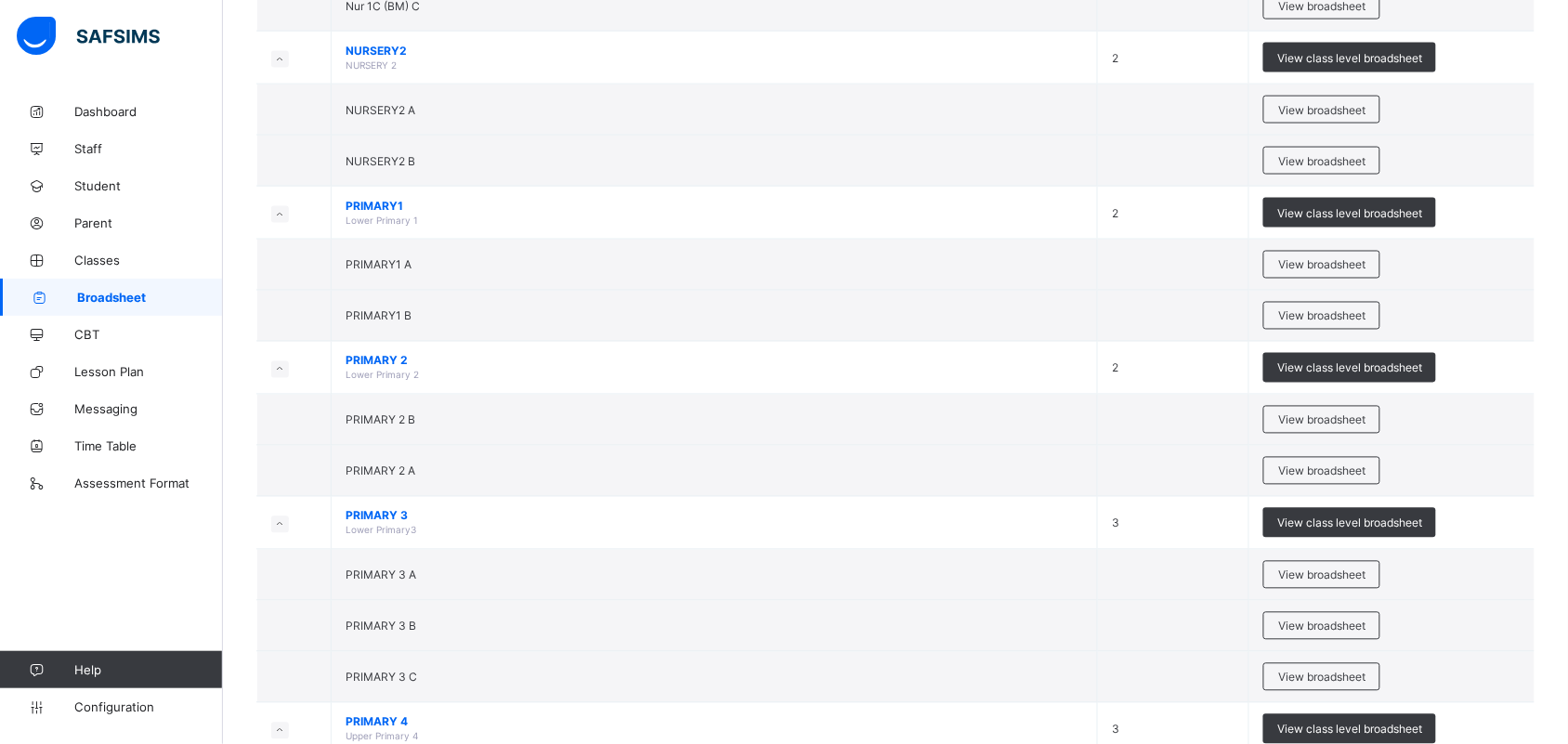 scroll, scrollTop: 810, scrollLeft: 0, axis: vertical 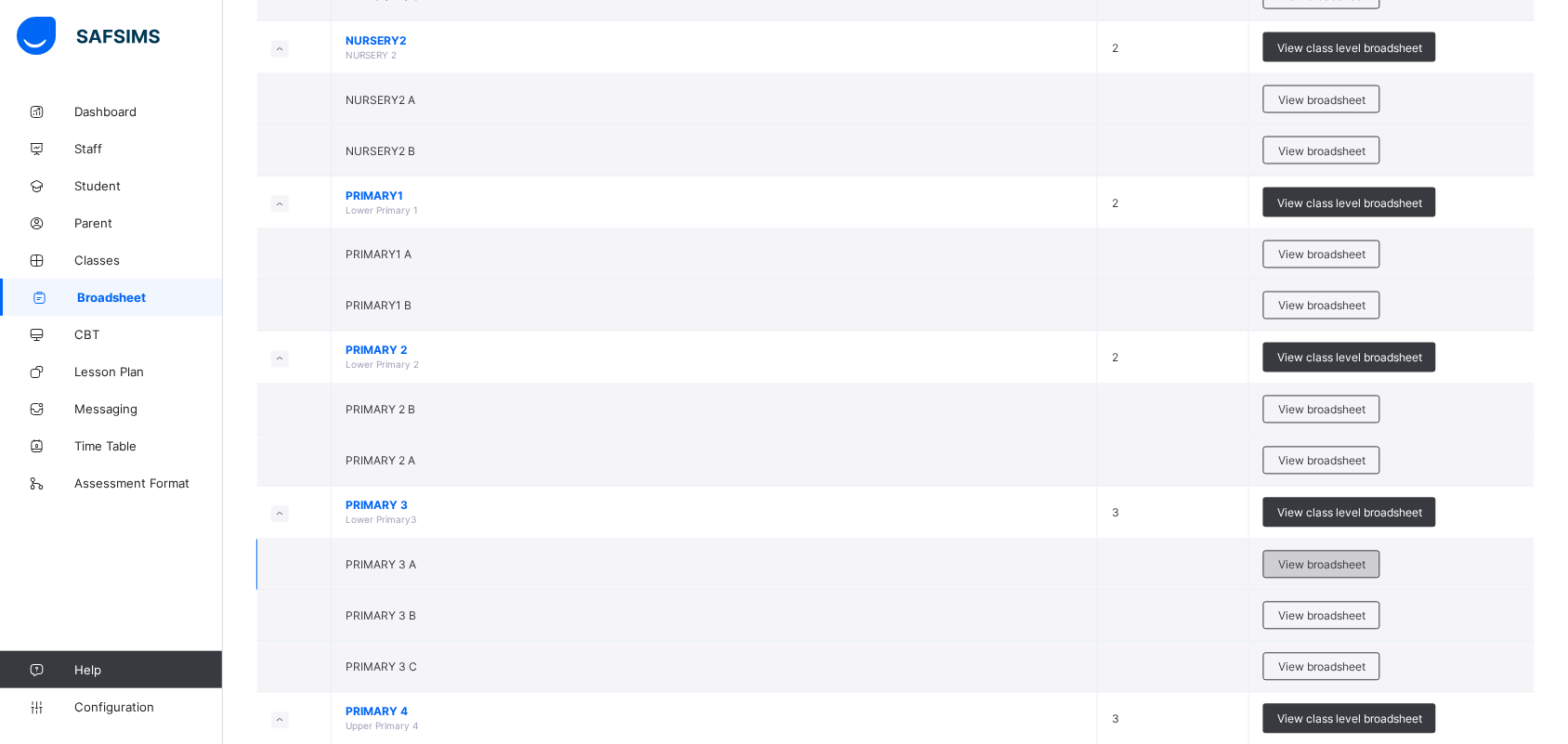 click on "View broadsheet" at bounding box center [1322, 565] 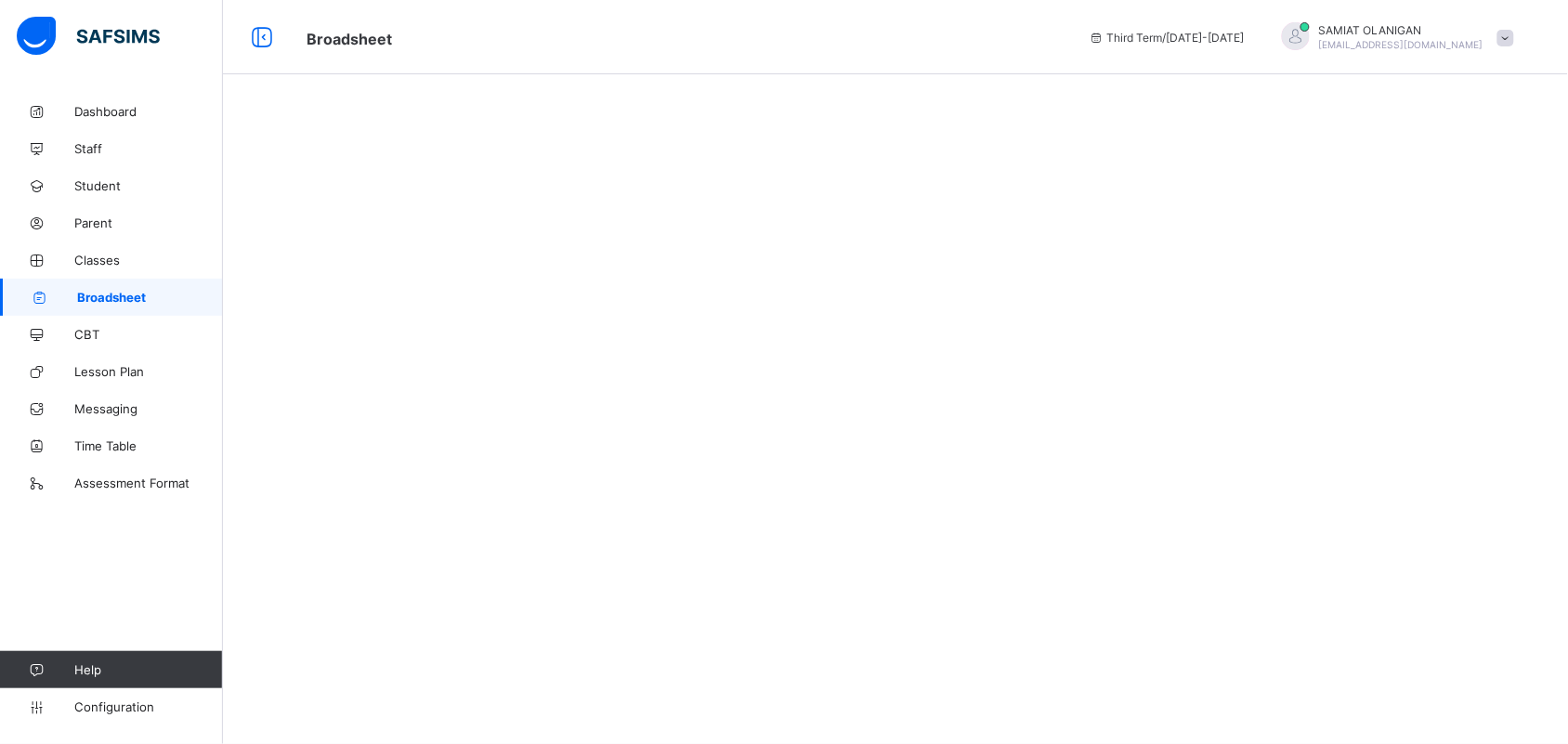scroll, scrollTop: 0, scrollLeft: 0, axis: both 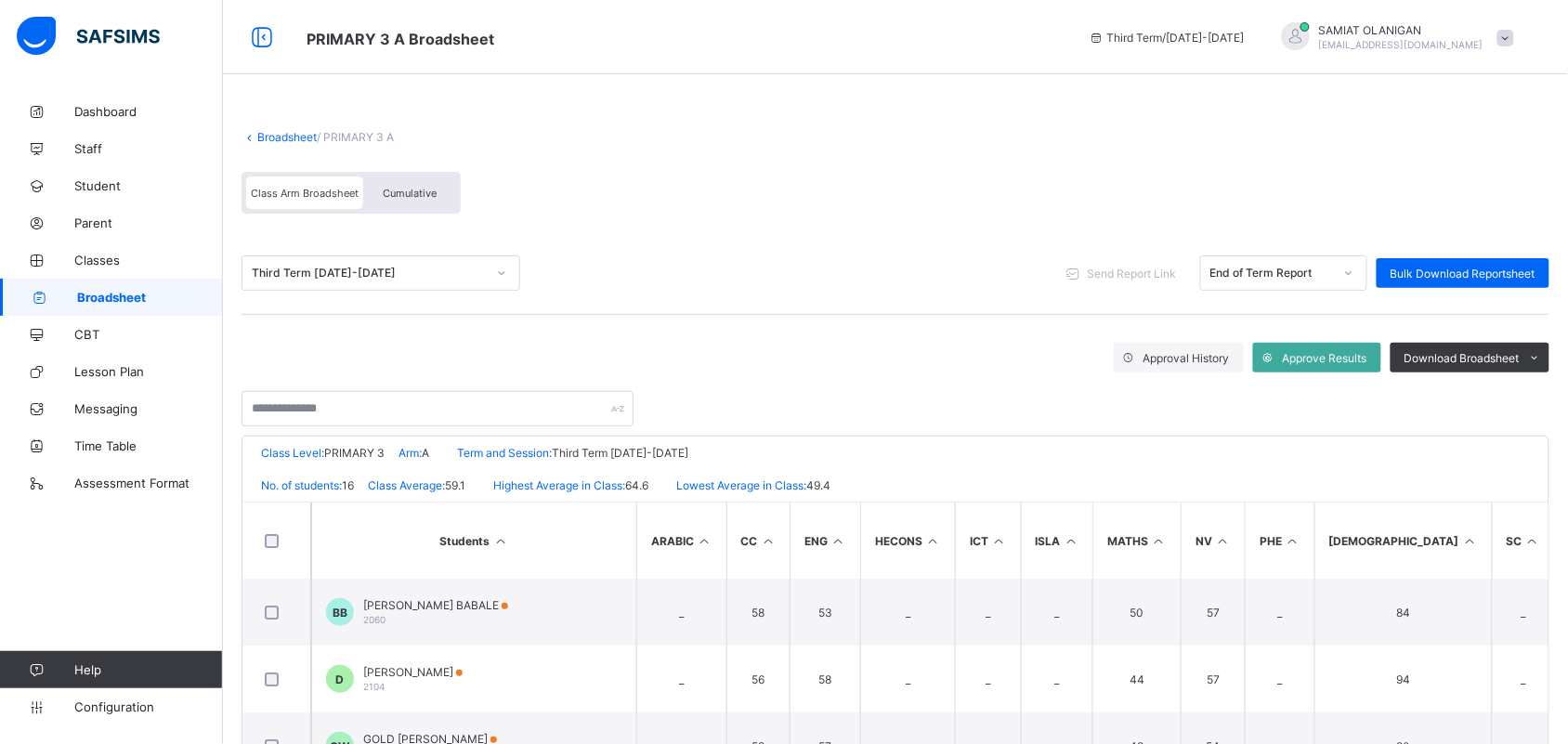 click on "Cumulative" at bounding box center (410, 193) 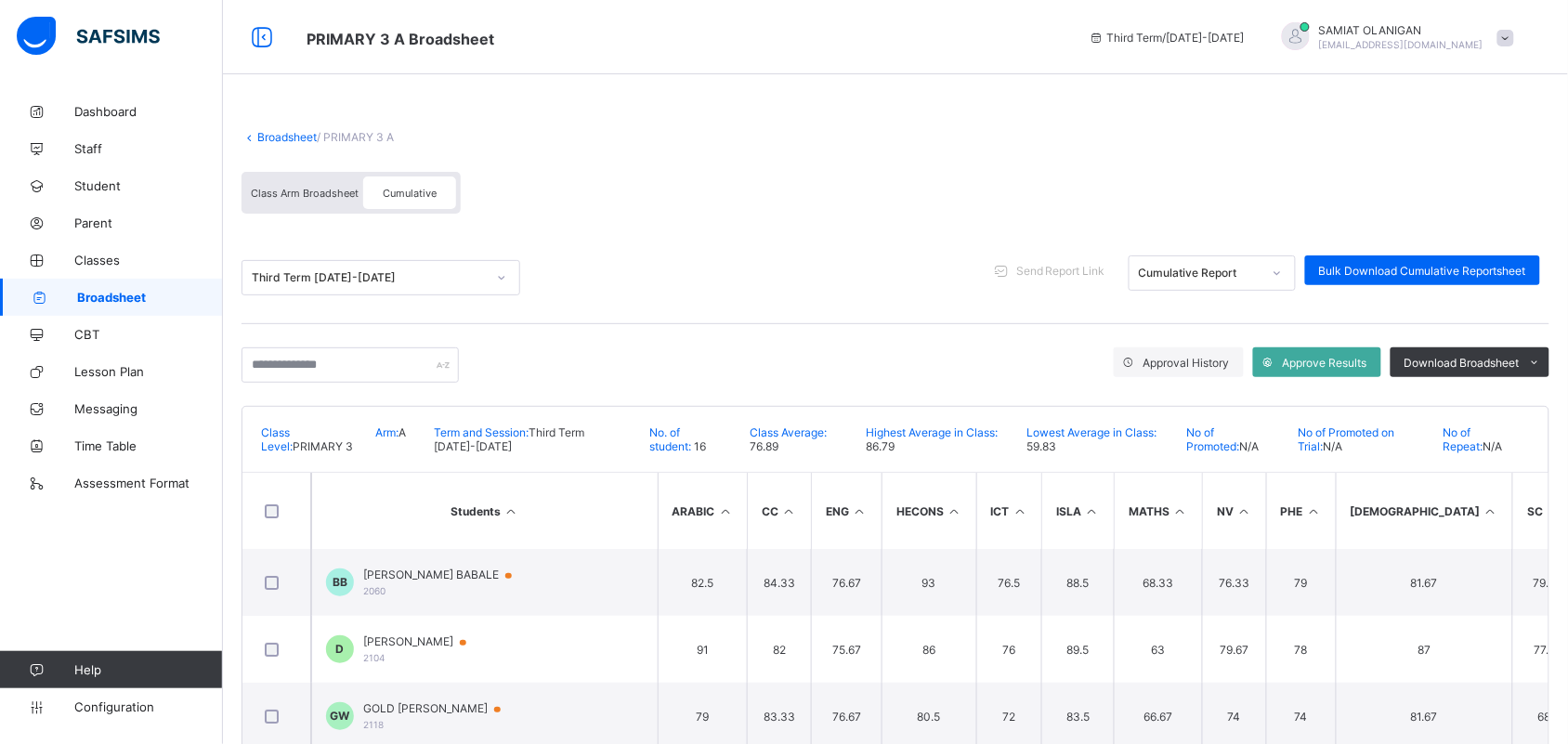 click at bounding box center (1491, 511) 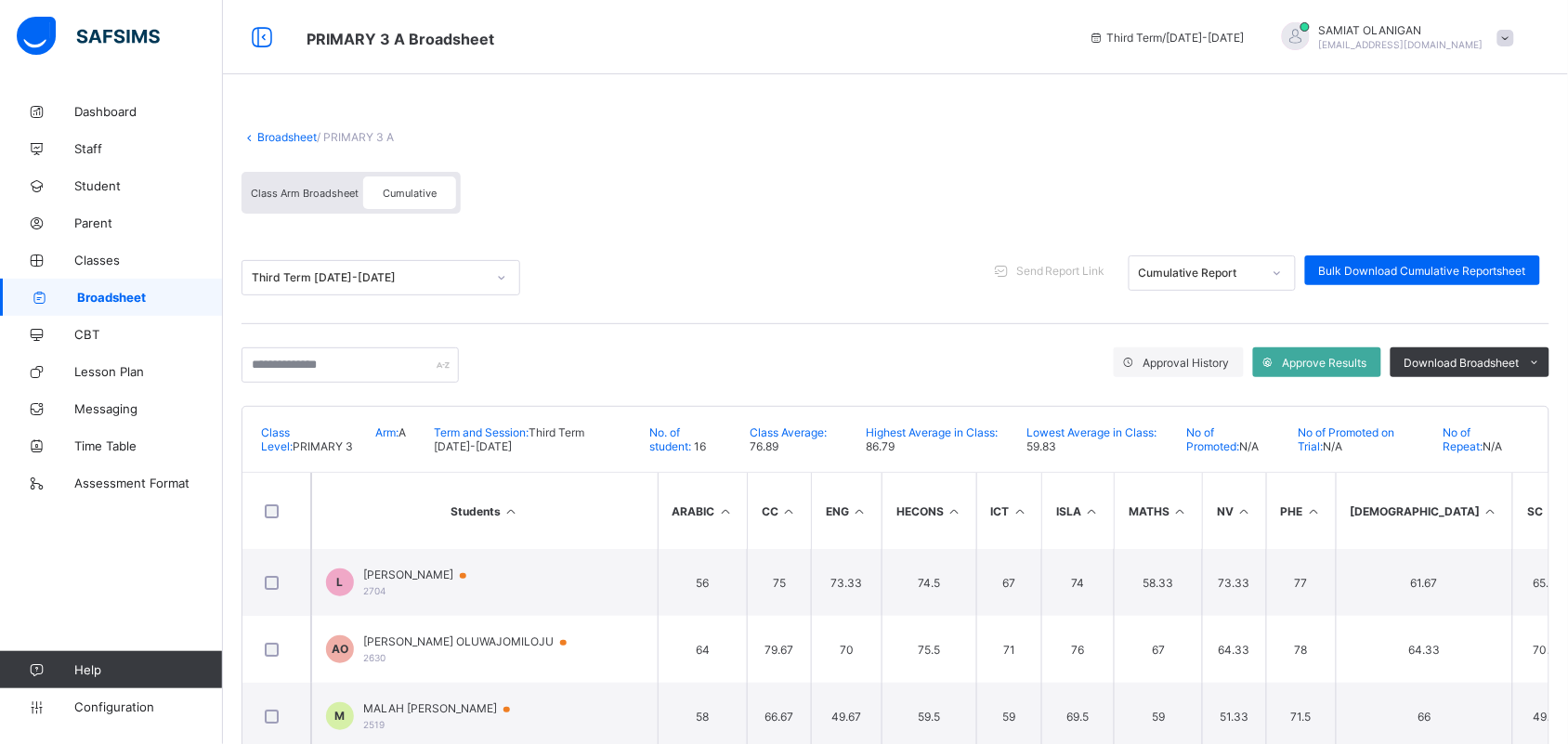 click at bounding box center [1491, 511] 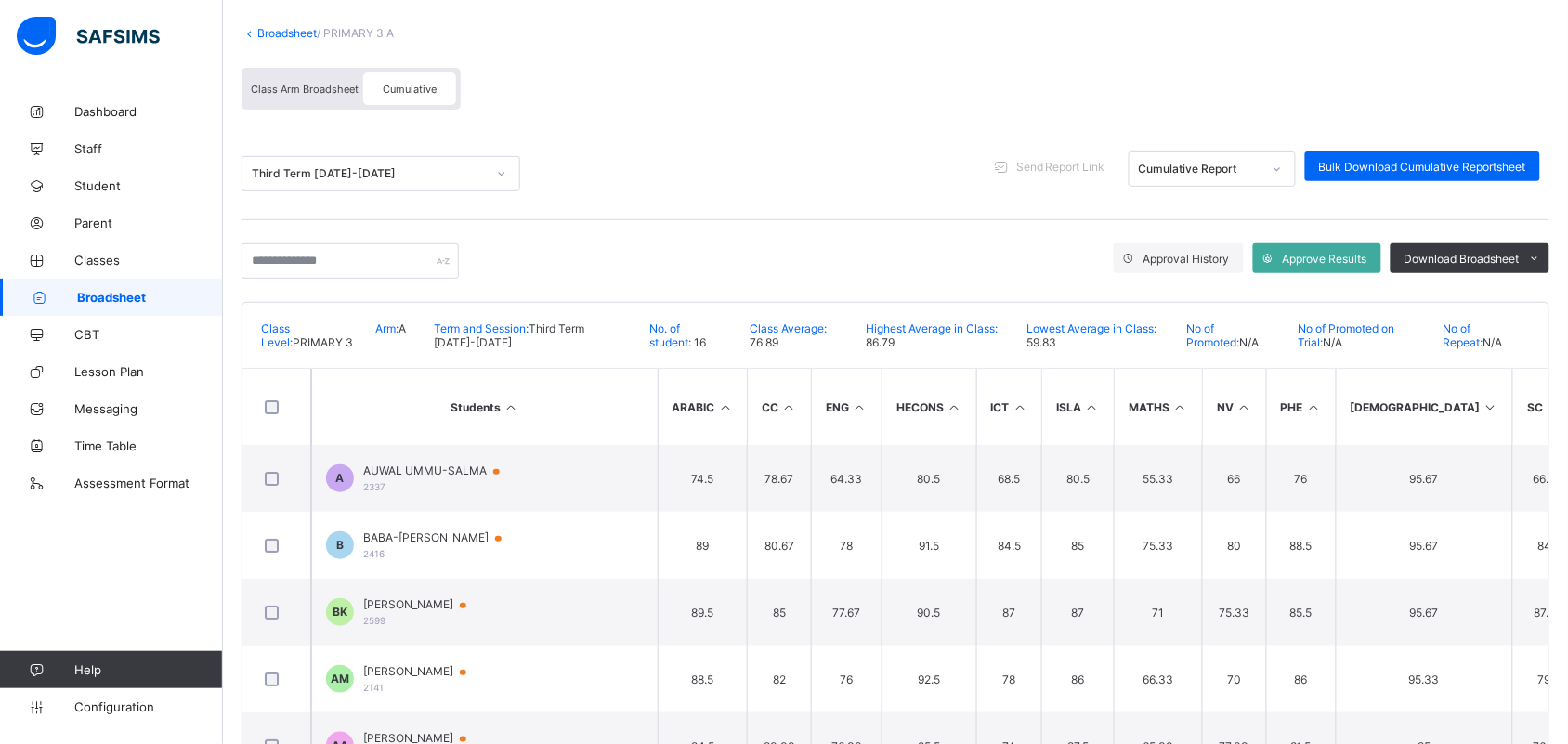 scroll, scrollTop: 105, scrollLeft: 0, axis: vertical 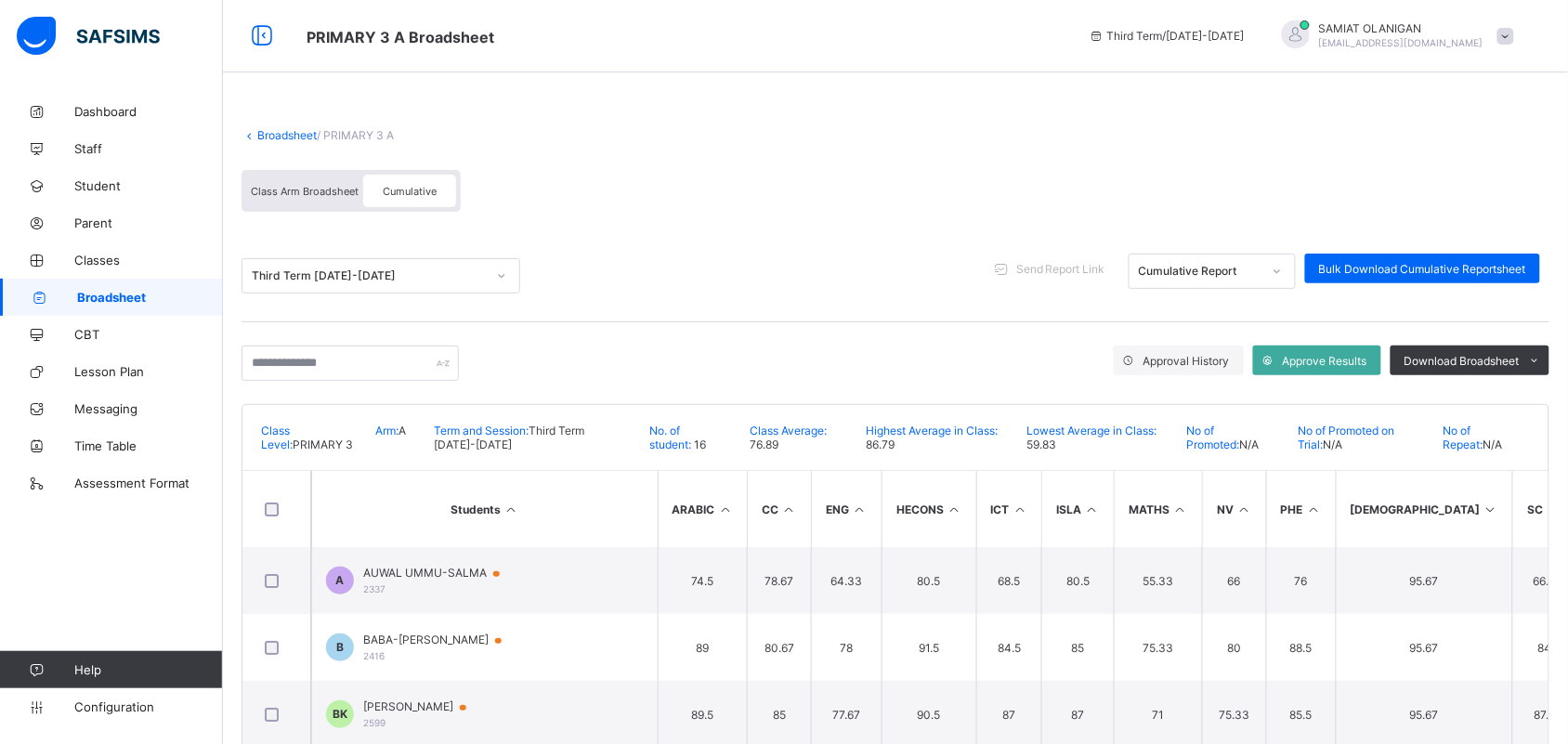click at bounding box center [1506, 36] 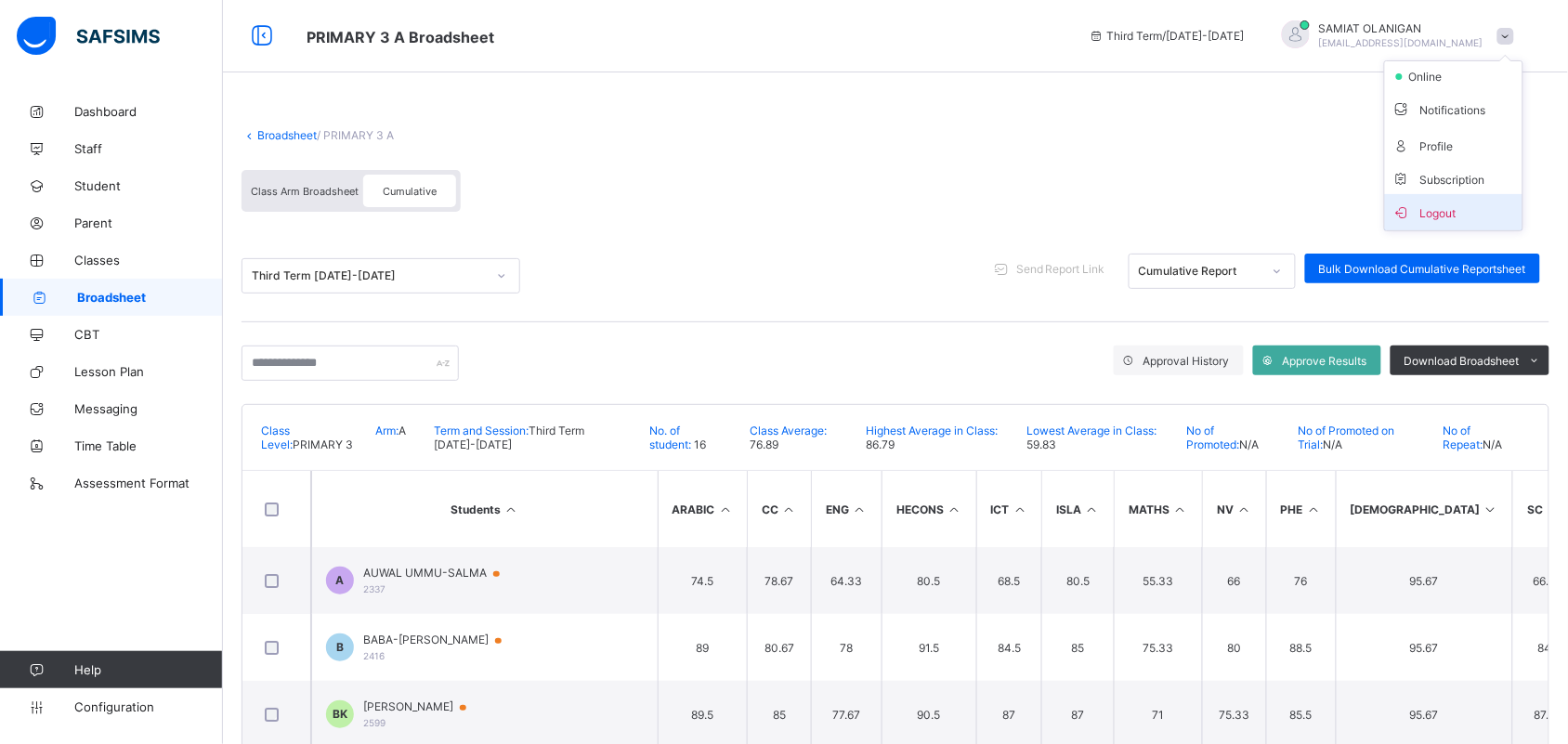 click on "Logout" at bounding box center (1454, 212) 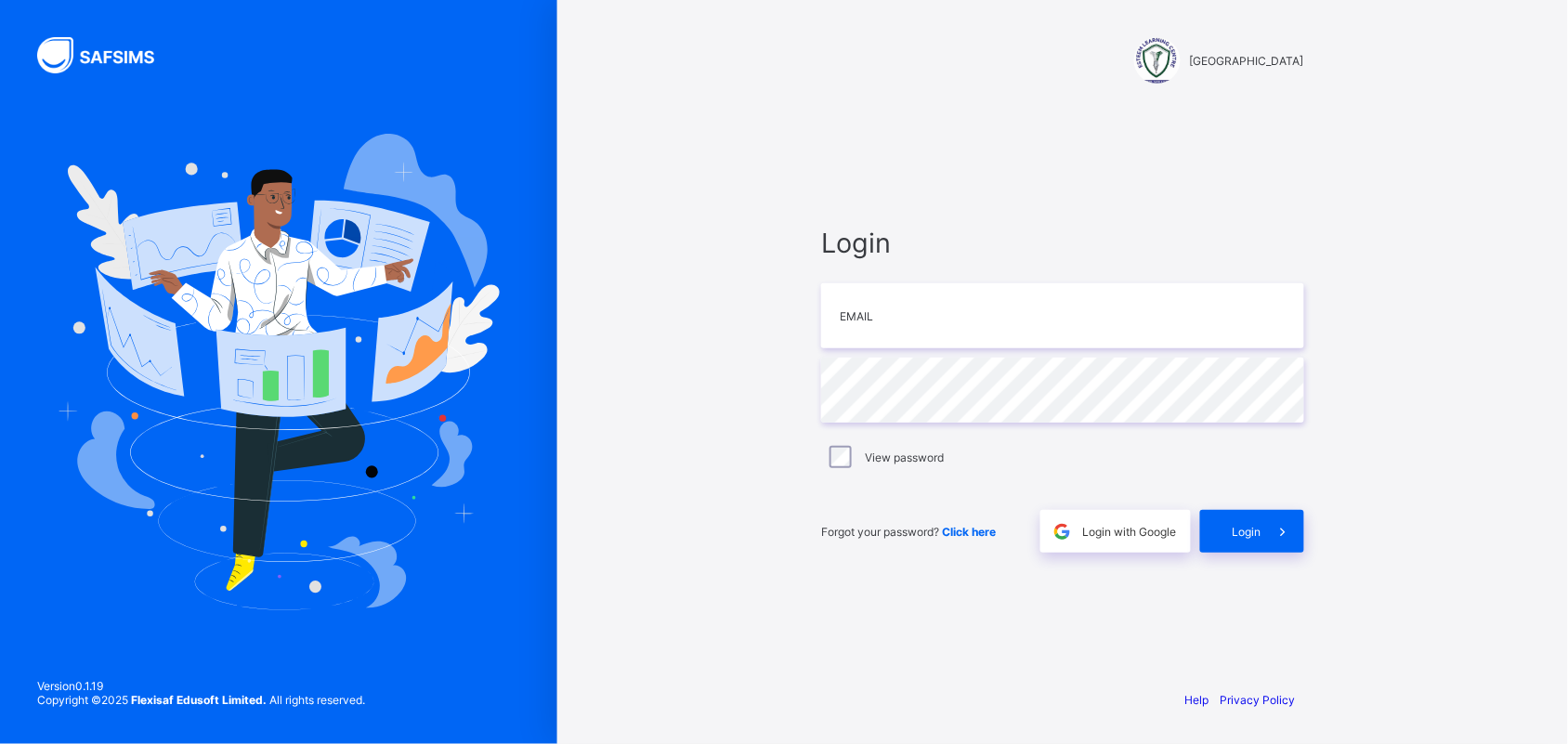 scroll, scrollTop: 0, scrollLeft: 0, axis: both 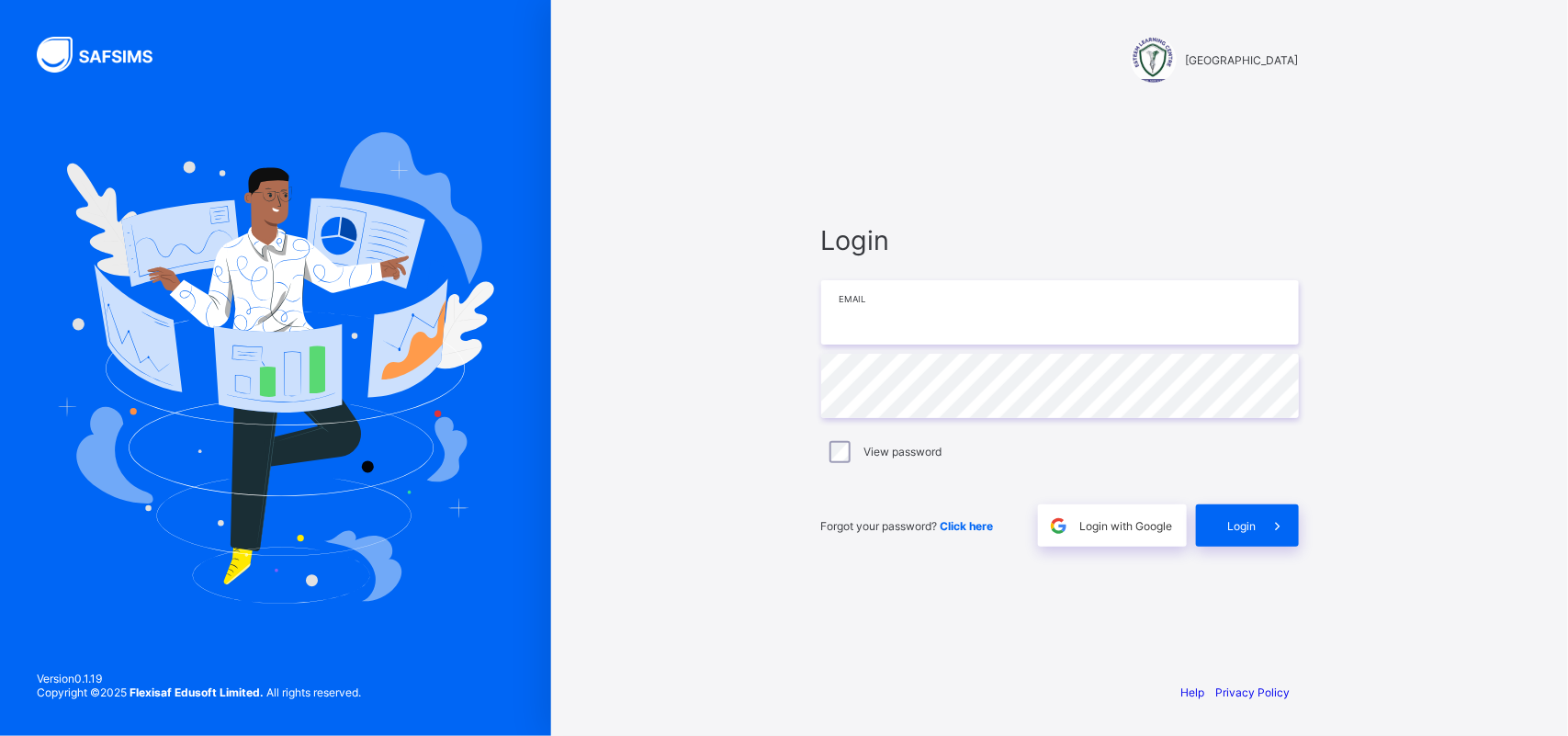 click at bounding box center [1060, 312] 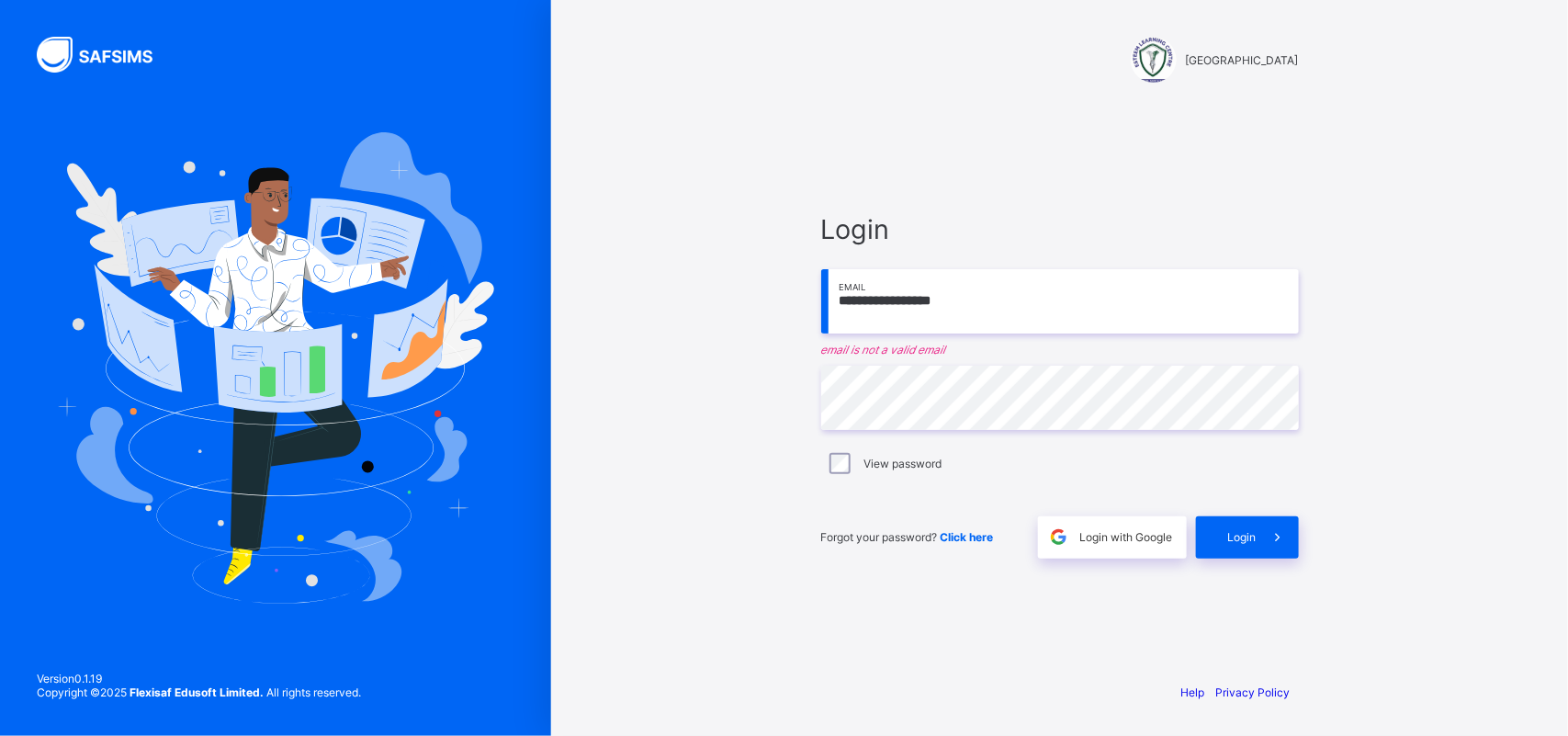 click on "**********" at bounding box center (1060, 301) 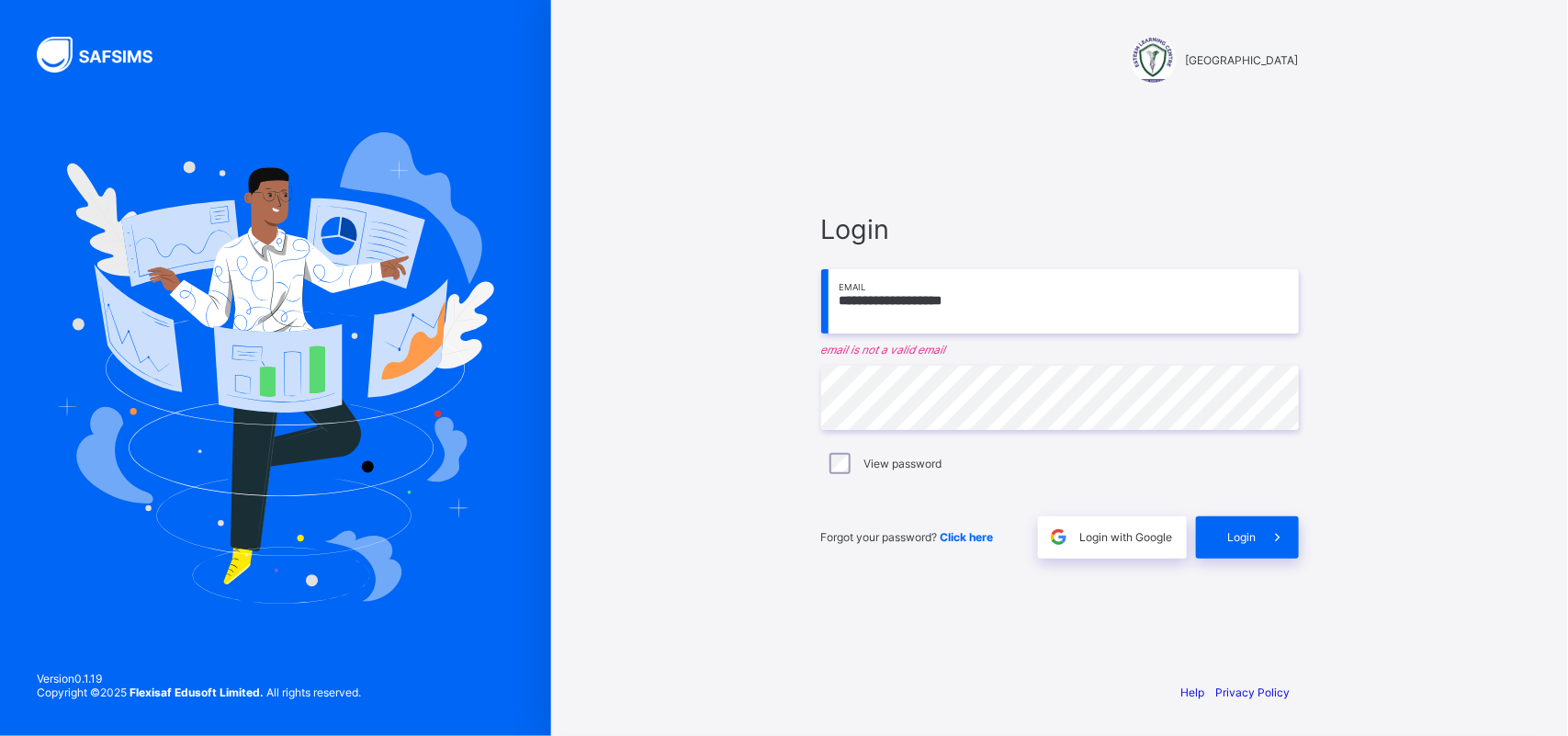 click on "**********" at bounding box center [1060, 301] 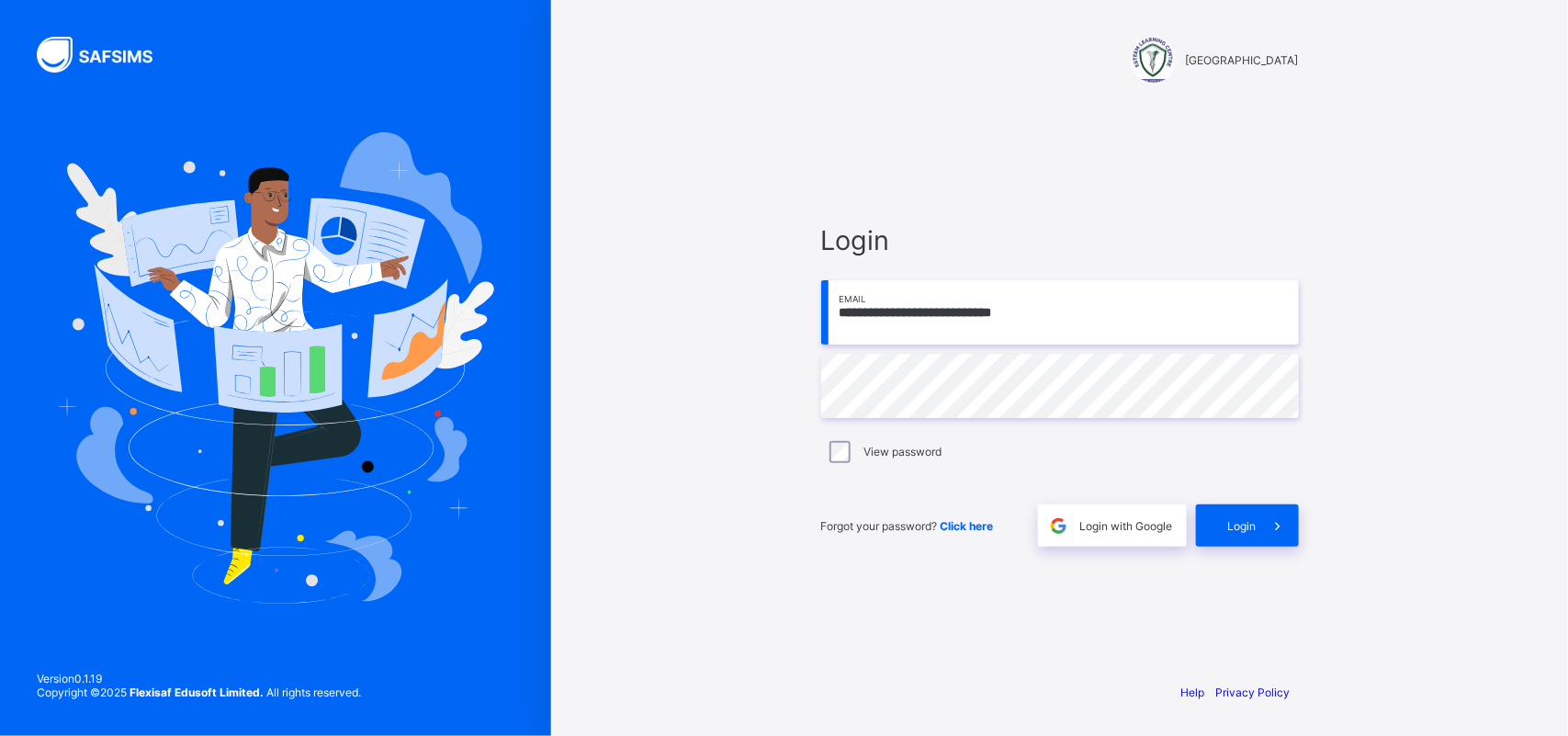 type on "**********" 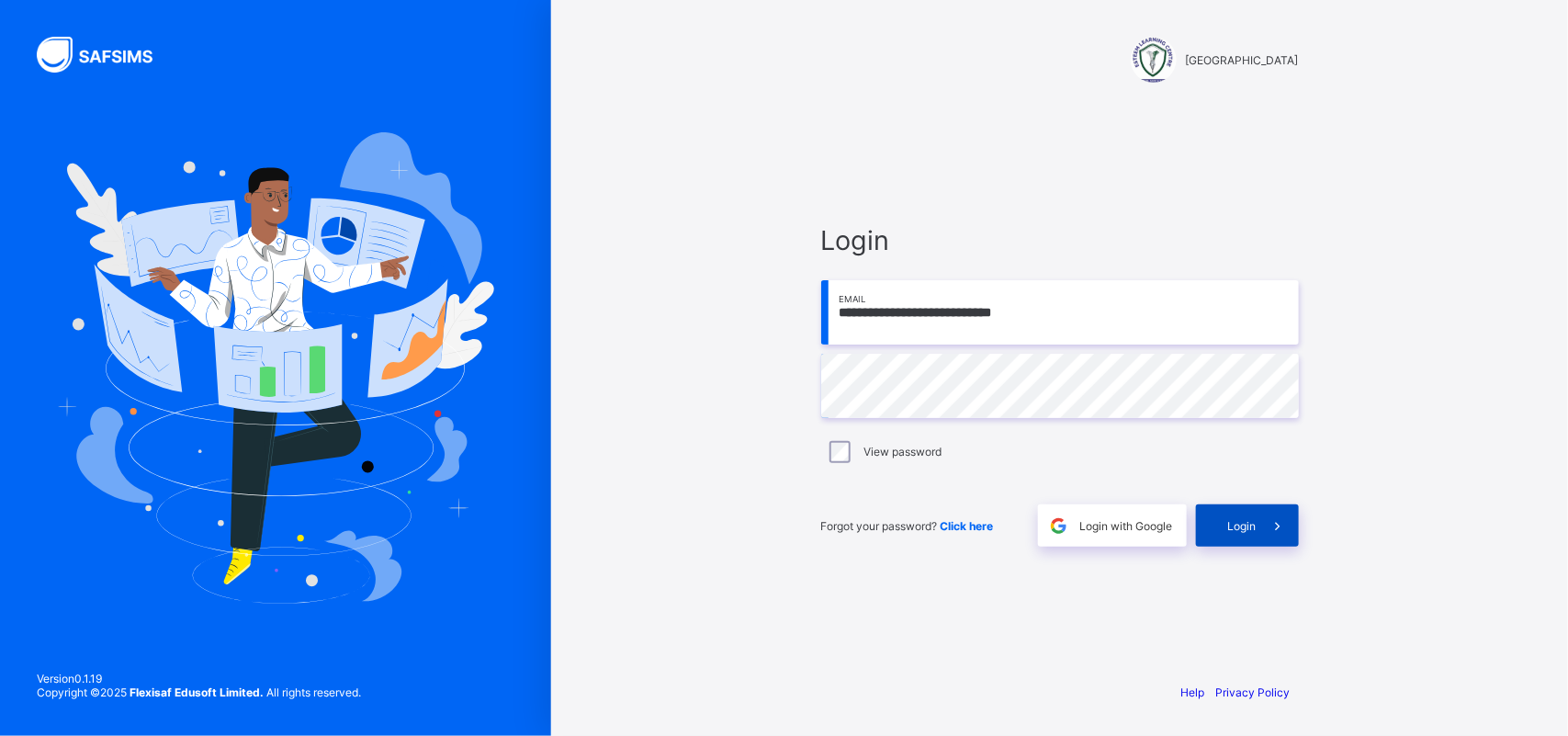 click on "Login" at bounding box center (1247, 526) 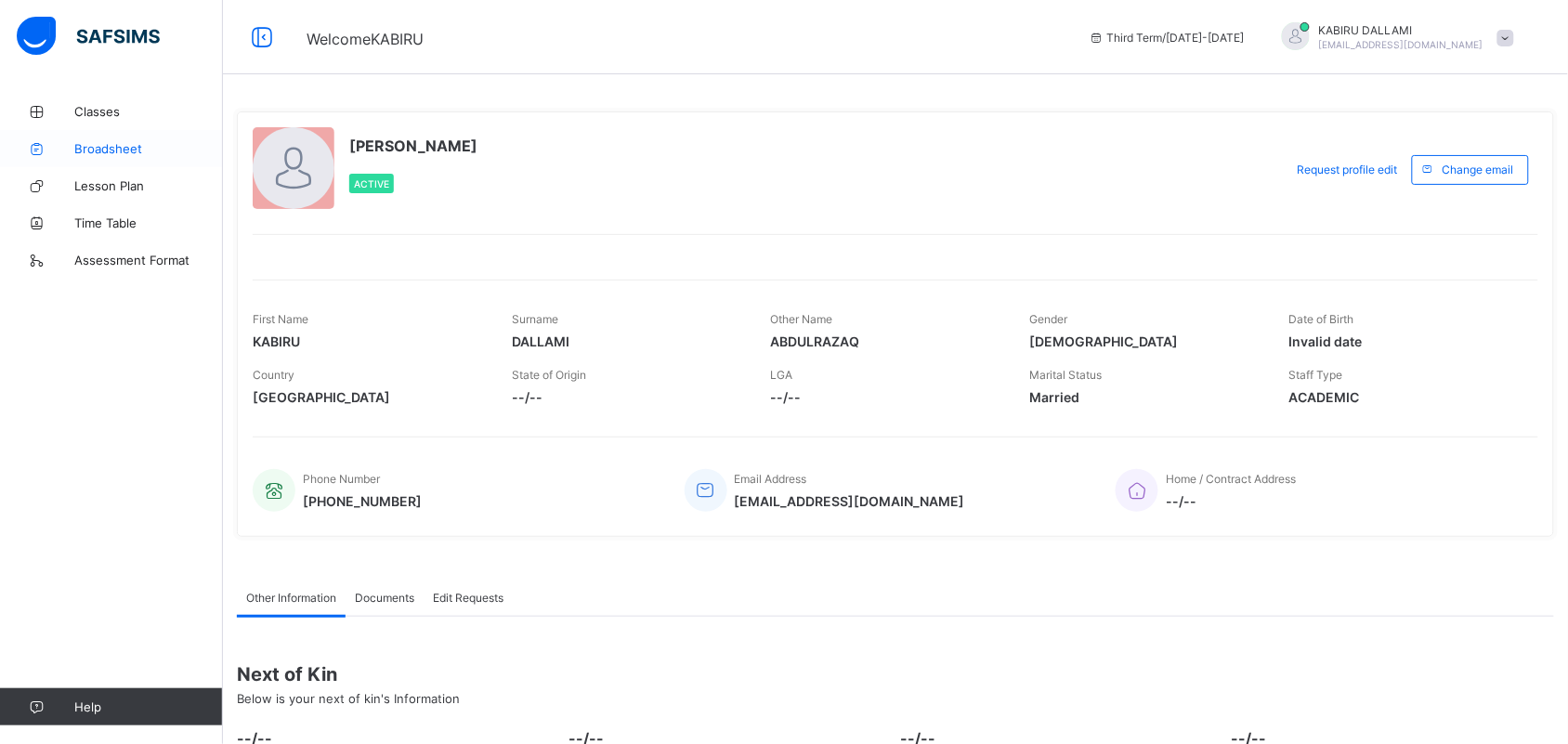 click on "Broadsheet" at bounding box center [149, 149] 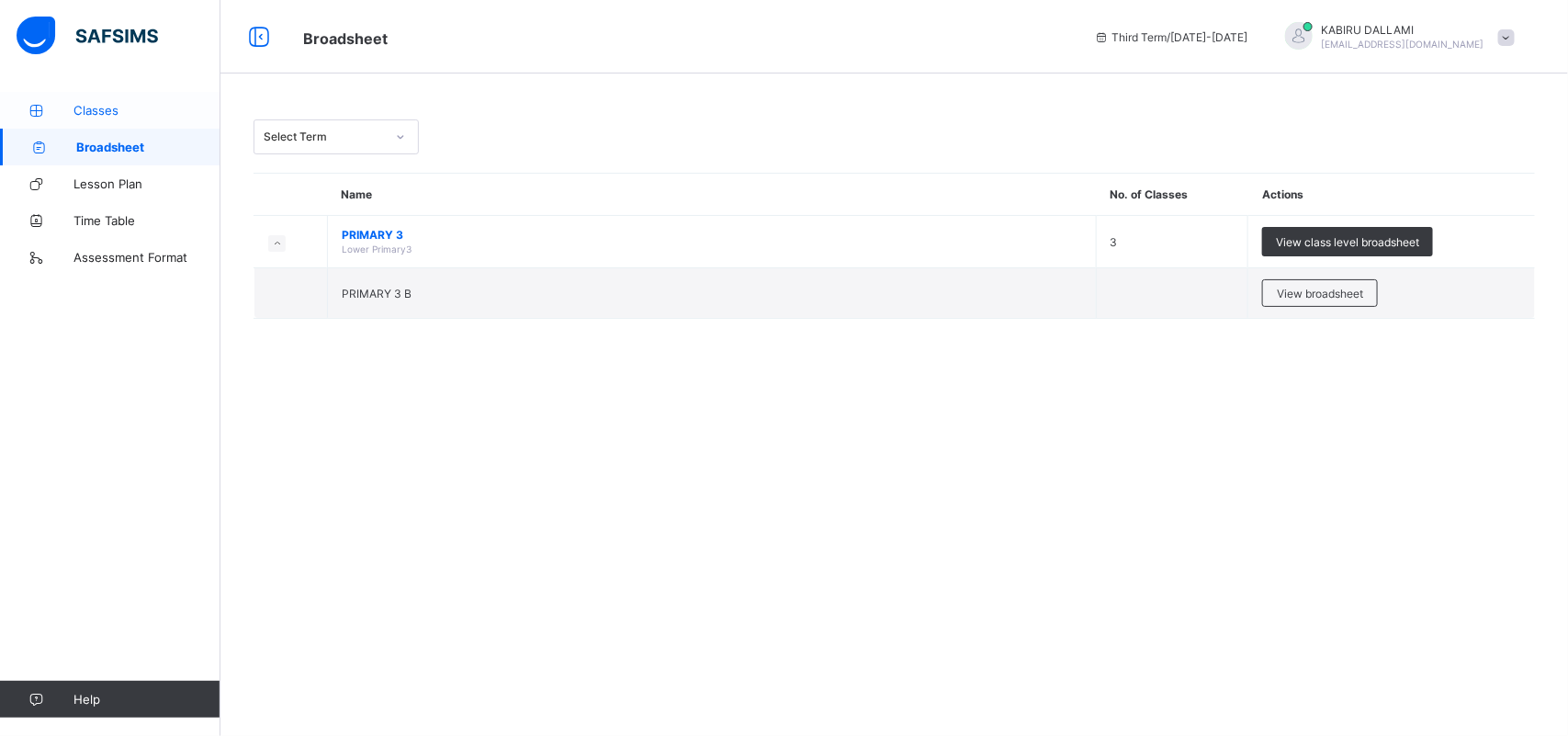click on "Classes" at bounding box center [147, 110] 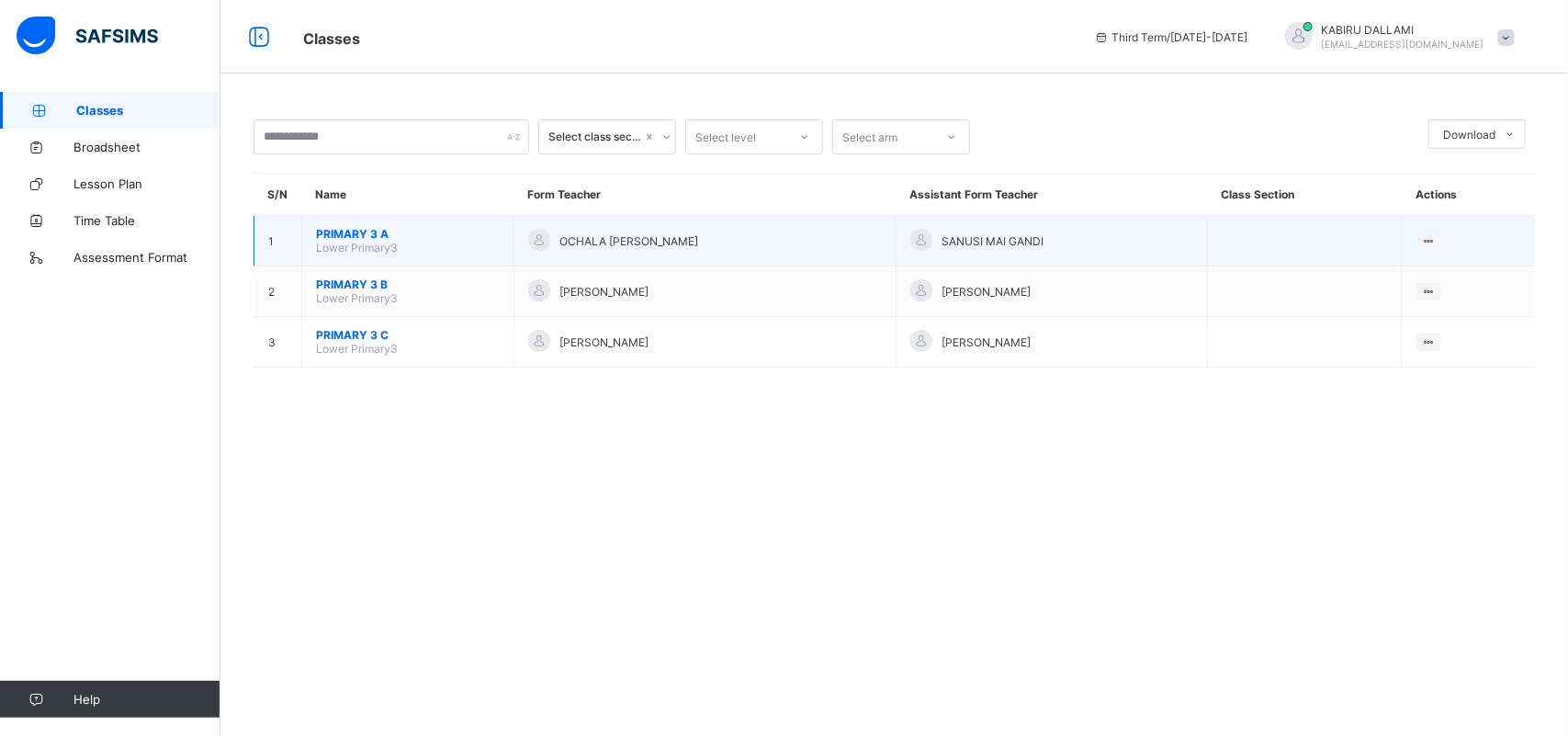 click on "PRIMARY 3   A" at bounding box center (408, 233) 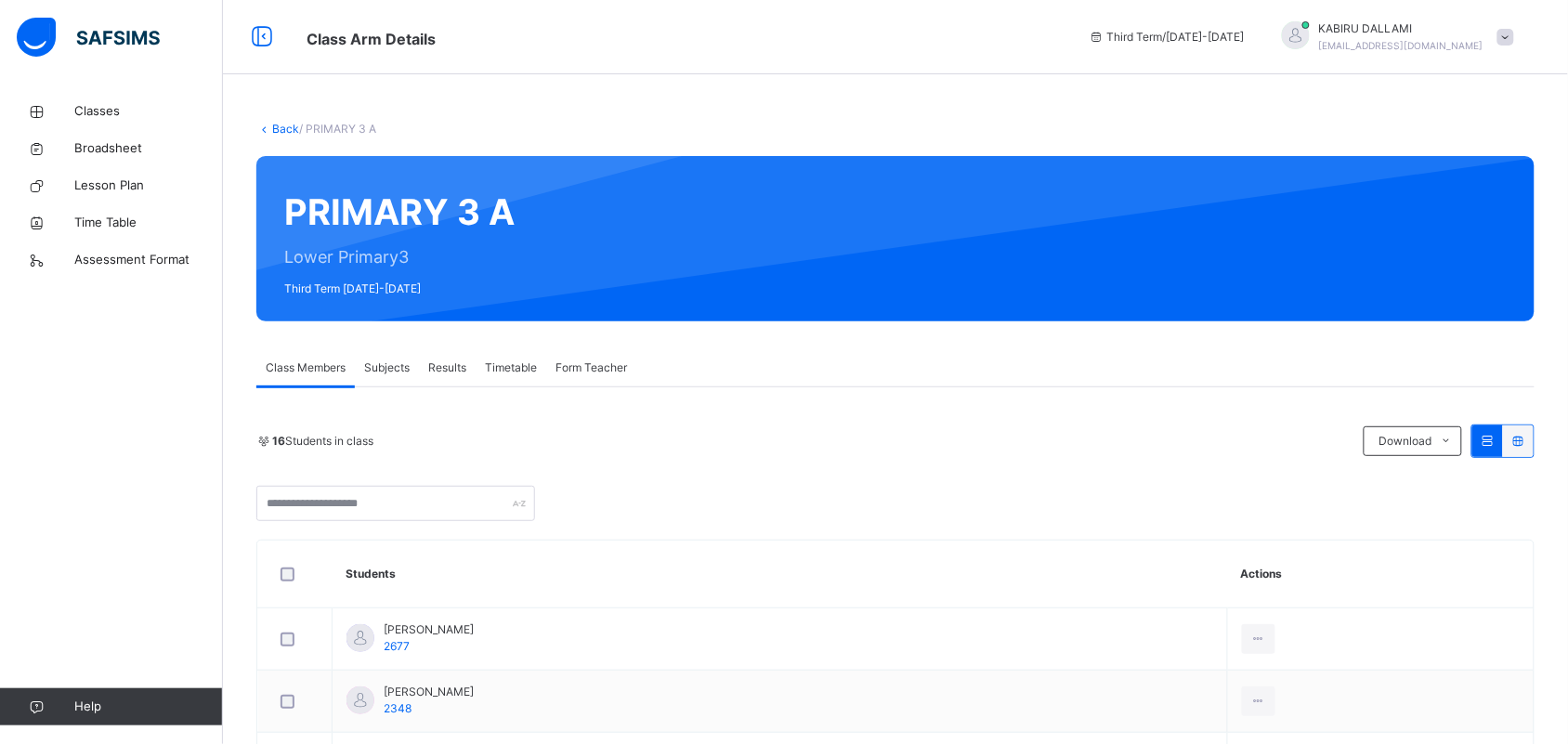 click on "Subjects" at bounding box center (386, 368) 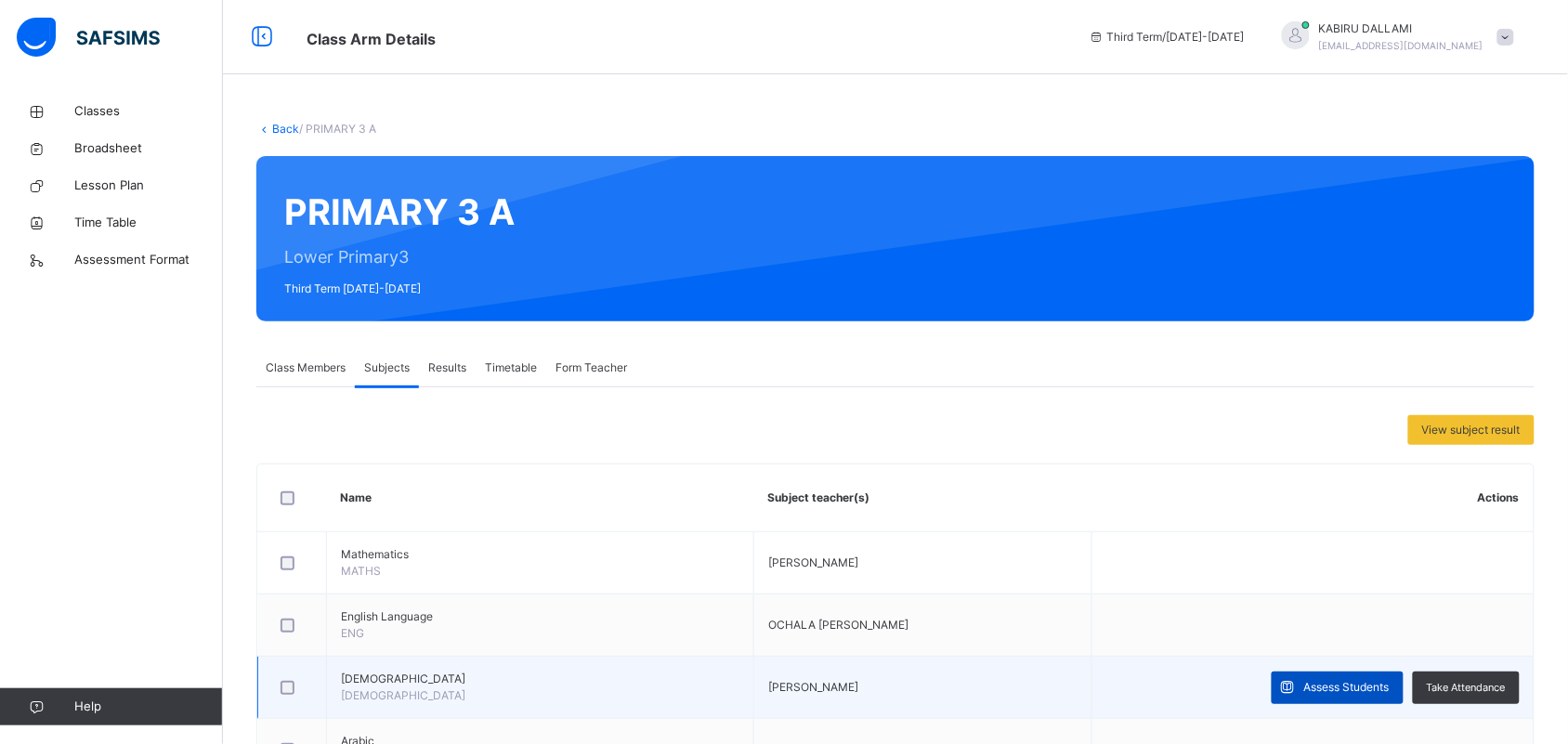 click on "Assess Students" at bounding box center [1347, 687] 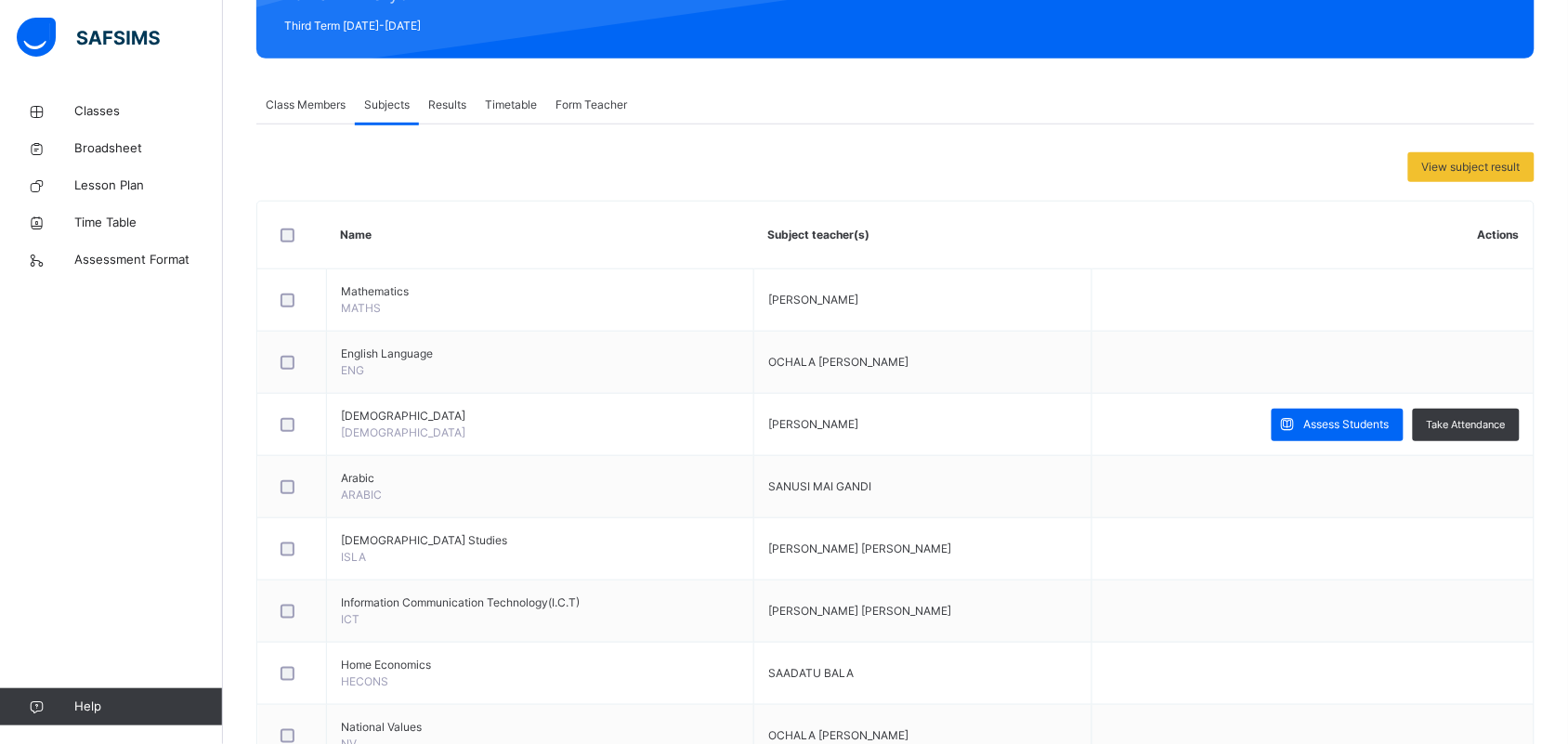 scroll, scrollTop: 266, scrollLeft: 0, axis: vertical 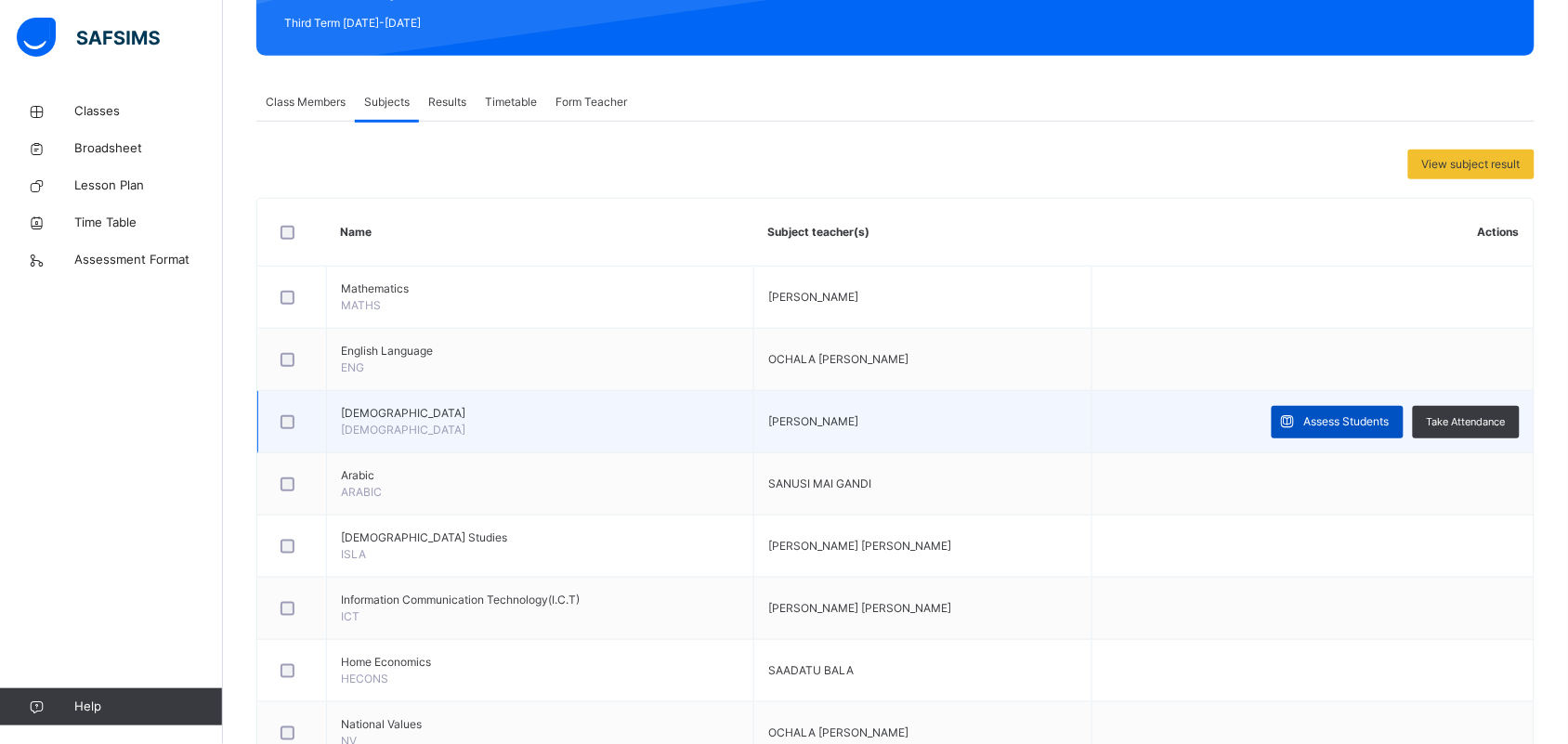 click on "Assess Students" at bounding box center [1338, 422] 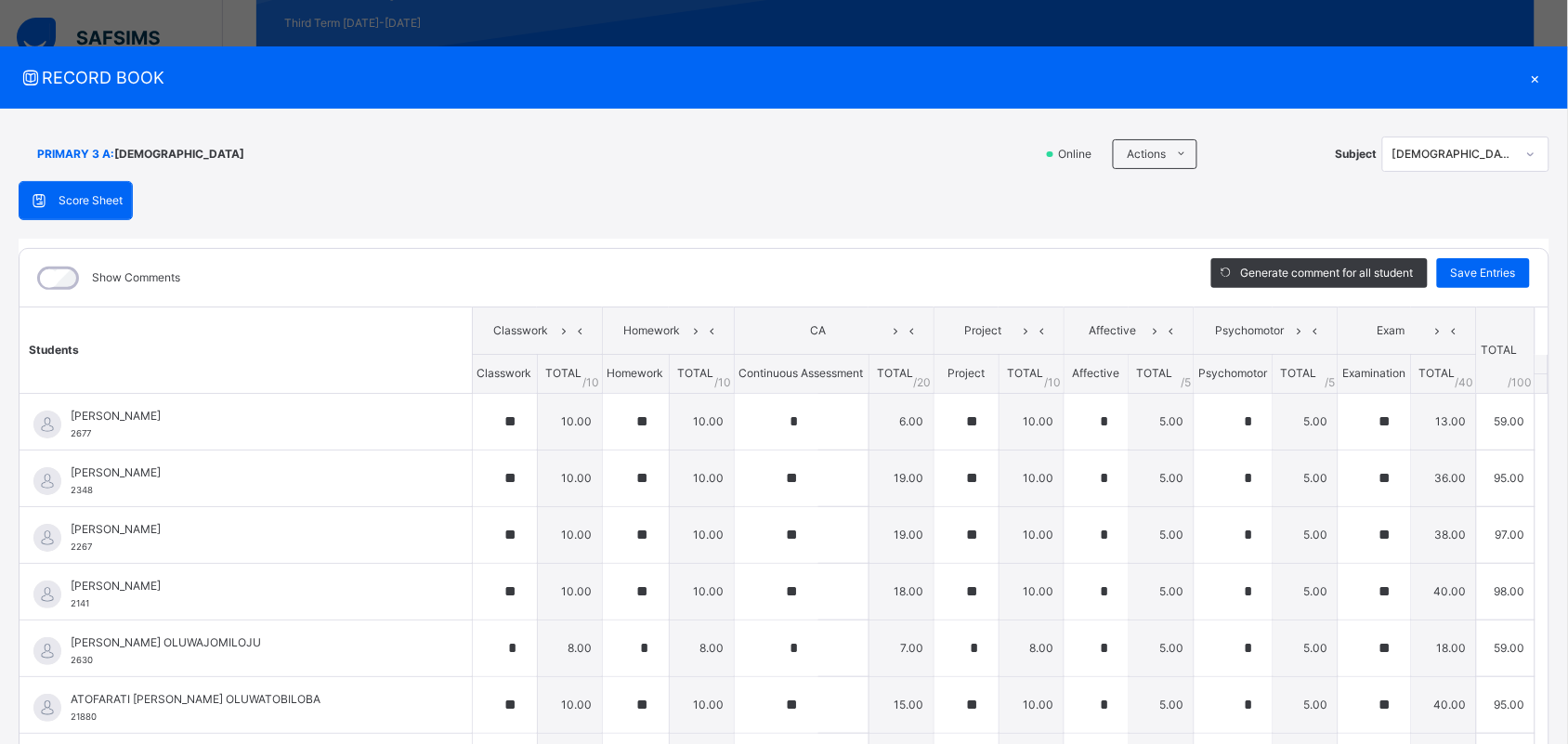 type on "**" 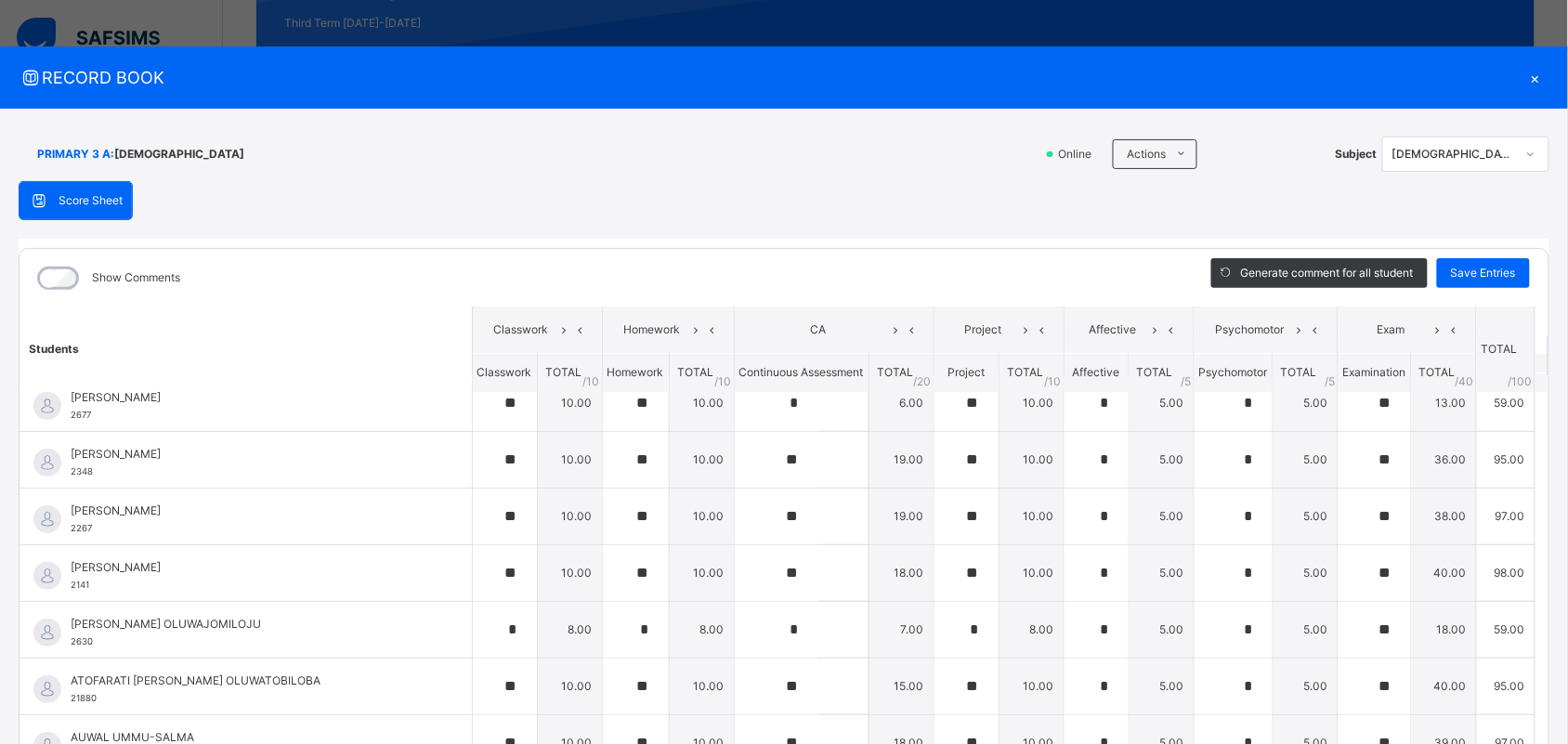 scroll, scrollTop: 10, scrollLeft: 0, axis: vertical 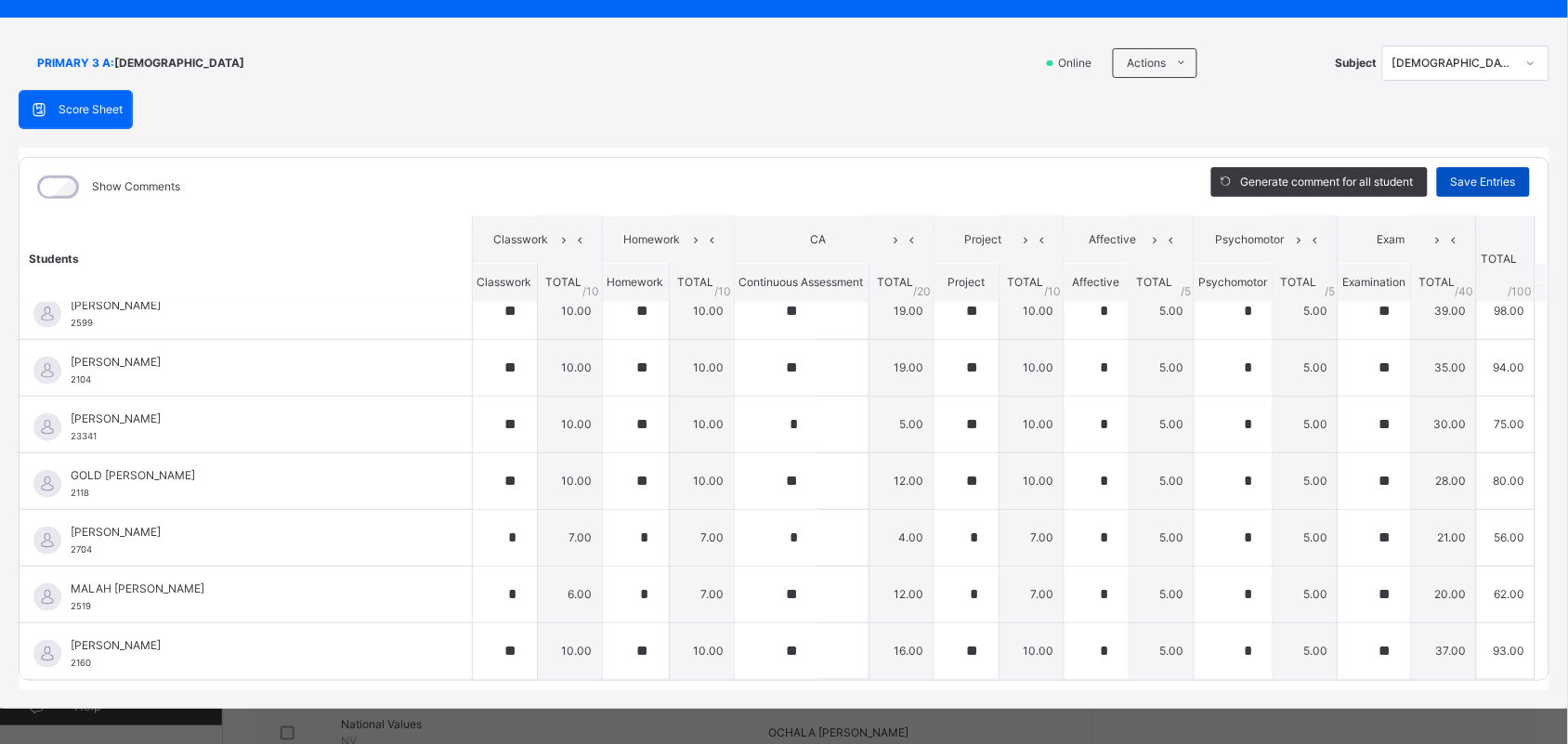 click on "Save Entries" at bounding box center (1483, 182) 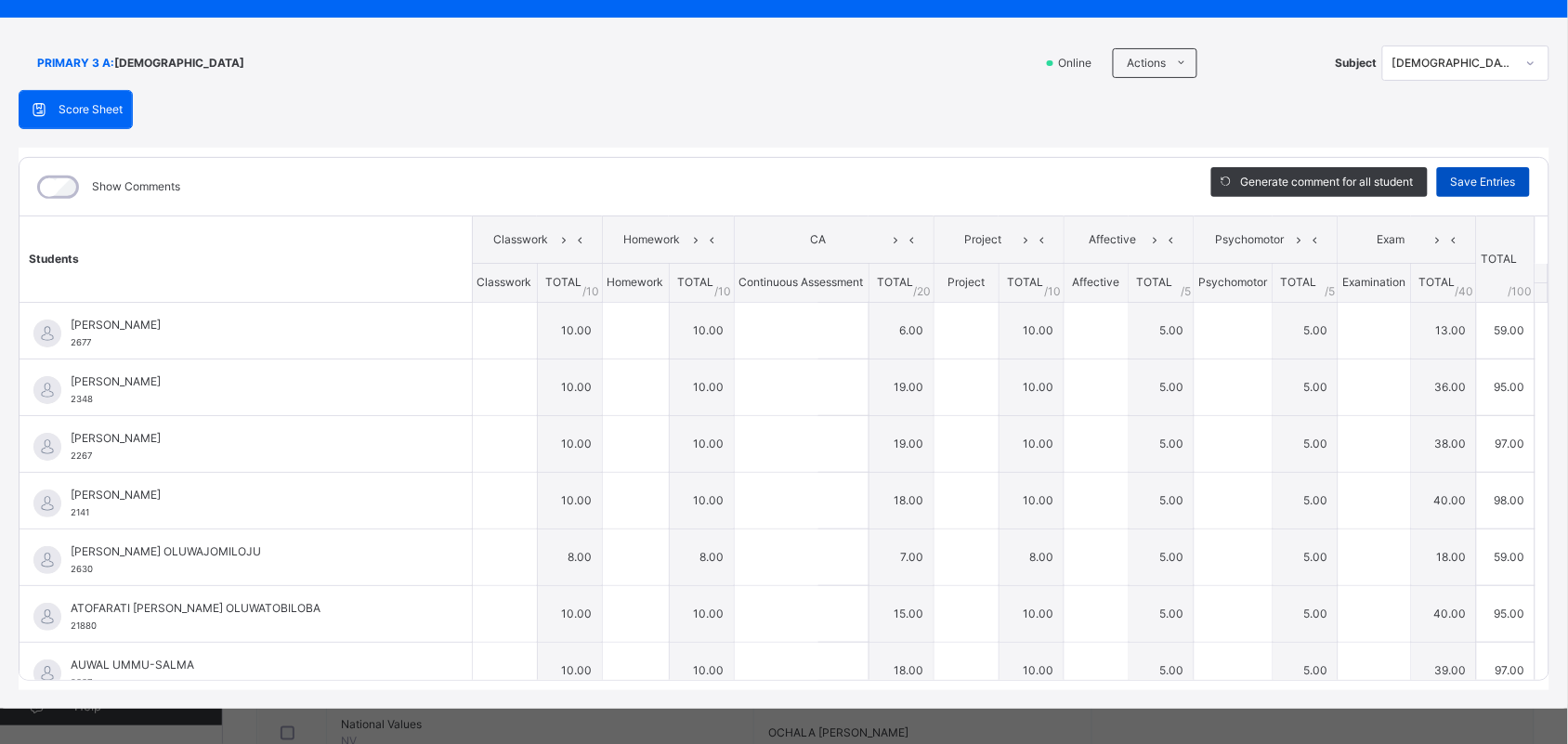 type on "**" 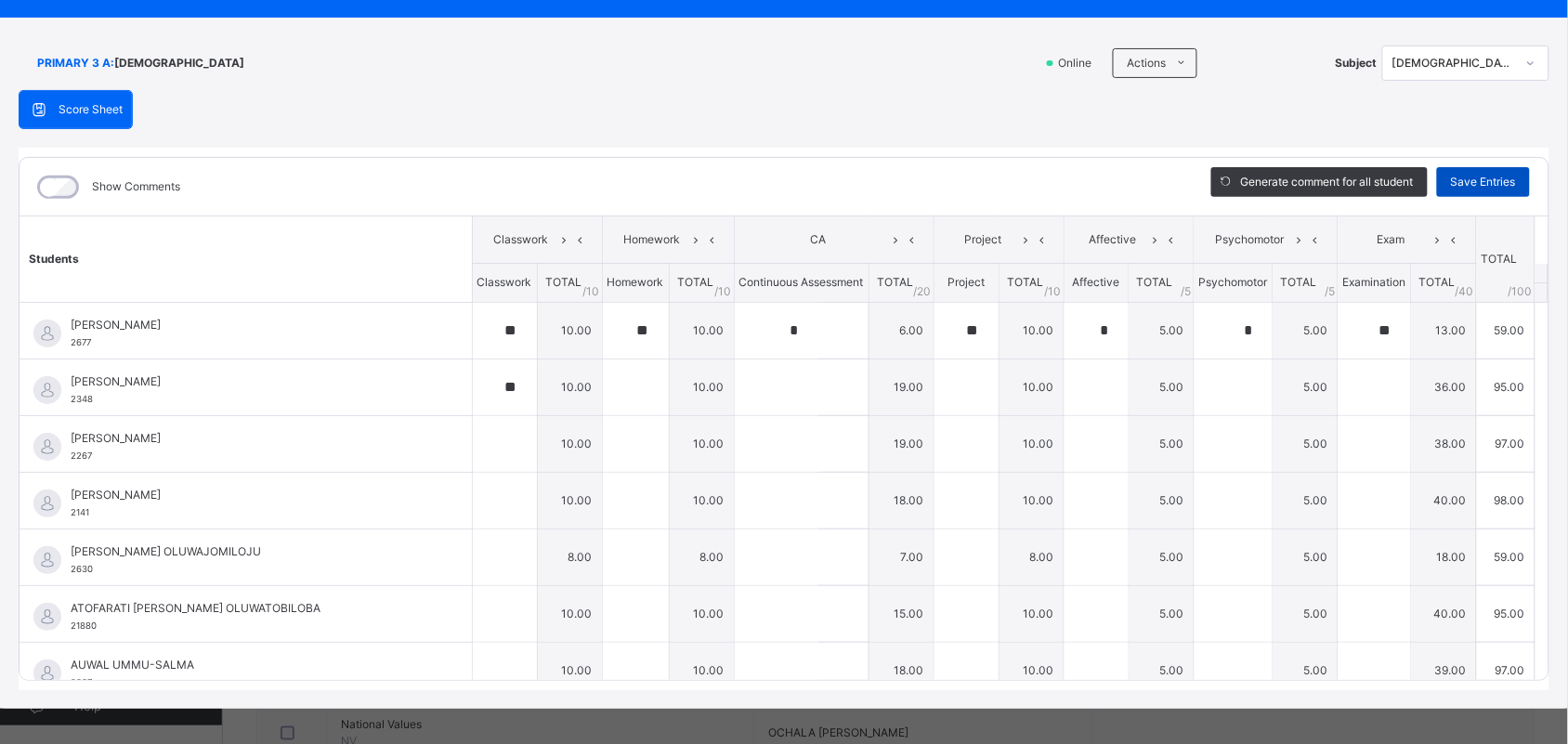 type on "**" 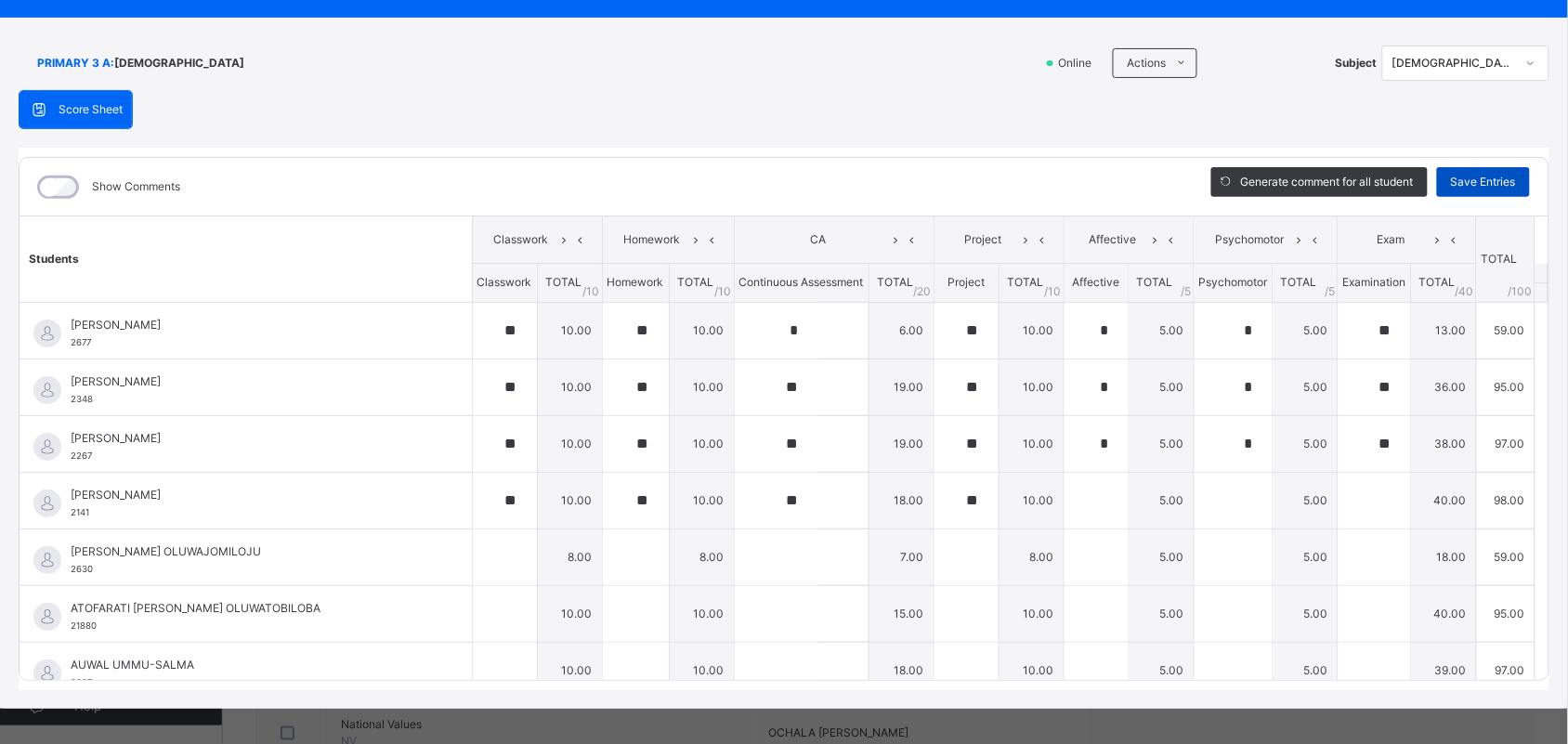 type on "*" 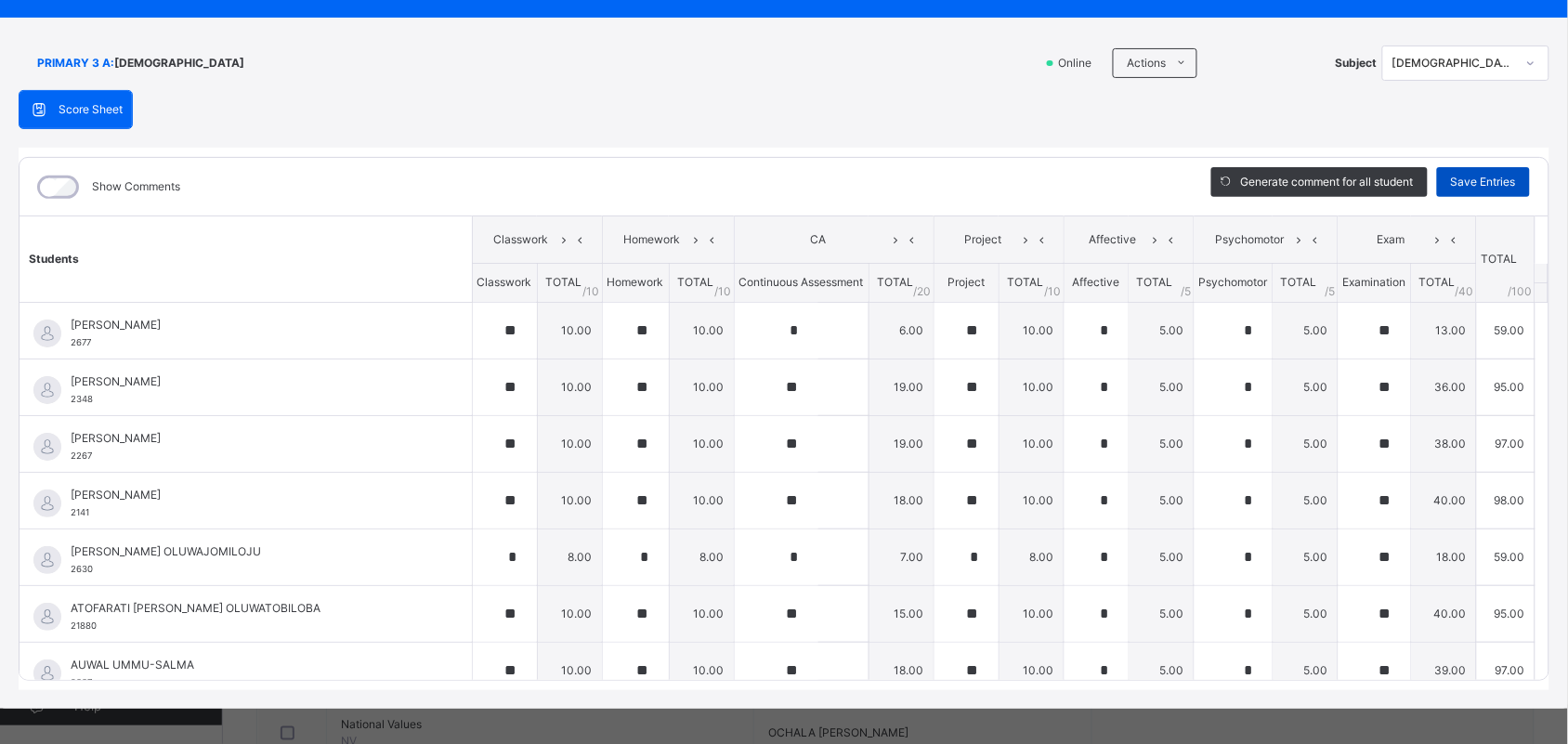 type on "**" 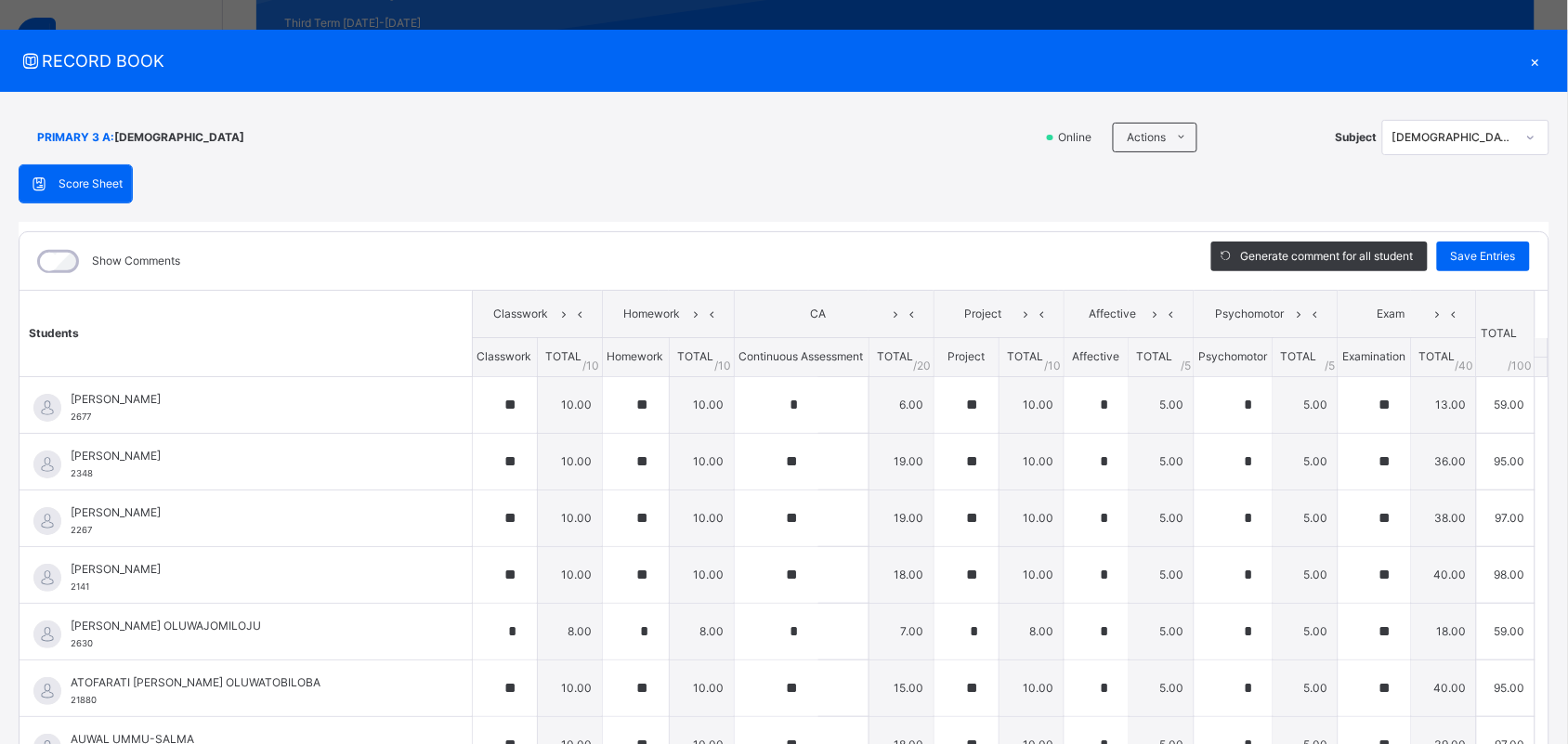 scroll, scrollTop: 2, scrollLeft: 0, axis: vertical 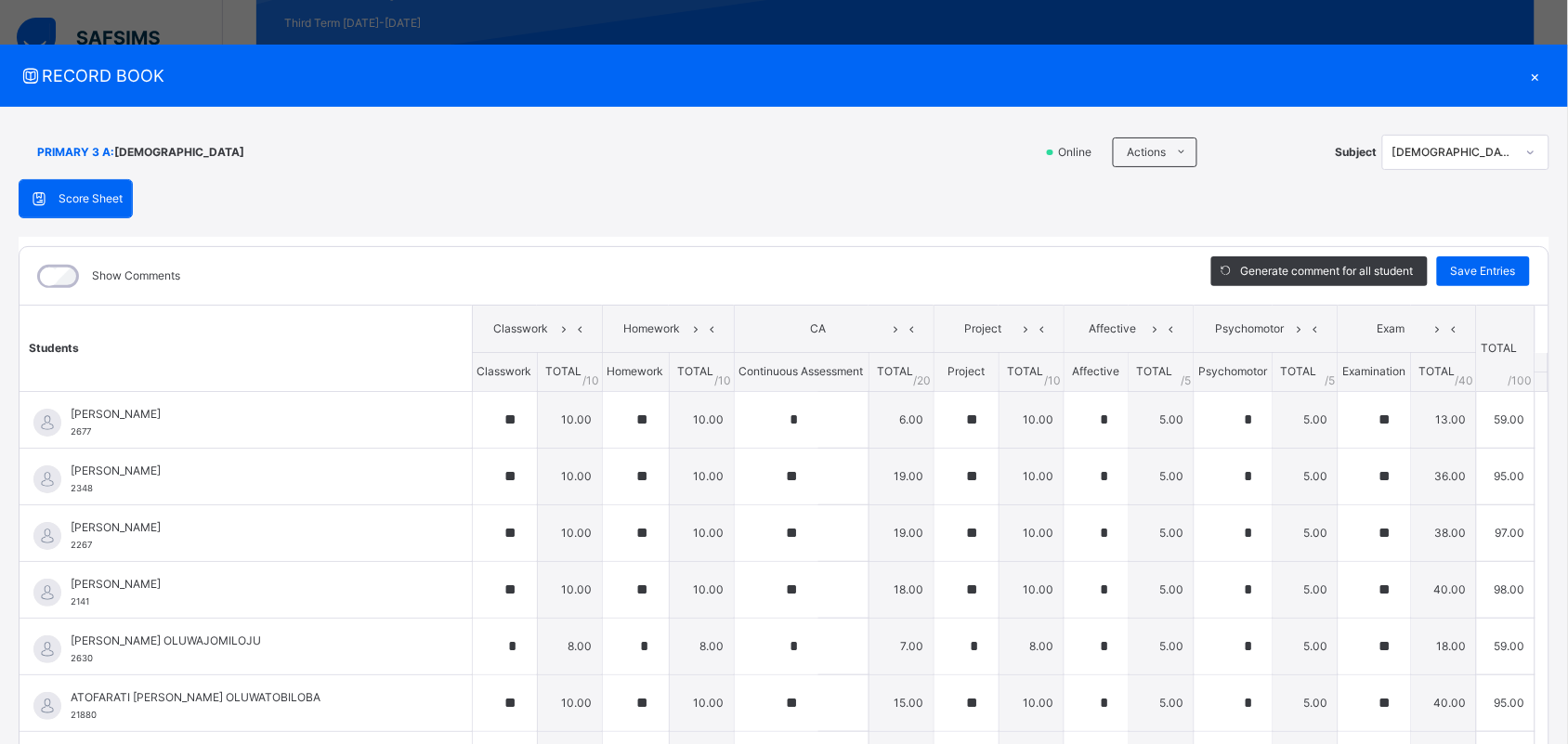 click on "×" at bounding box center [1535, 75] 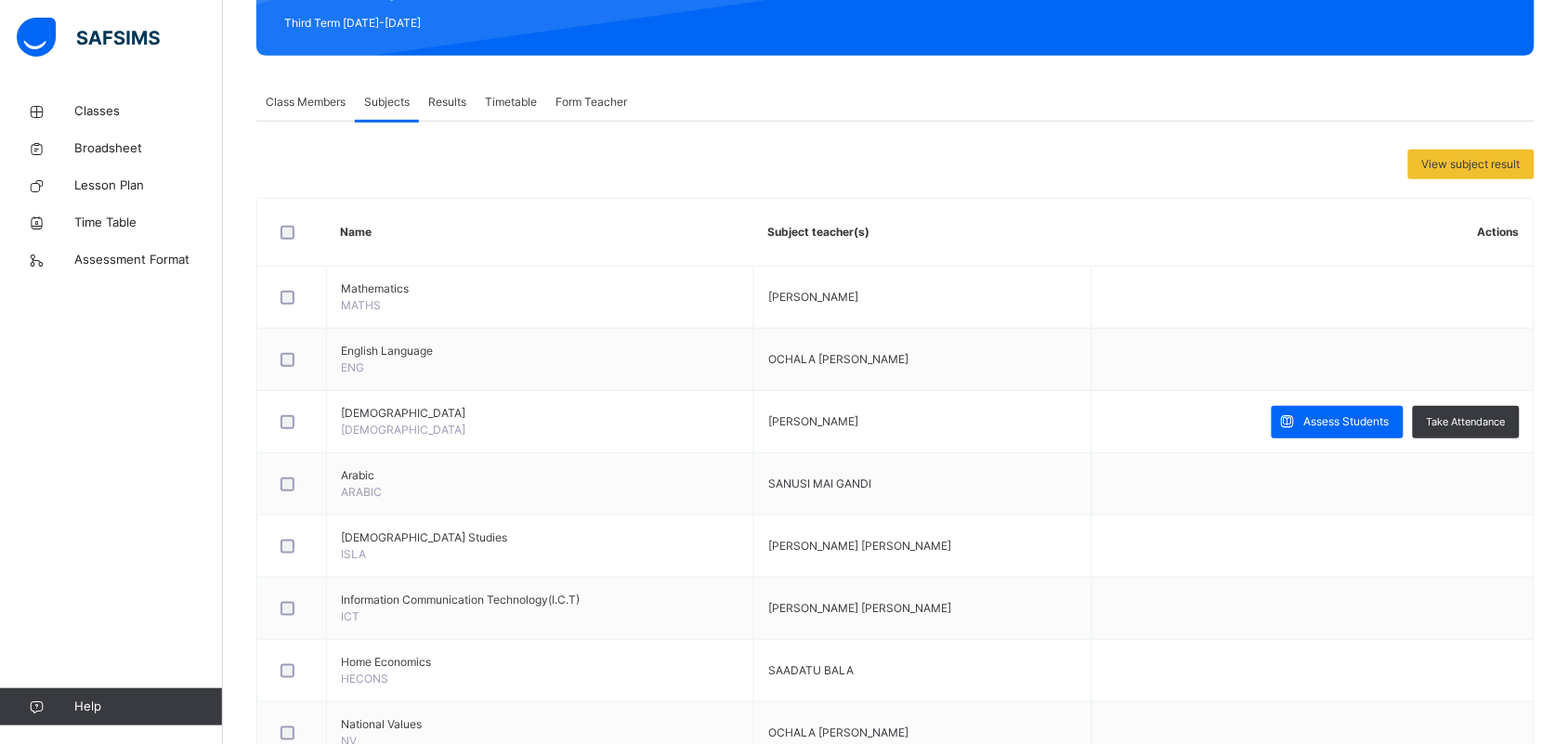 scroll, scrollTop: 31, scrollLeft: 0, axis: vertical 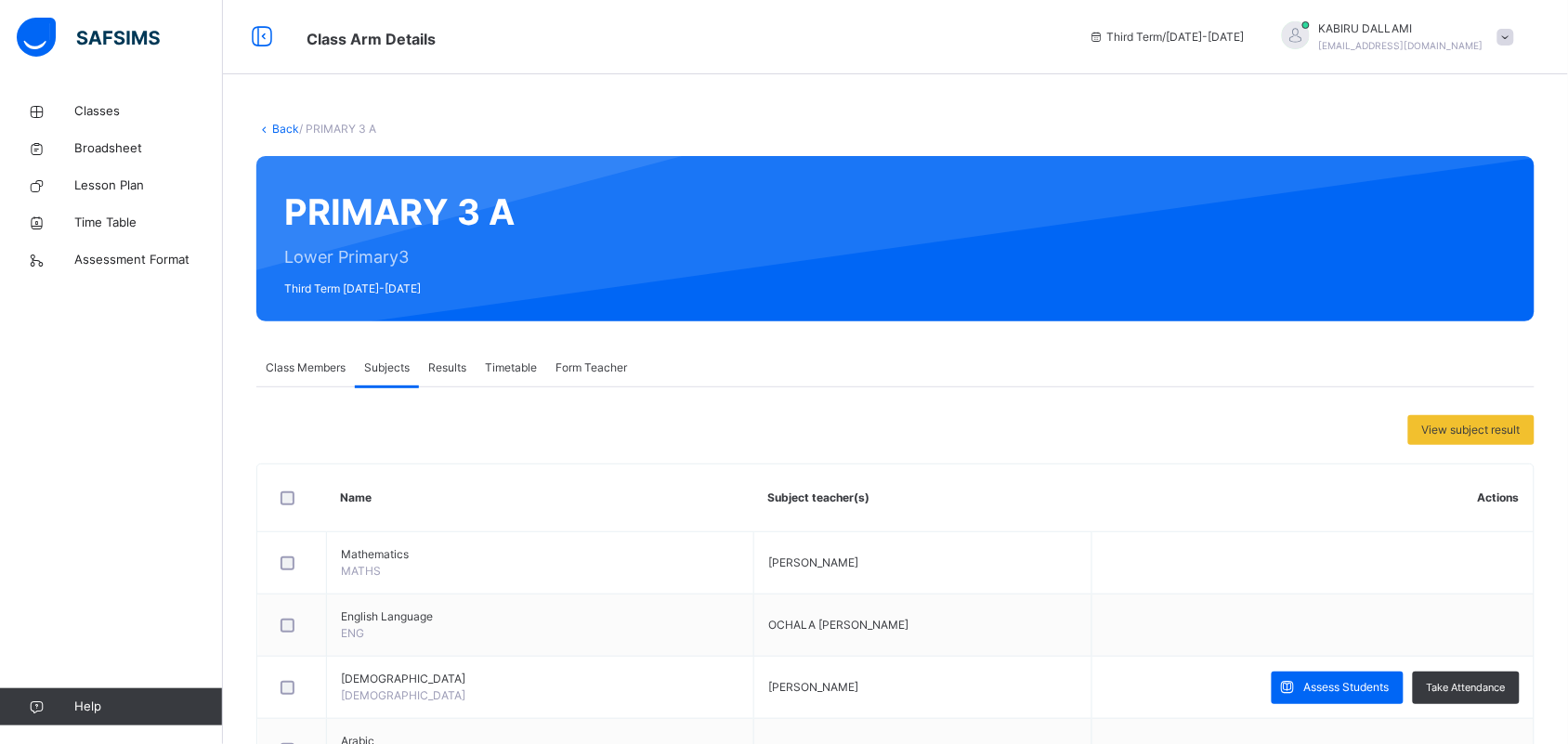 click at bounding box center (1506, 37) 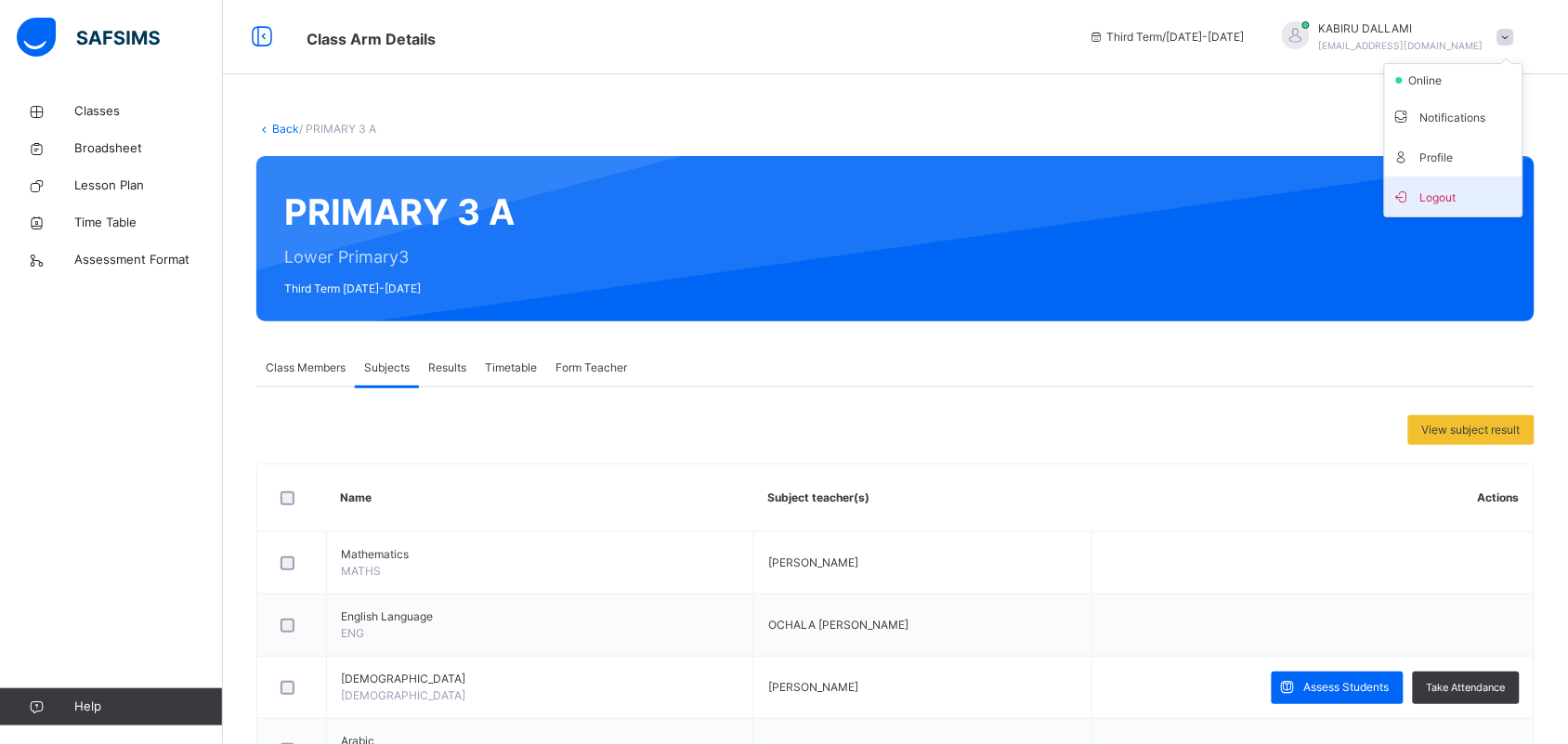 click on "Logout" at bounding box center (1454, 196) 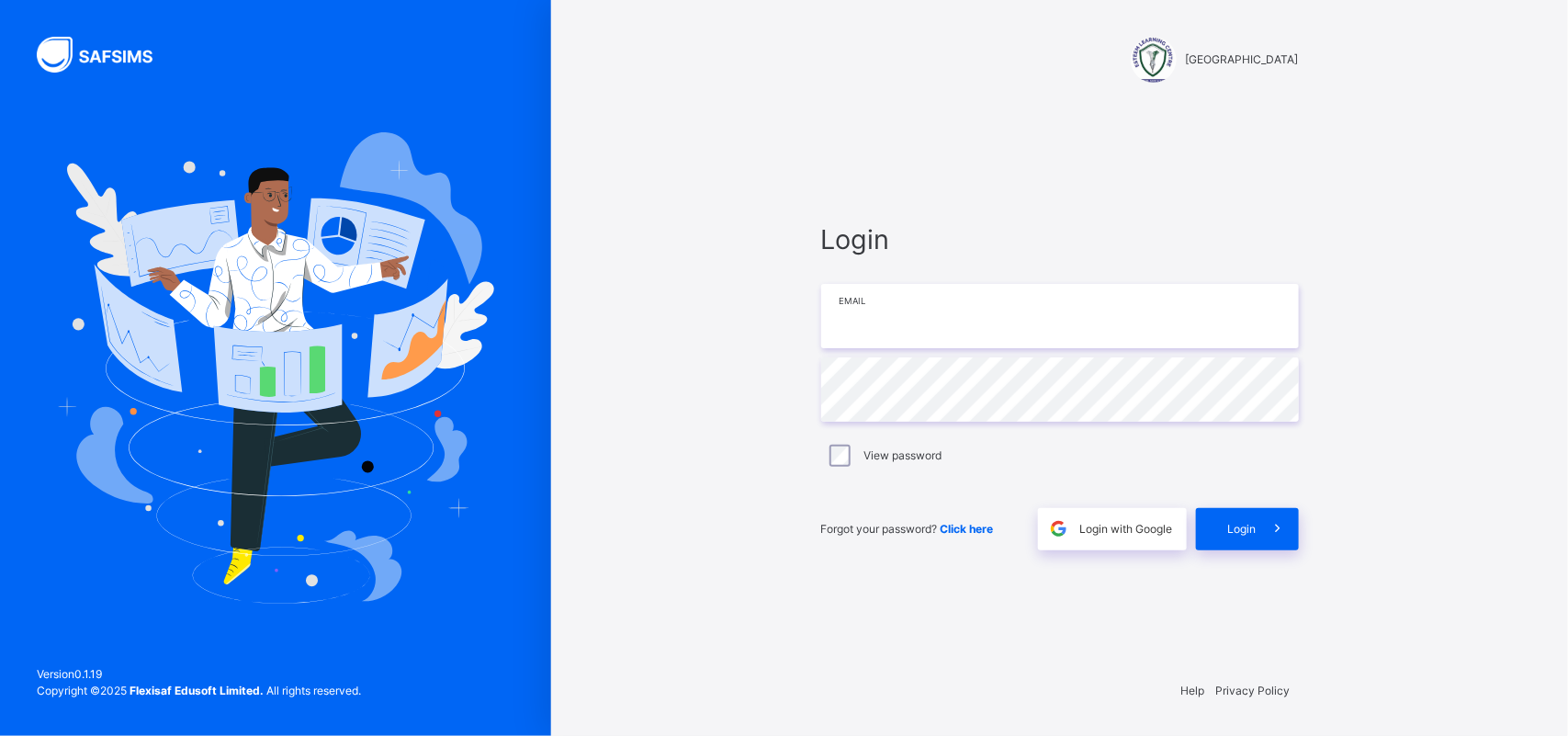 click at bounding box center [1060, 316] 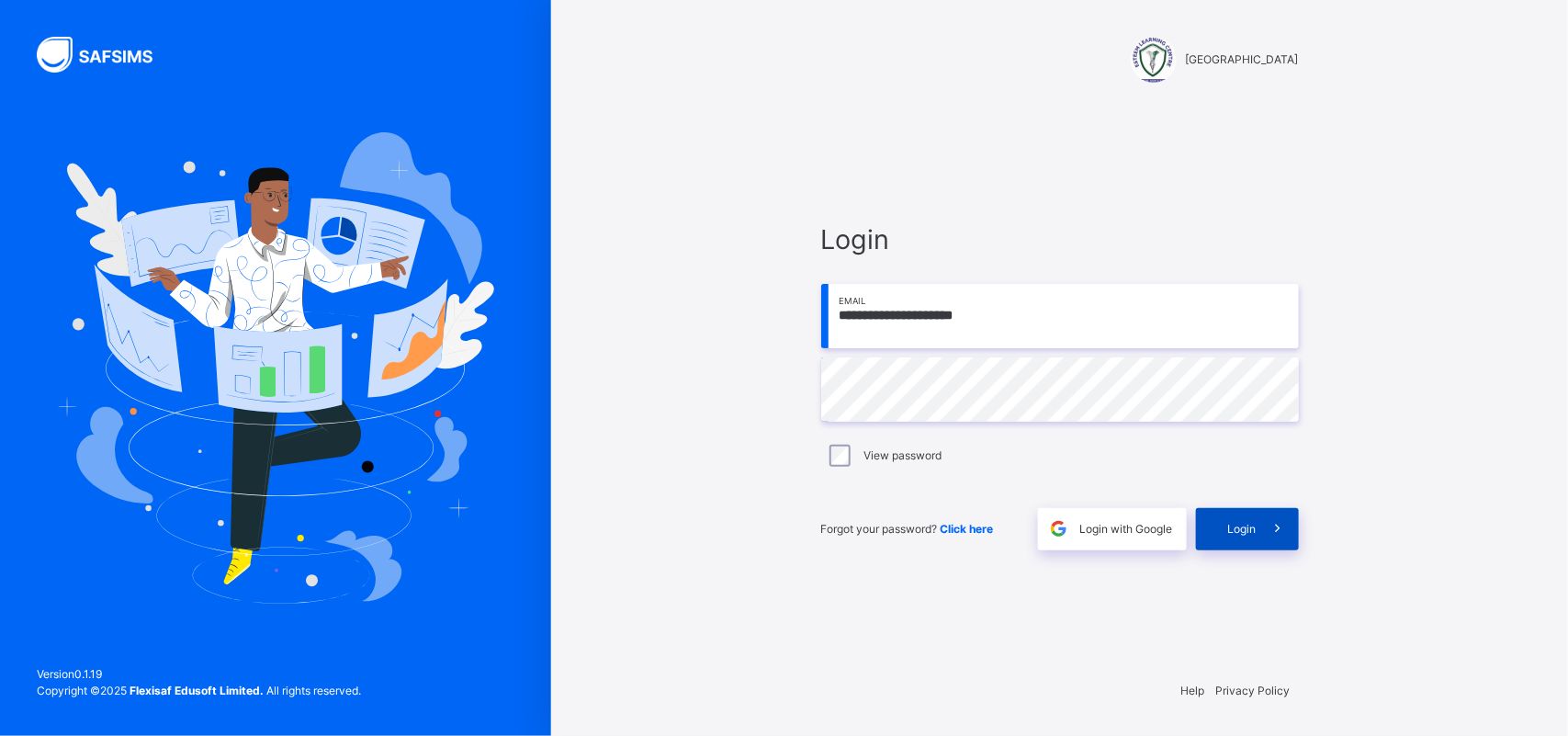 click on "Login" at bounding box center [1247, 529] 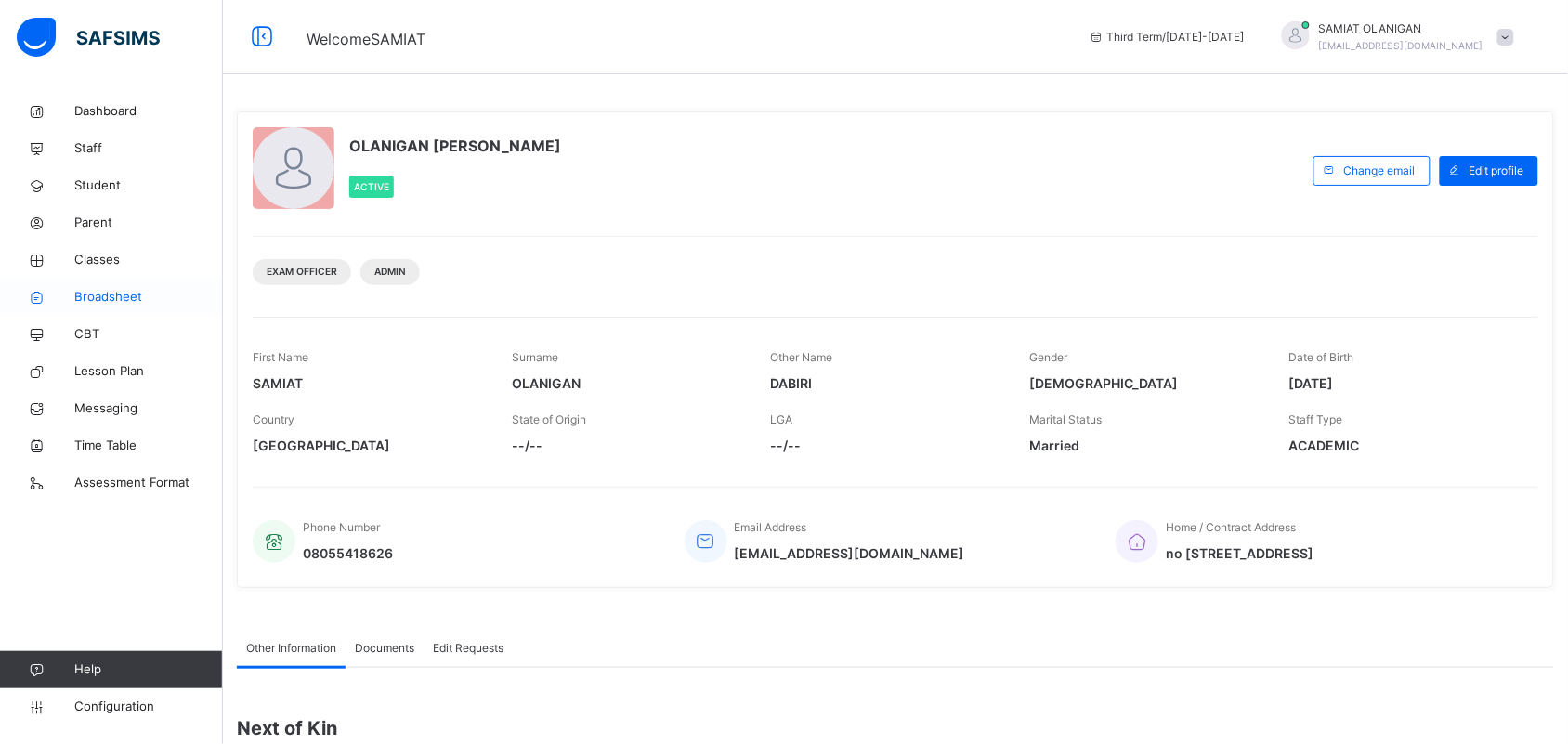 click on "Broadsheet" at bounding box center (111, 297) 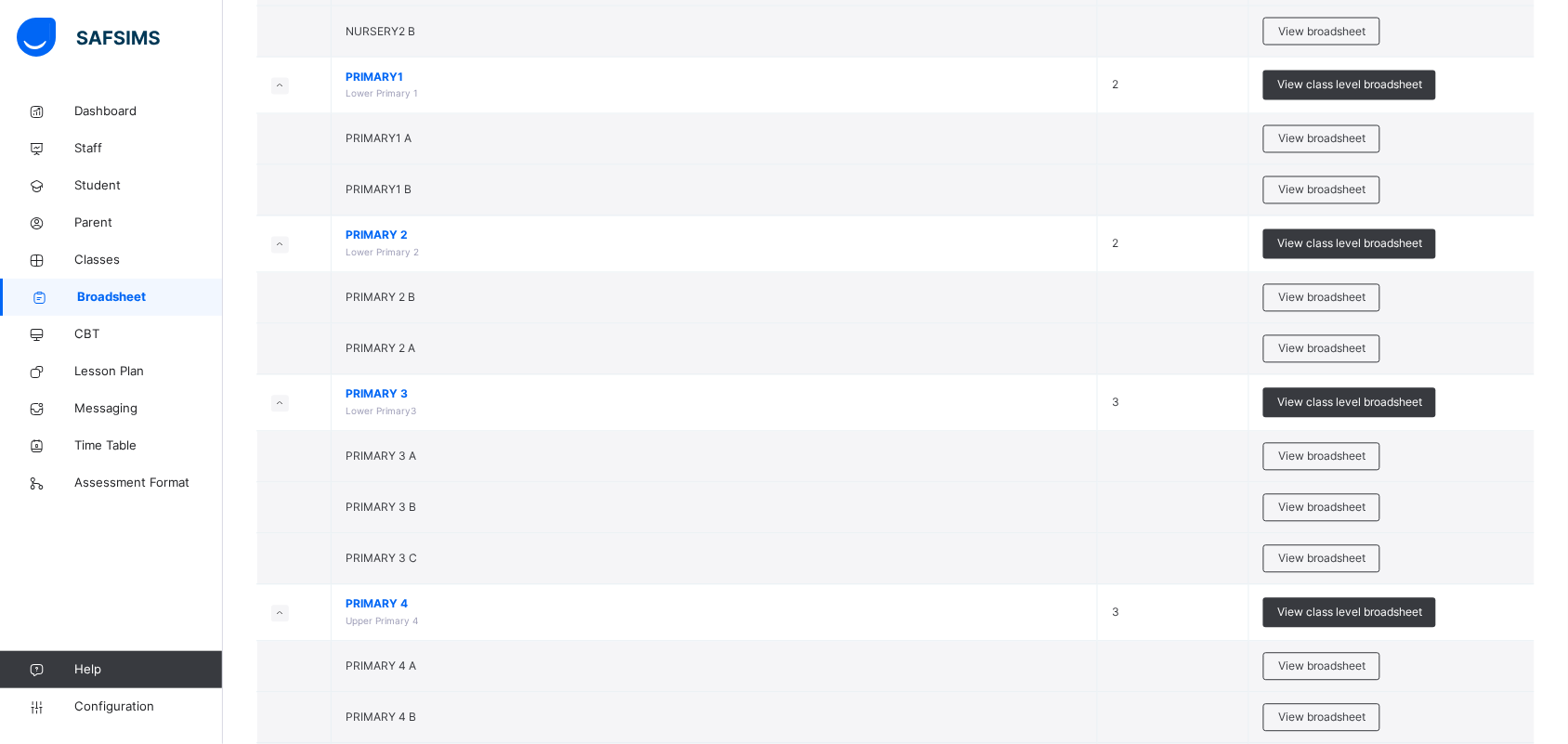 scroll, scrollTop: 967, scrollLeft: 0, axis: vertical 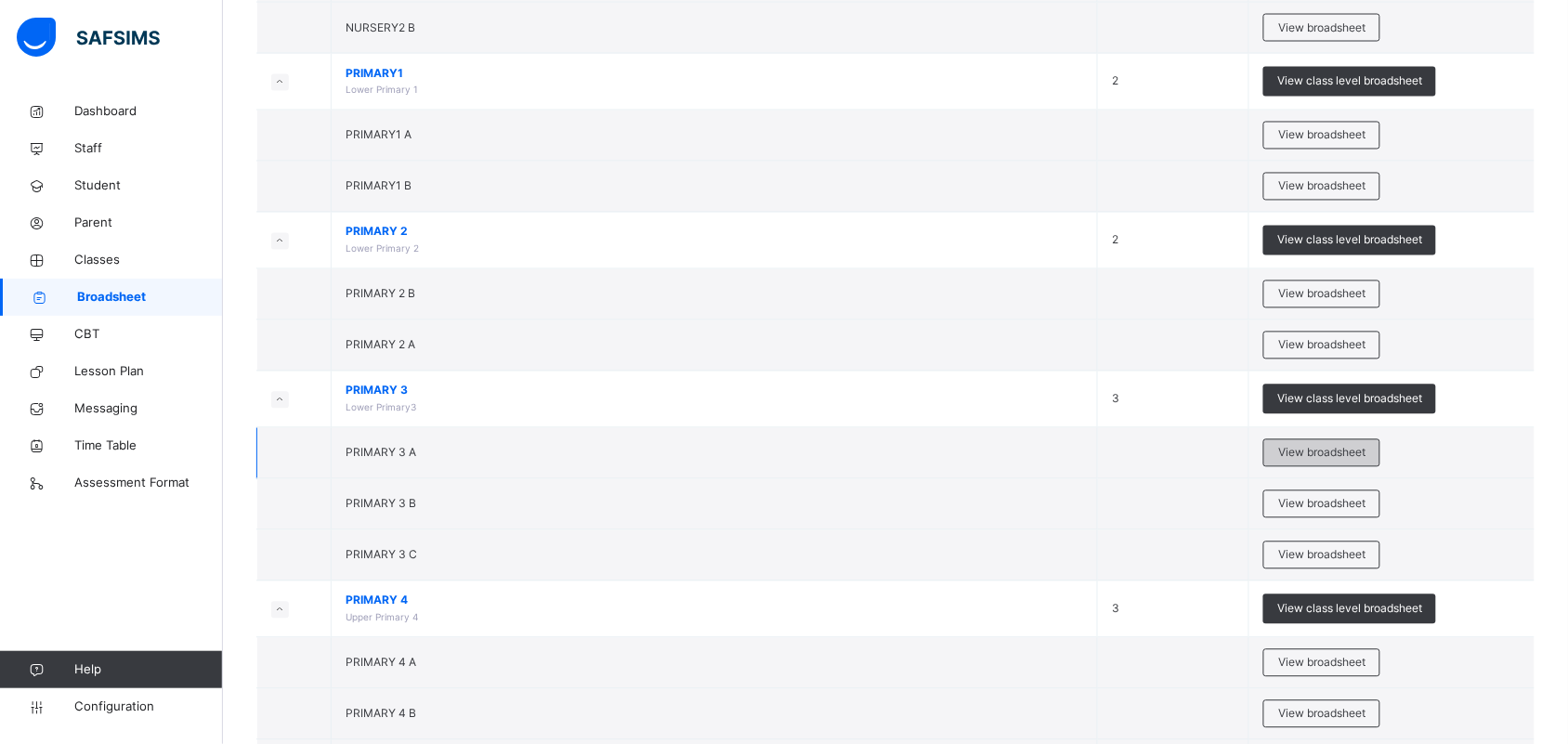 click on "View broadsheet" at bounding box center (1322, 453) 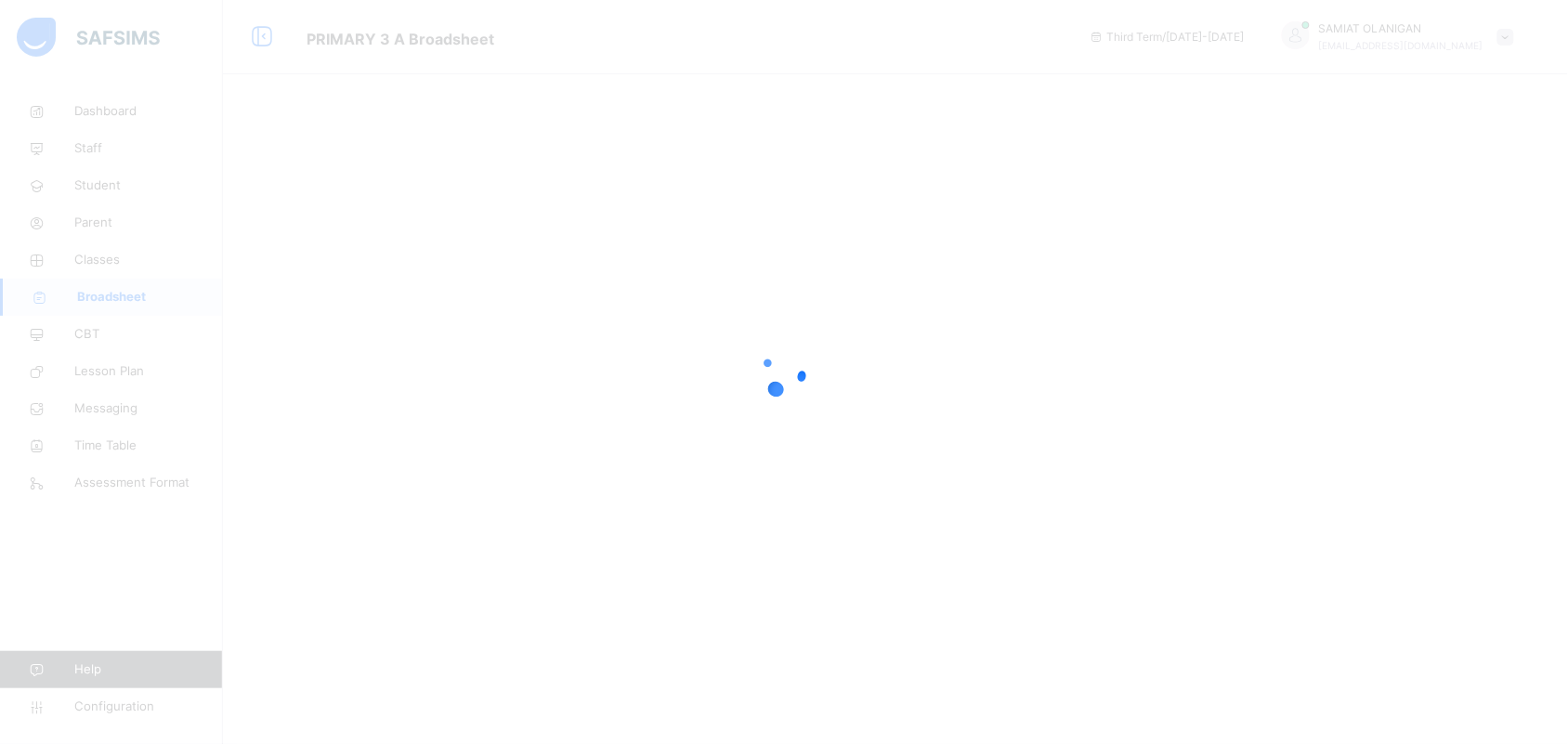 scroll, scrollTop: 0, scrollLeft: 0, axis: both 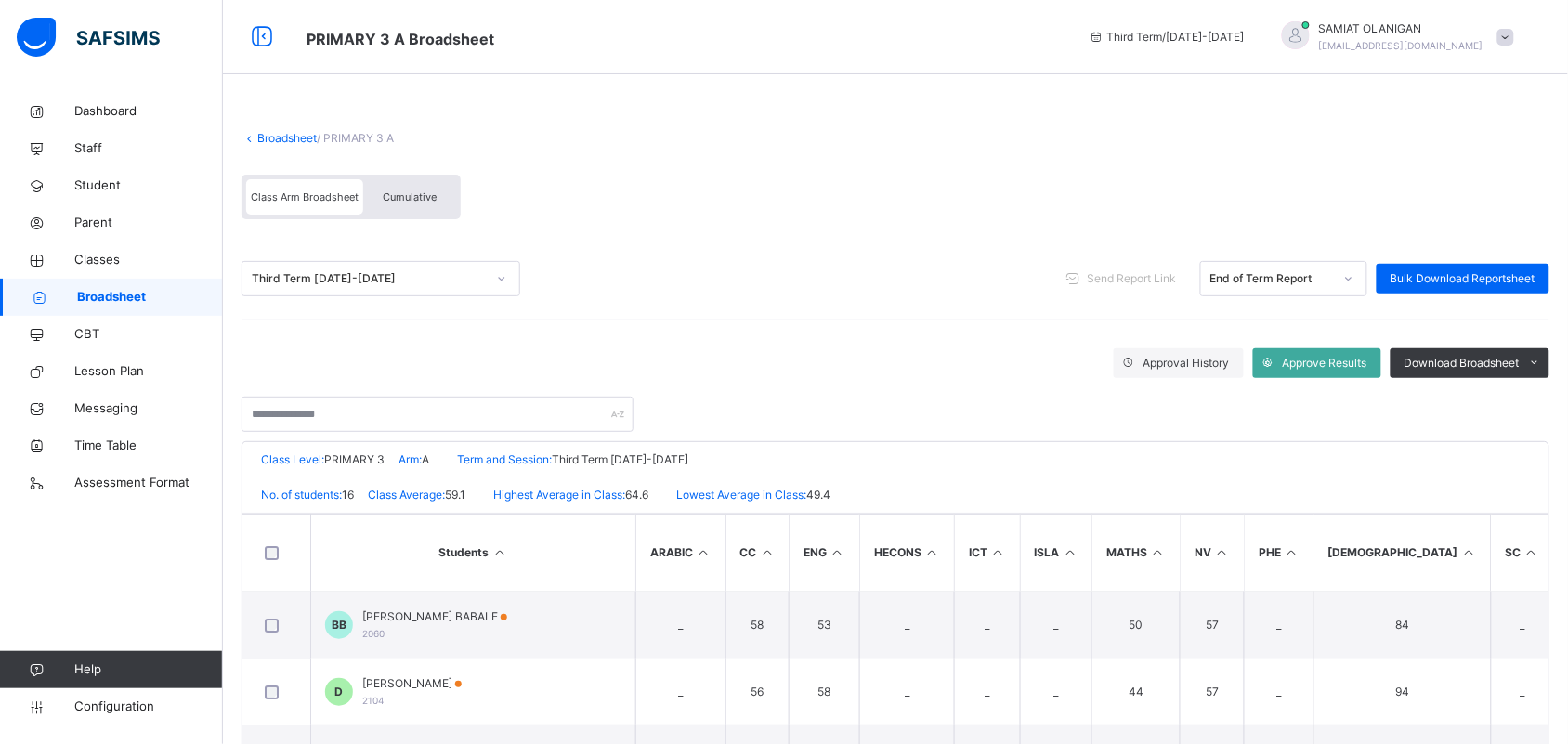 click on "Cumulative" at bounding box center (410, 197) 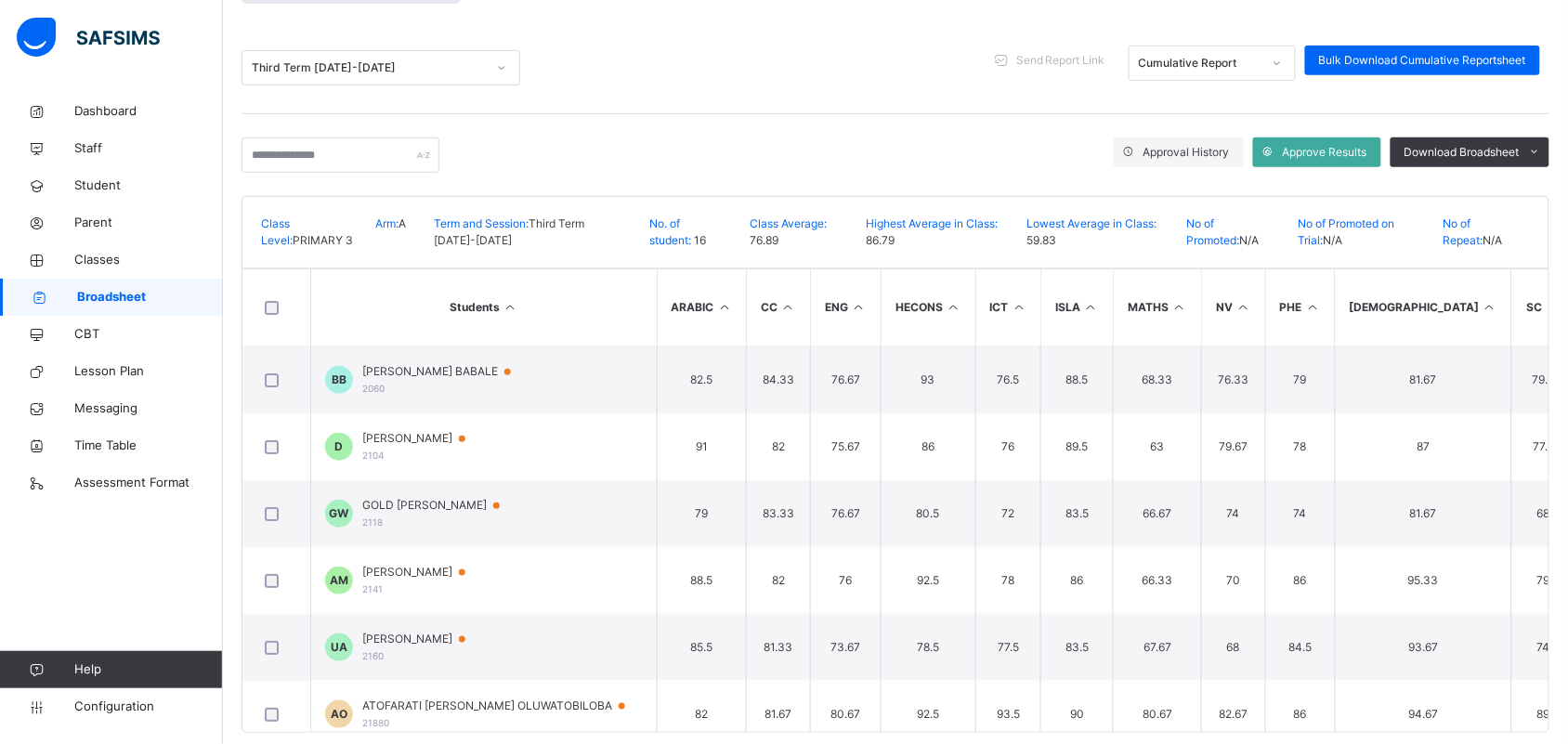 scroll, scrollTop: 241, scrollLeft: 0, axis: vertical 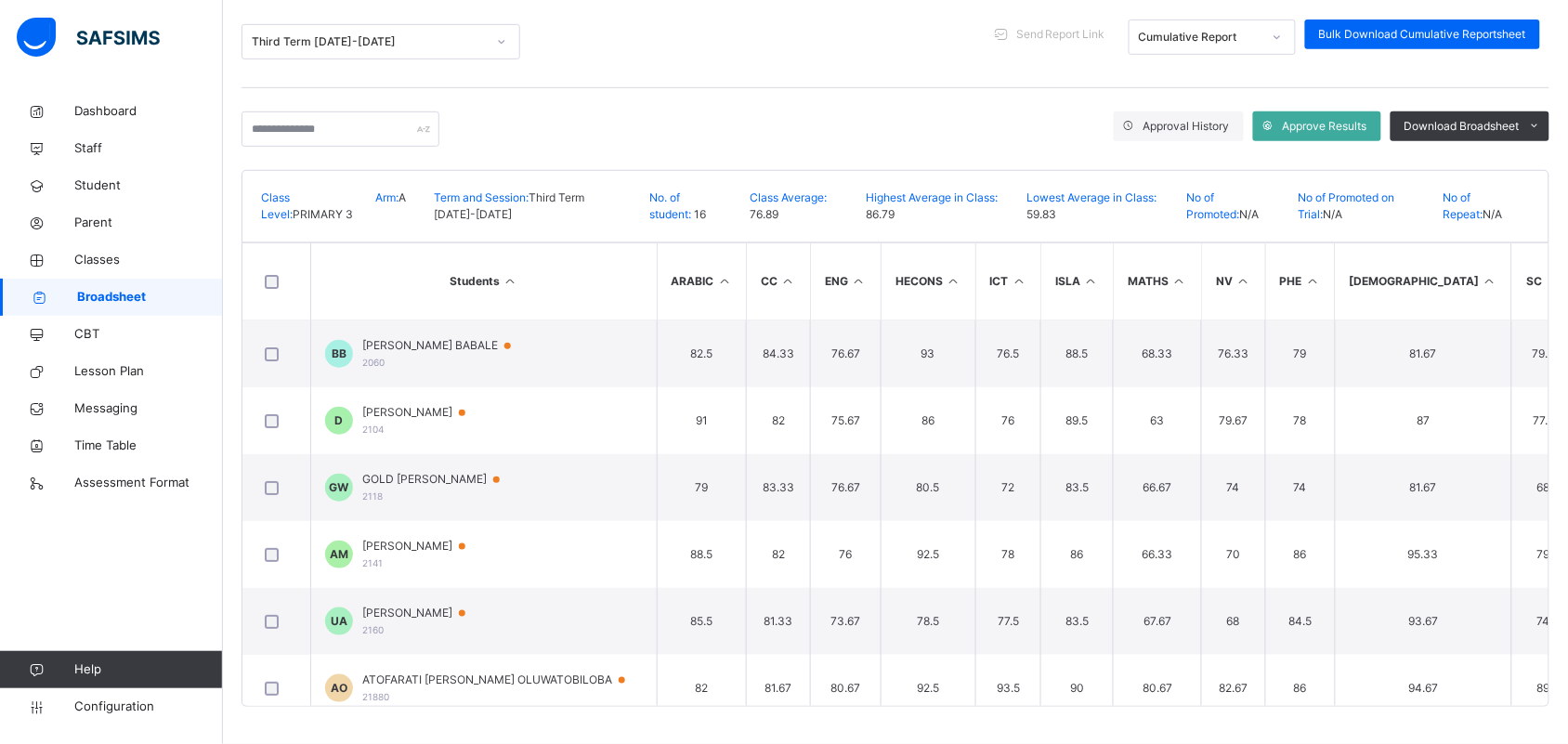 click at bounding box center [1490, 281] 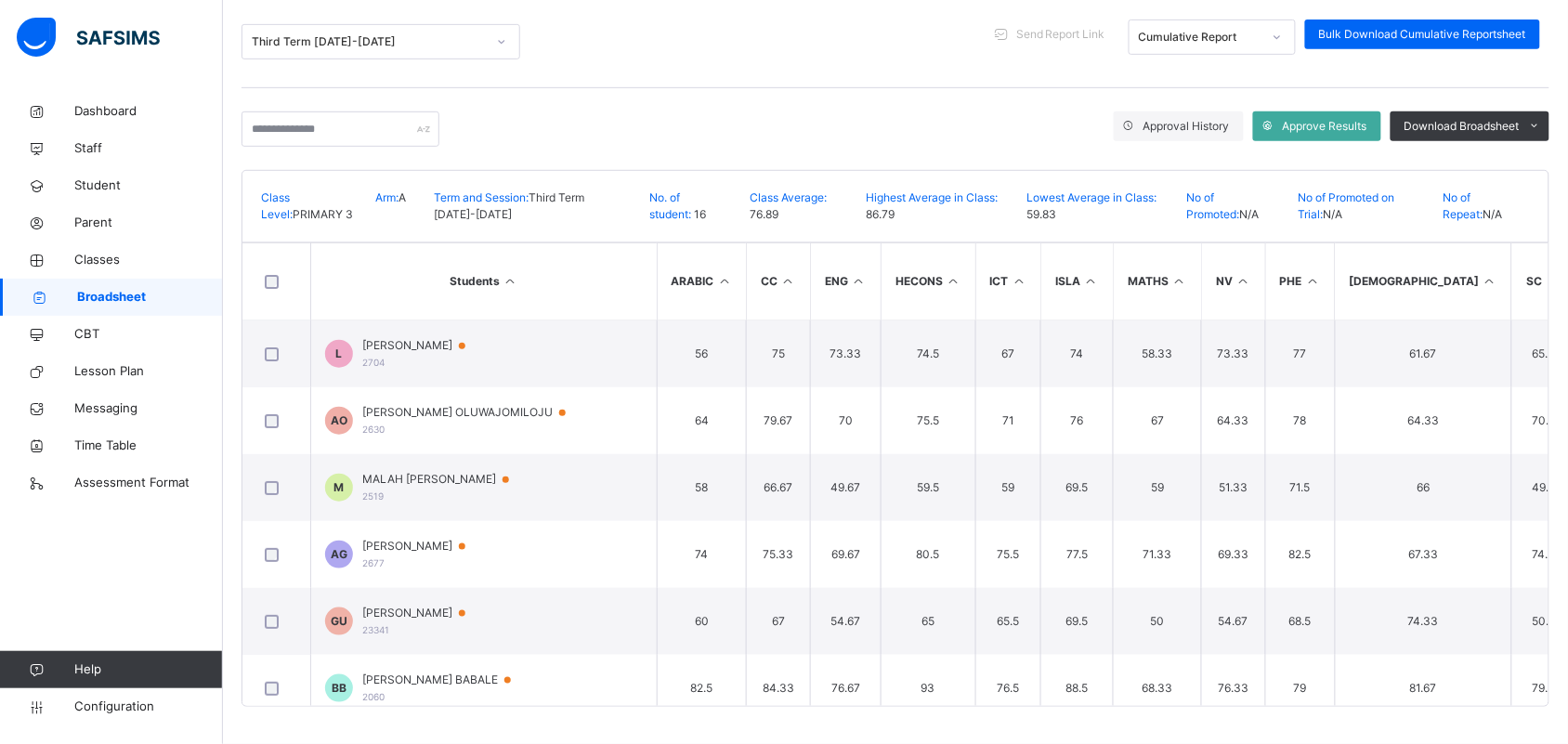 click at bounding box center [1490, 281] 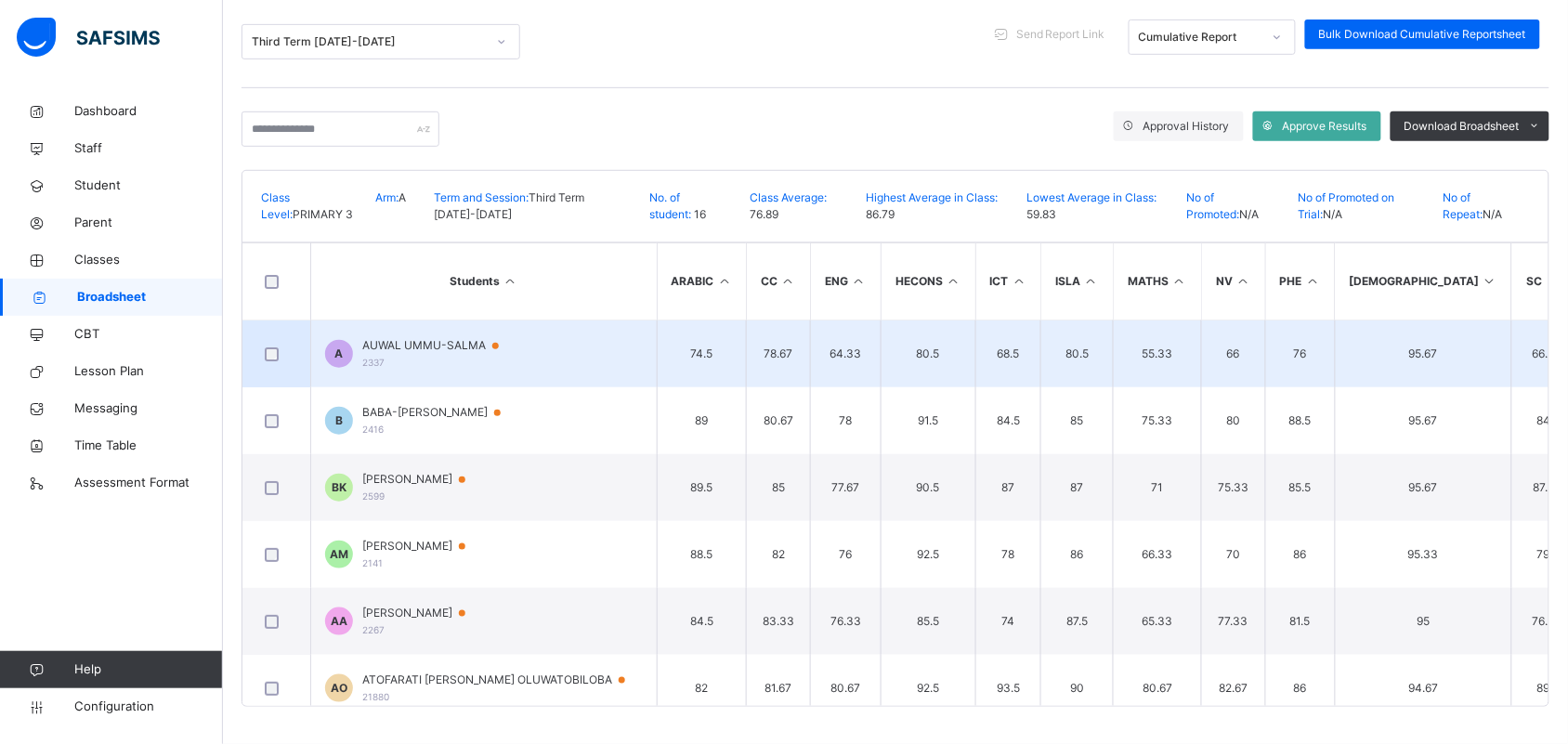 click on "AUWAL UMMU-SALMA" at bounding box center [439, 346] 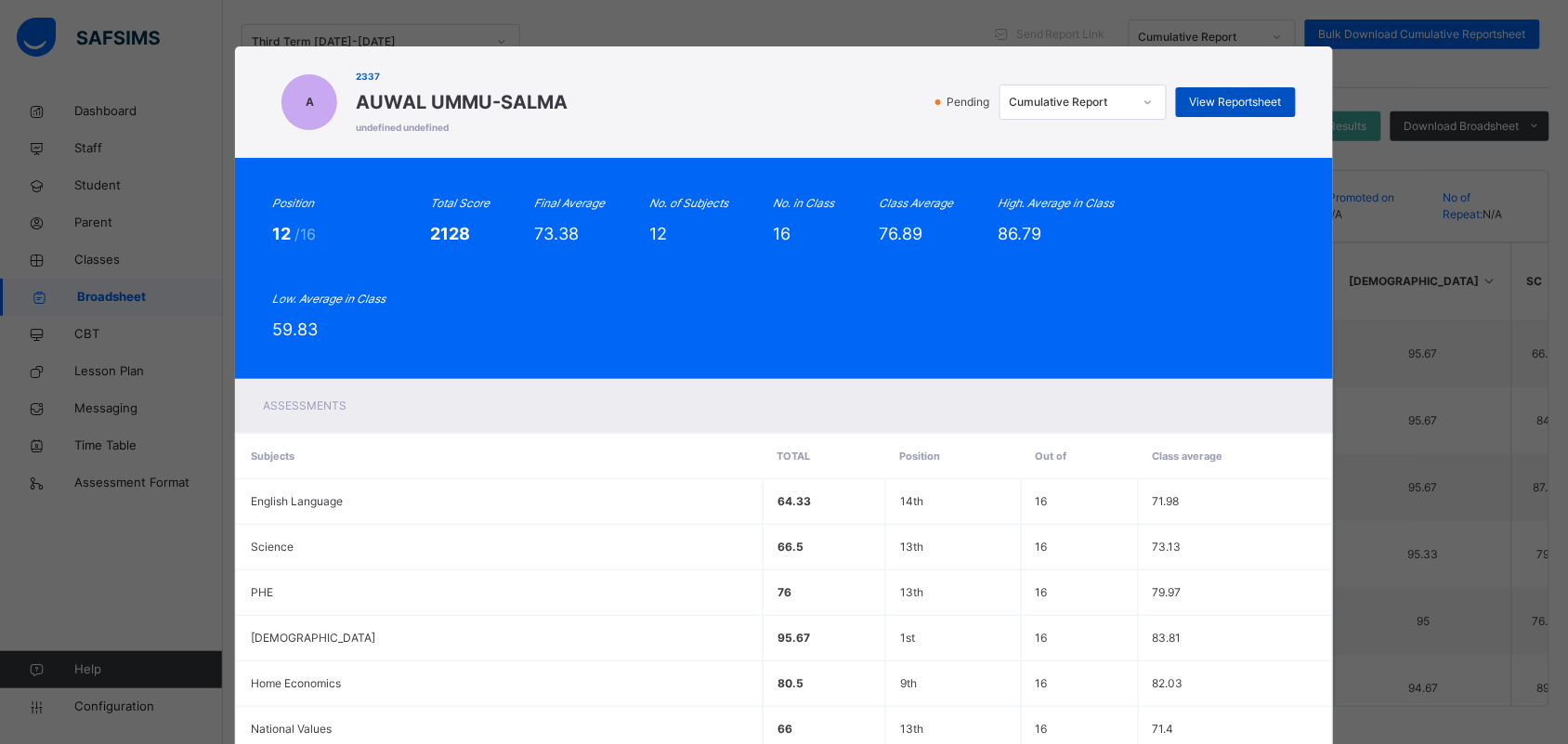 click on "View Reportsheet" at bounding box center [1235, 102] 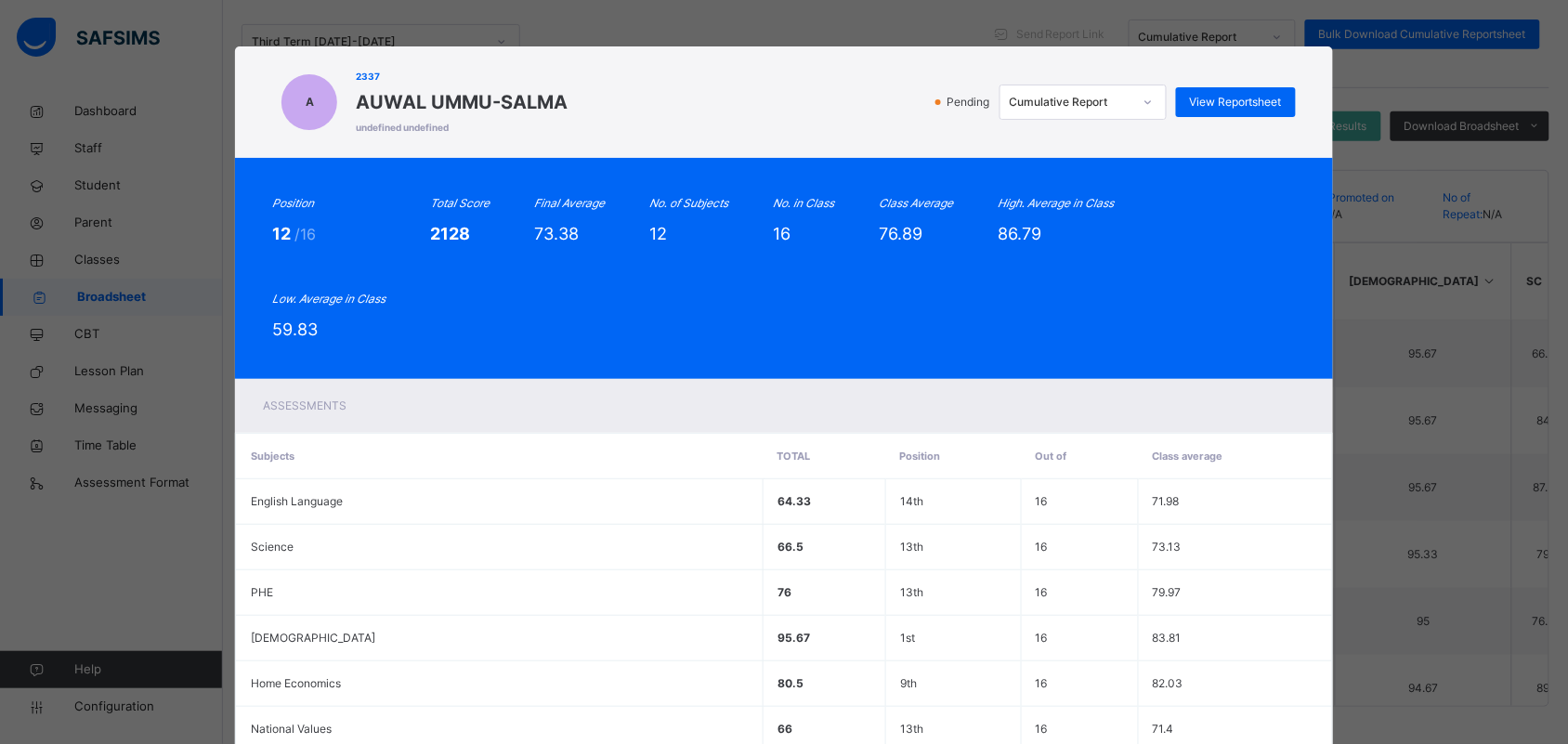 click on "A   2337     AUWAL UMMU-SALMA      undefined undefined   Pending Cumulative Report View Reportsheet     Position         12       /16         Total Score         2128         Final Average         73.38         No. of Subjects         12         No. in Class         16         Class Average         76.89         High. Average in Class         86.79         Low. Average in Class         59.83     Assessments     Subjects         Total         Position         Out of         Class average       English Language      64.33     14th     16     71.98     Science     66.5     13th     16     73.13     PHE     76     13th     16     79.97     Quran     95.67     1st     16     83.81     Home Economics     80.5     9th     16     82.03     National Values     66     13th     16     71.4     Mathematics     55.33     15th     16     65.75     Verbal Reasoning     77.5     12th     16     85.28     Information Communication Technology(I.C.T)     68.5     13th     16     75.09     Islamic Studies     80.5     11th" at bounding box center [784, 372] 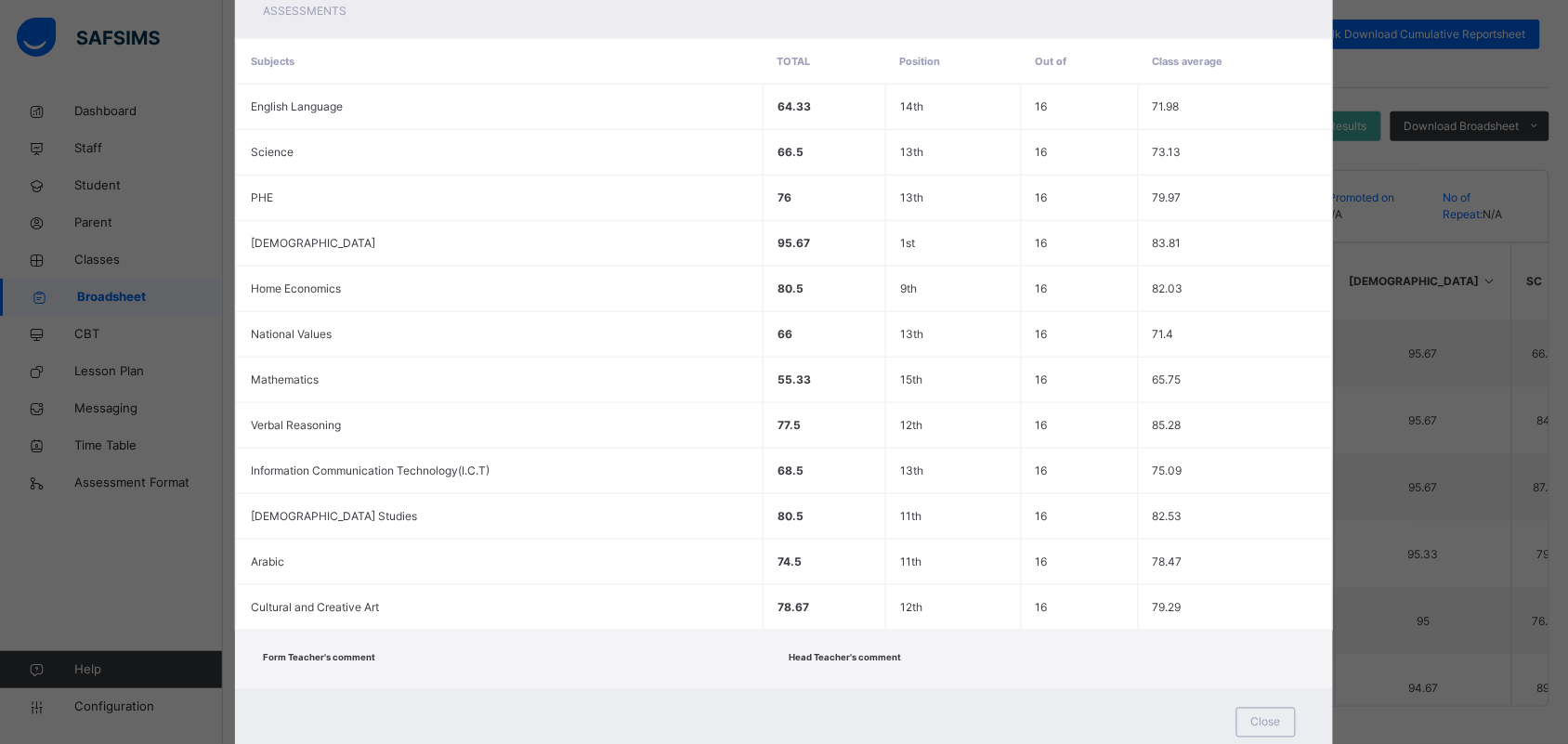 scroll, scrollTop: 400, scrollLeft: 0, axis: vertical 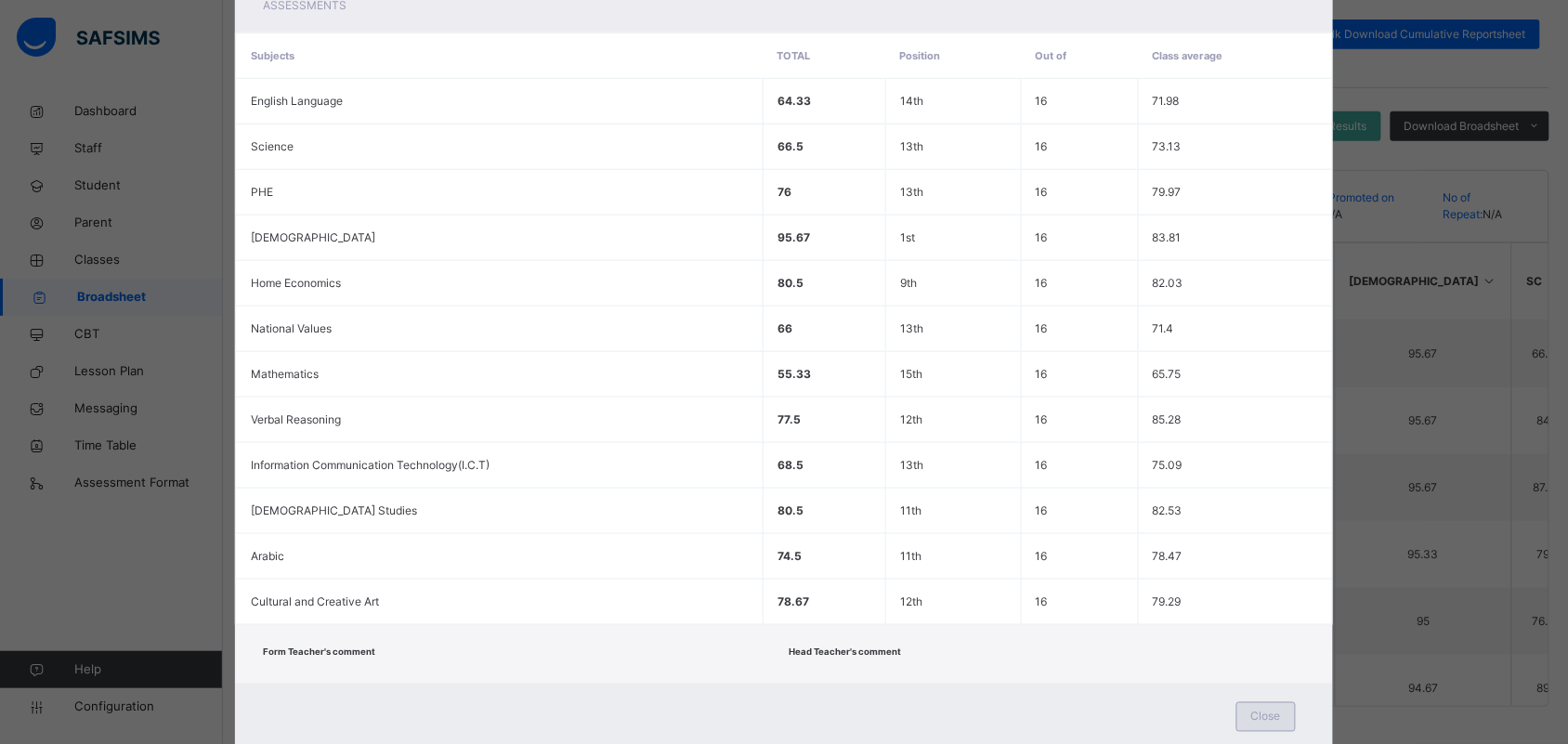 click on "Close" at bounding box center [1266, 717] 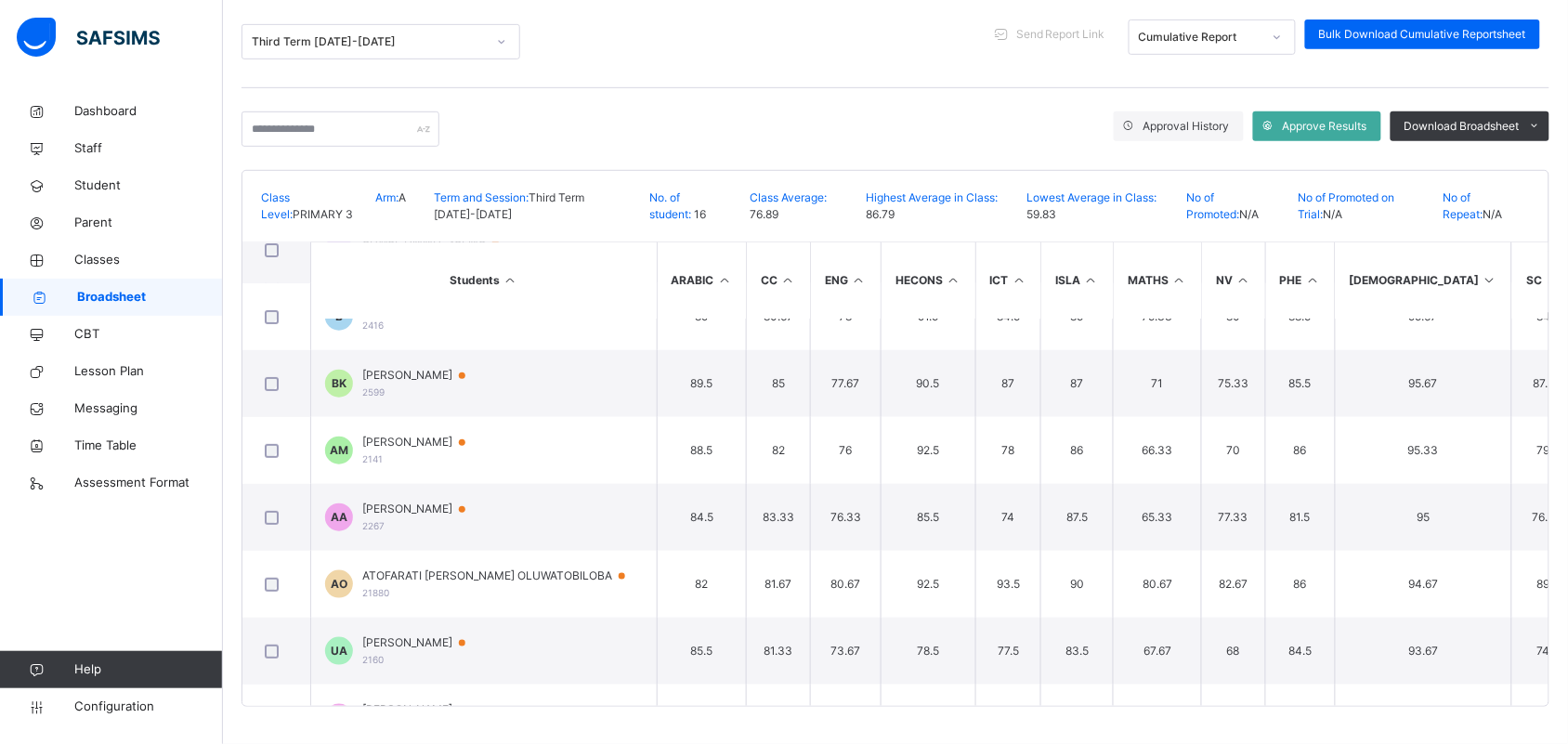 scroll, scrollTop: 0, scrollLeft: 0, axis: both 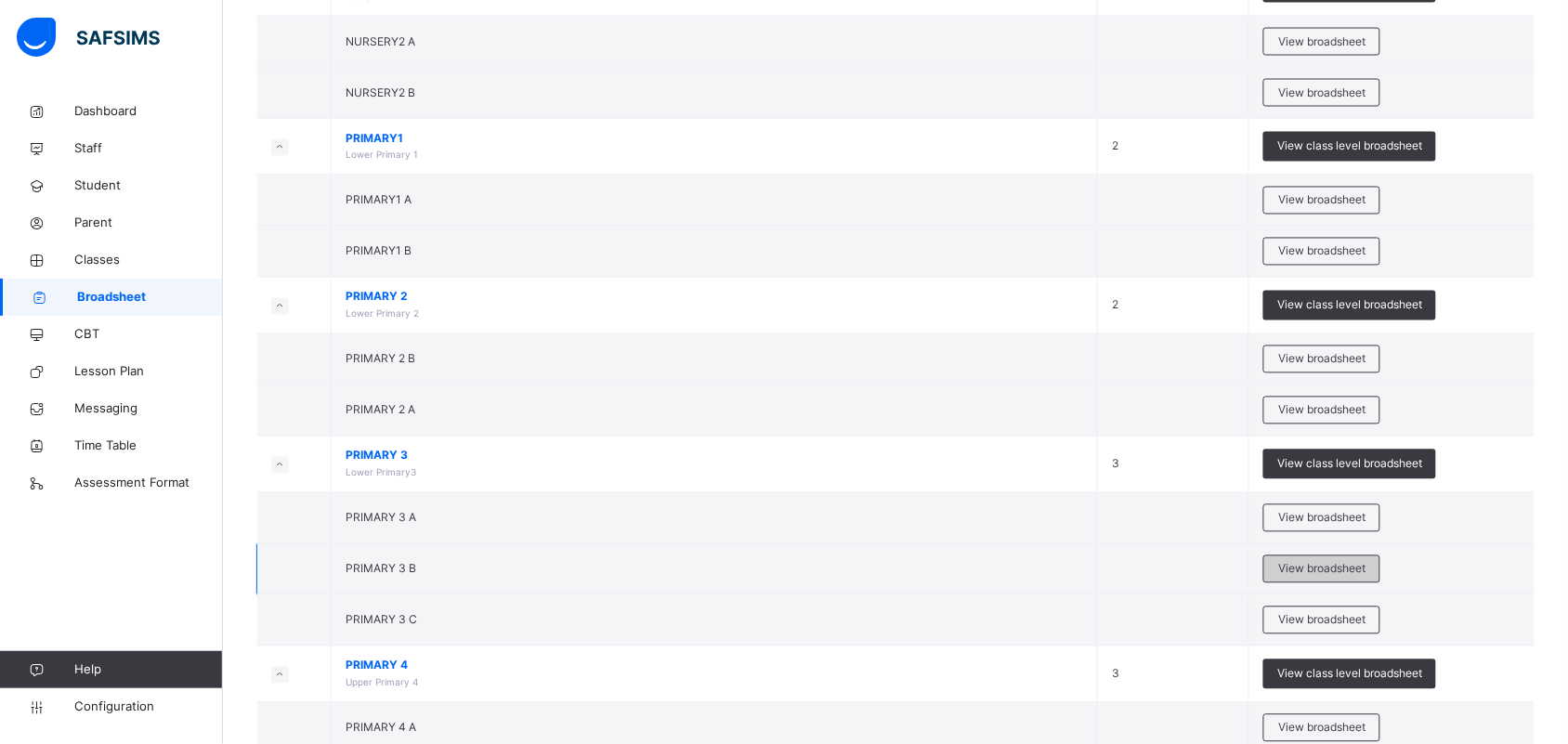 click on "View broadsheet" at bounding box center [1322, 569] 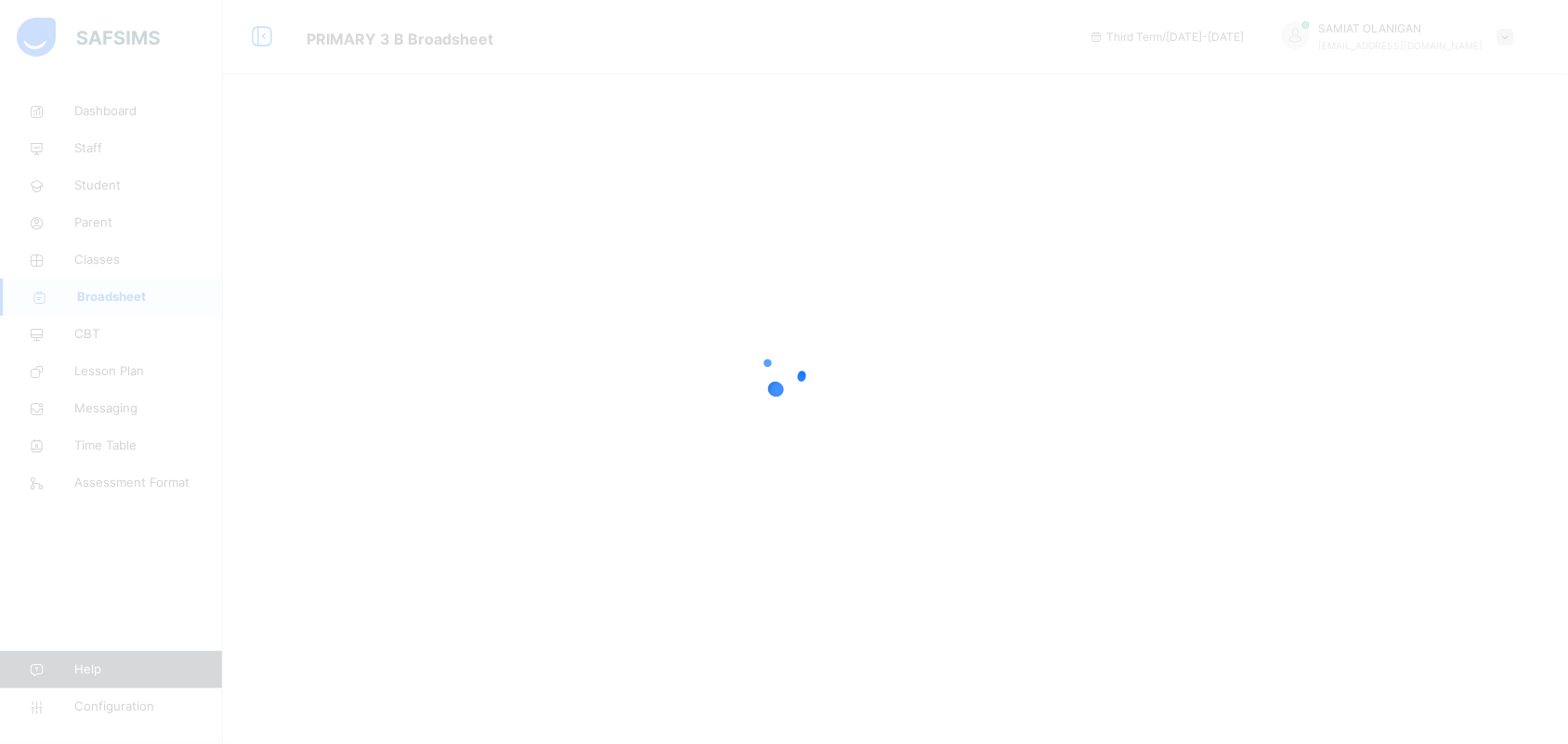 scroll, scrollTop: 0, scrollLeft: 0, axis: both 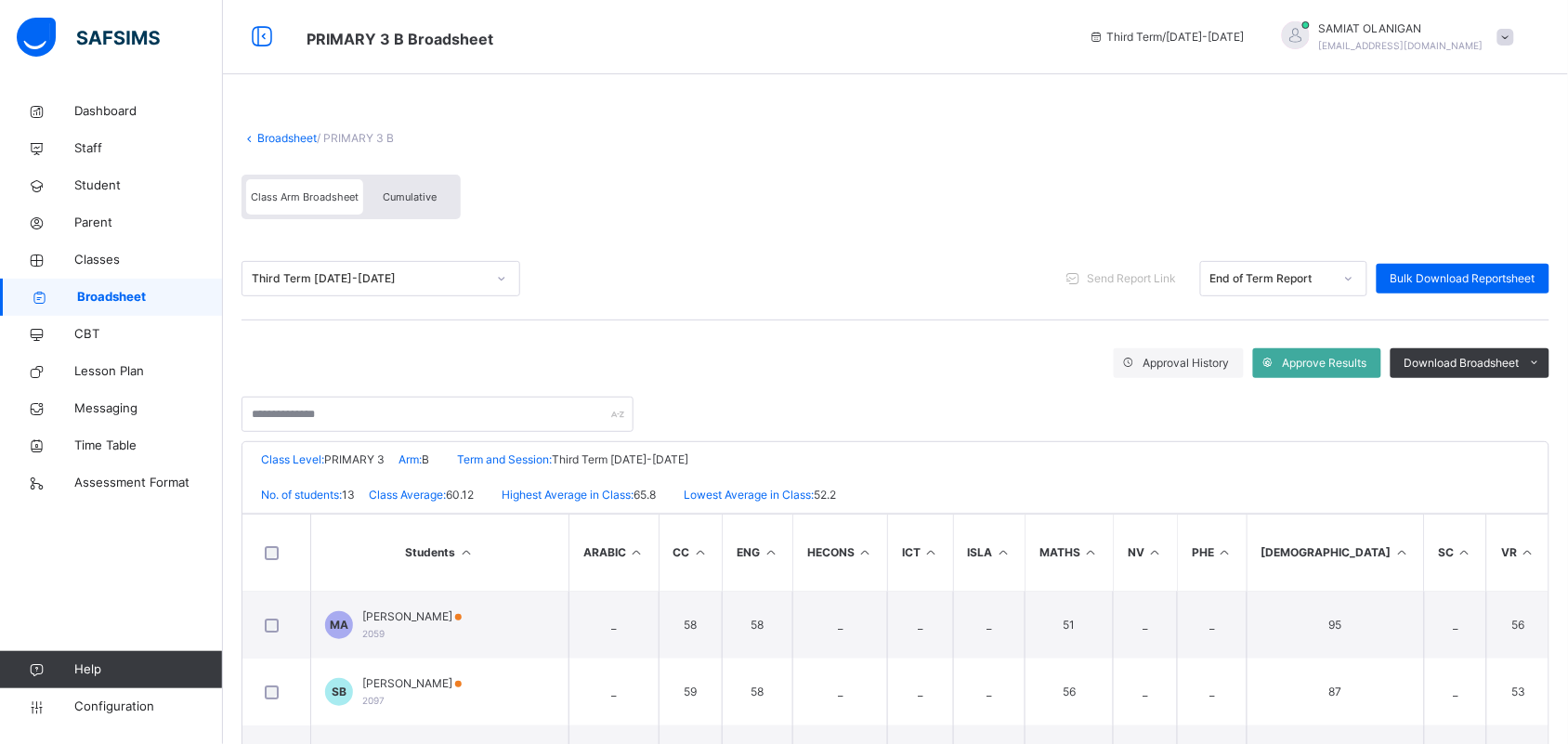click on "Cumulative" at bounding box center [410, 197] 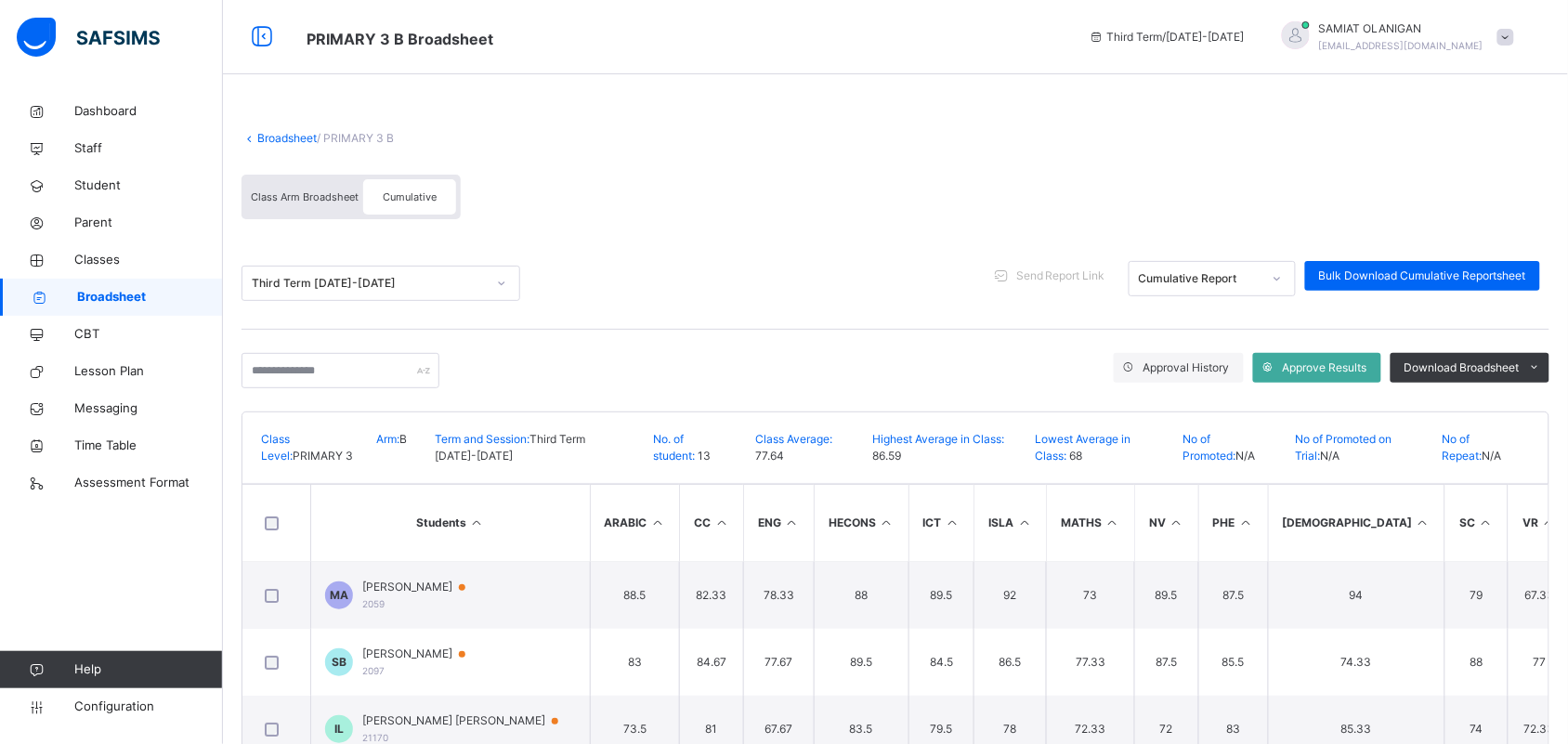 click at bounding box center [1423, 522] 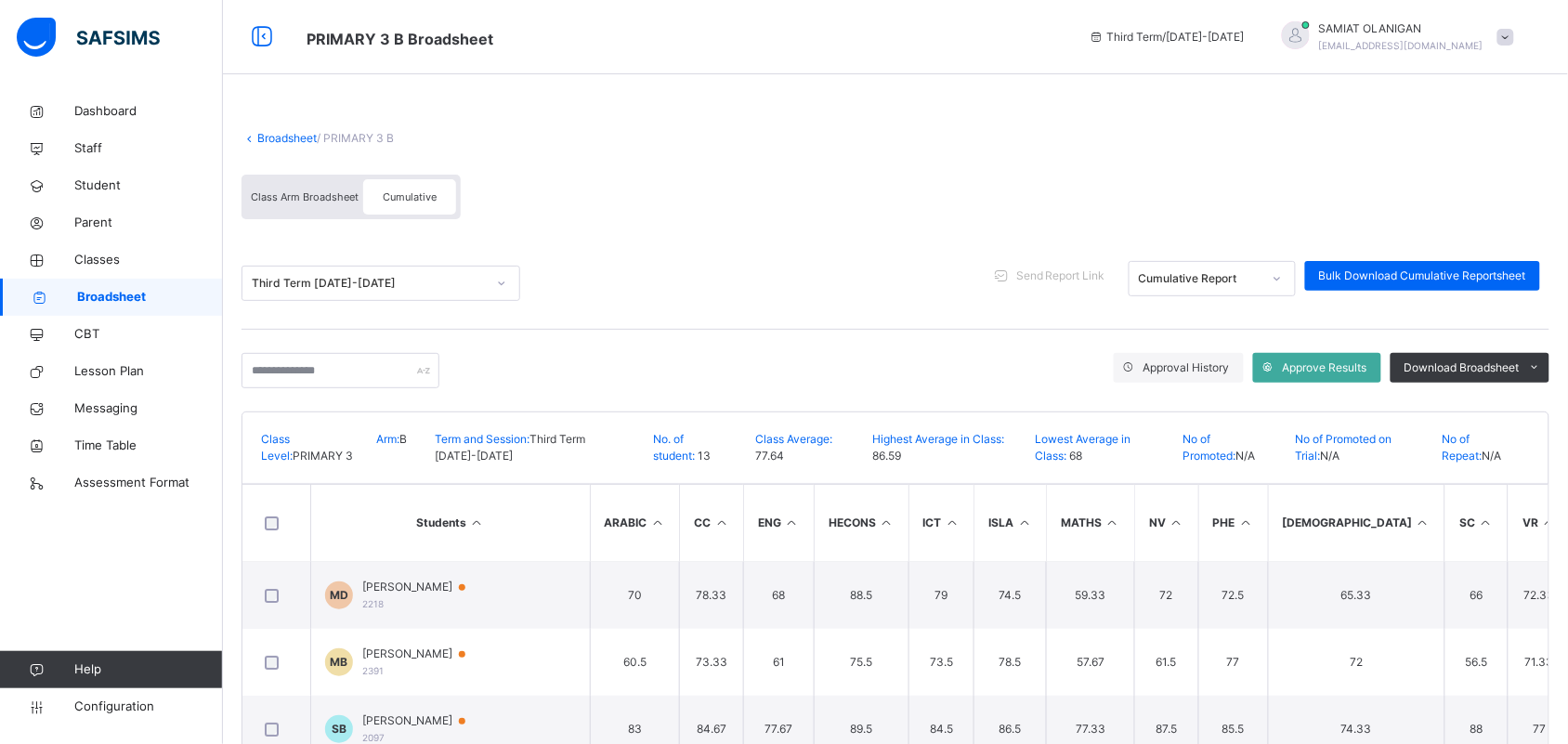 click at bounding box center [1423, 522] 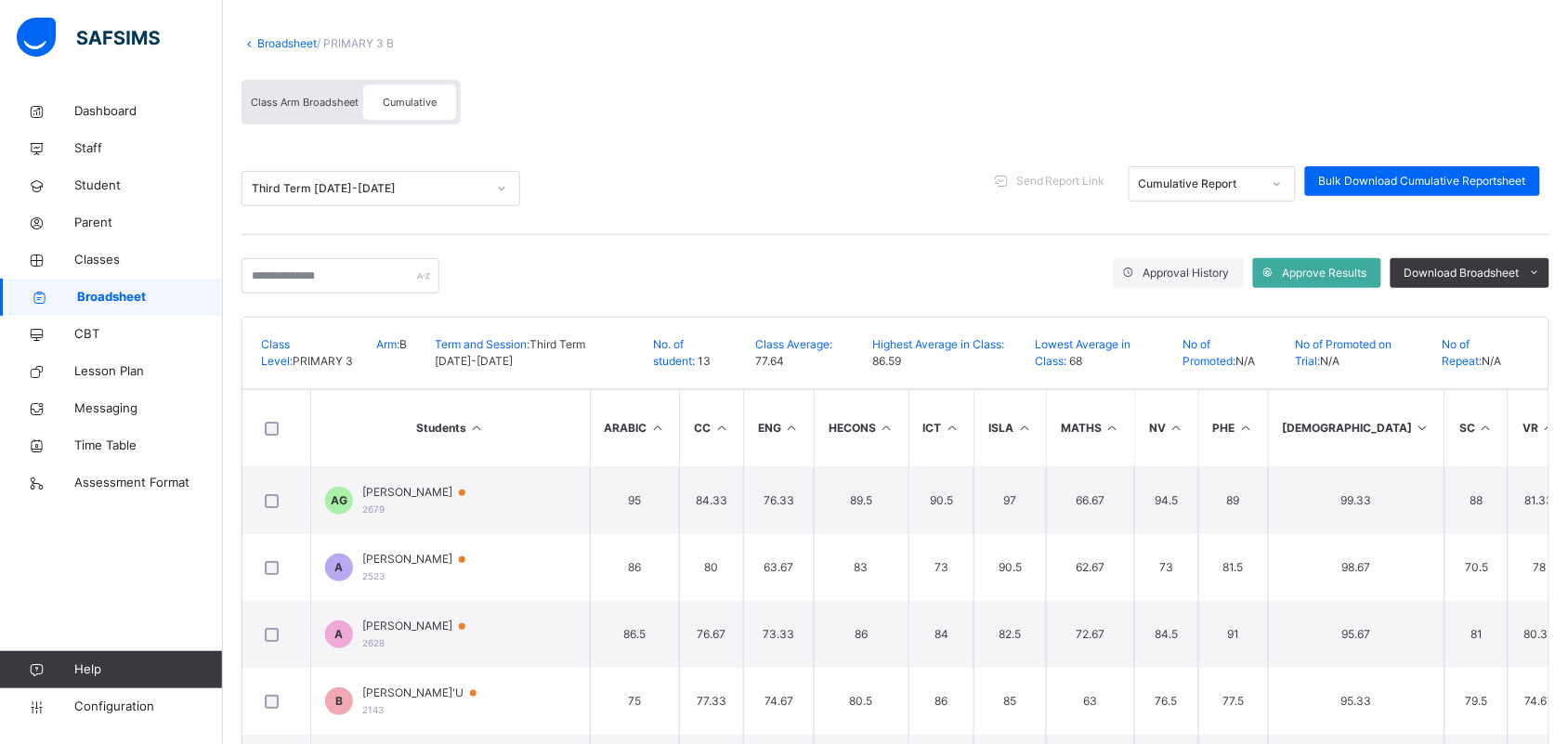 scroll, scrollTop: 98, scrollLeft: 0, axis: vertical 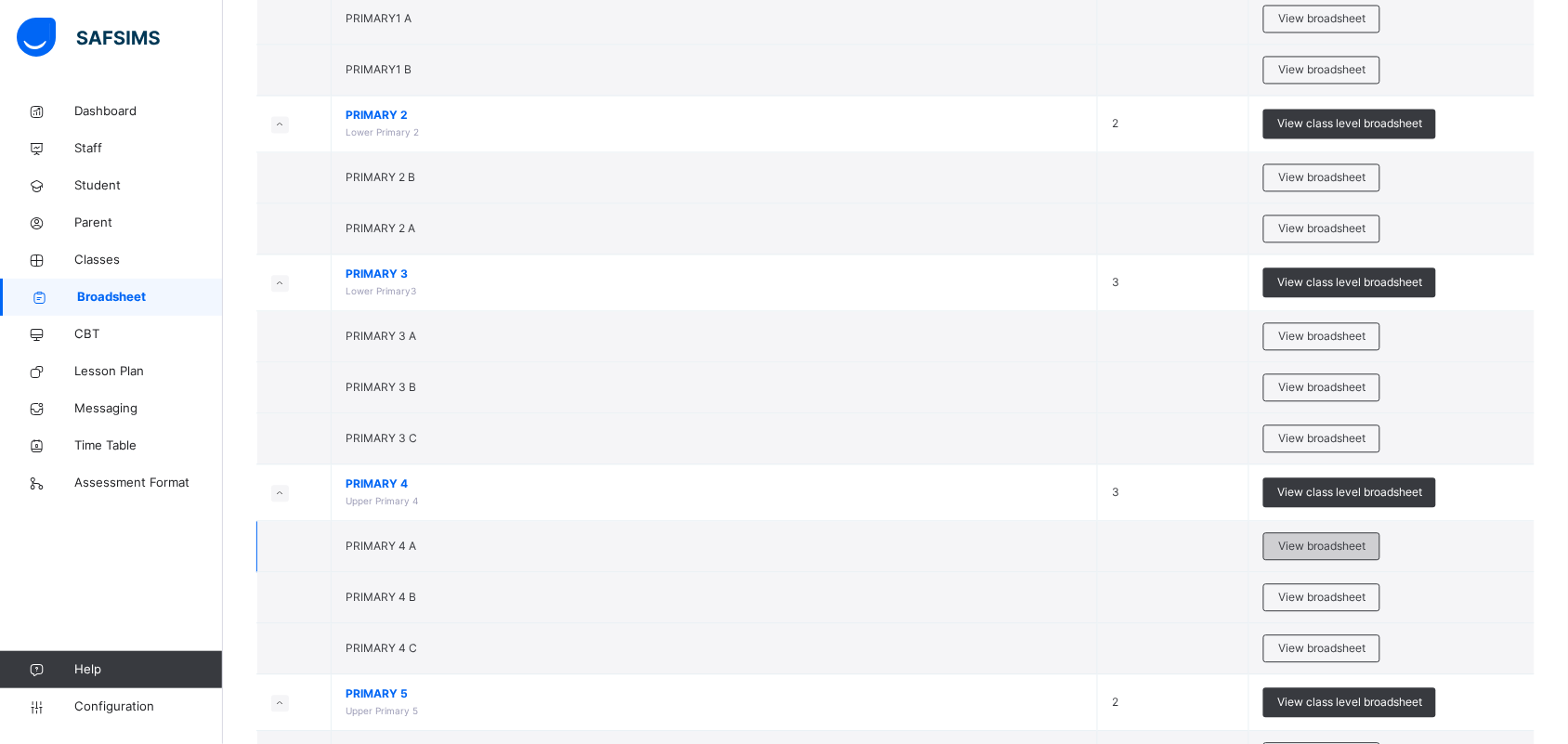 click on "View broadsheet" at bounding box center [1322, 546] 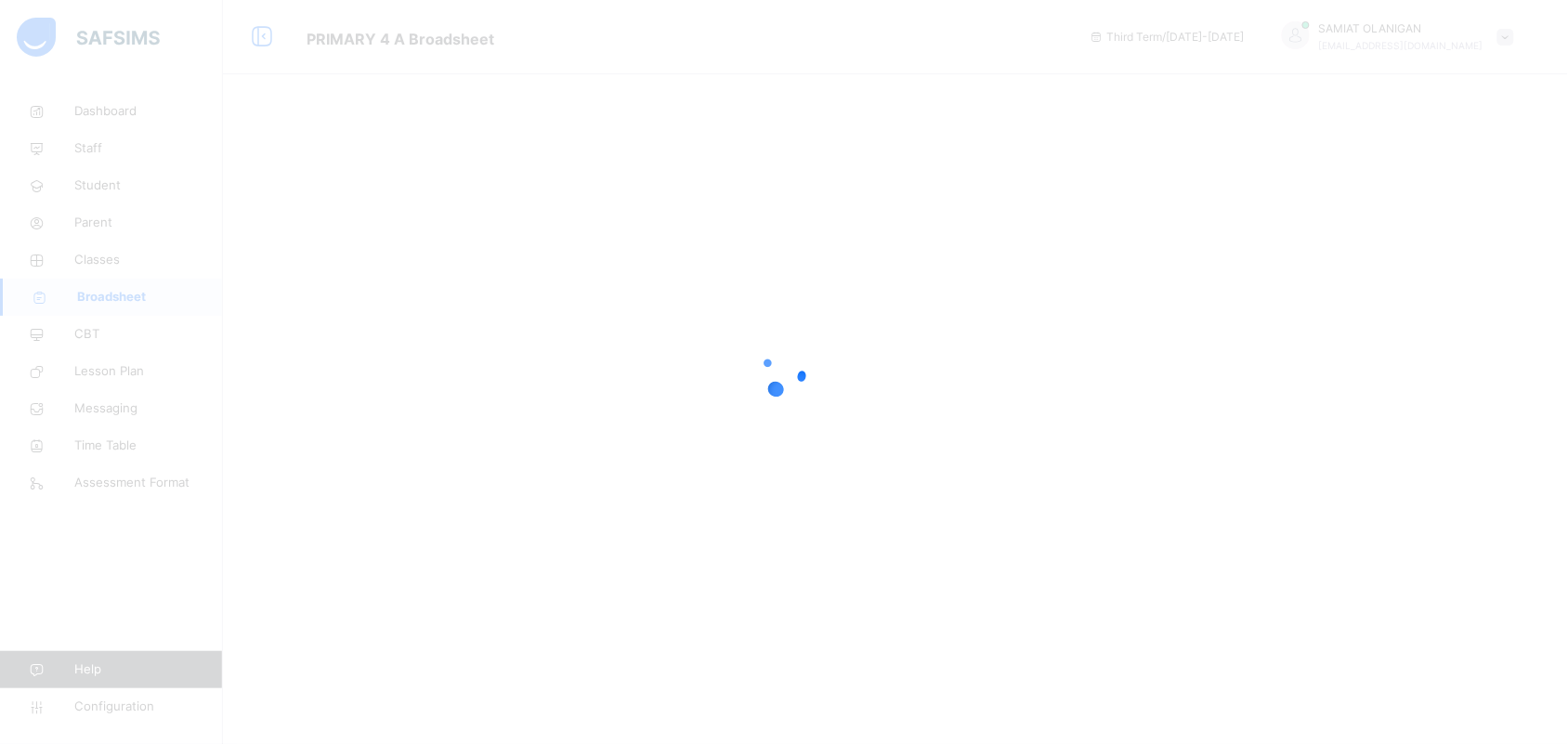 scroll, scrollTop: 0, scrollLeft: 0, axis: both 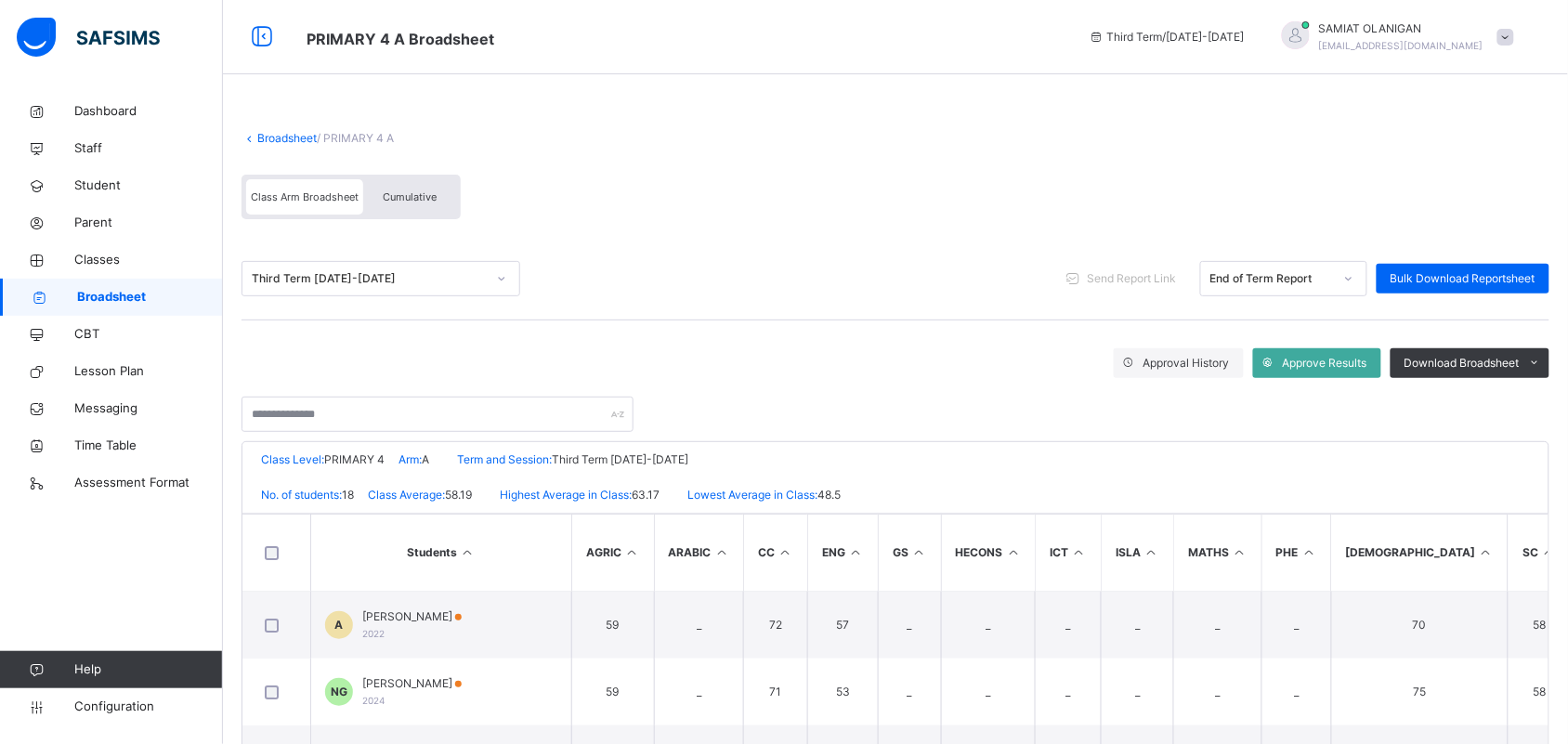 click at bounding box center [1486, 552] 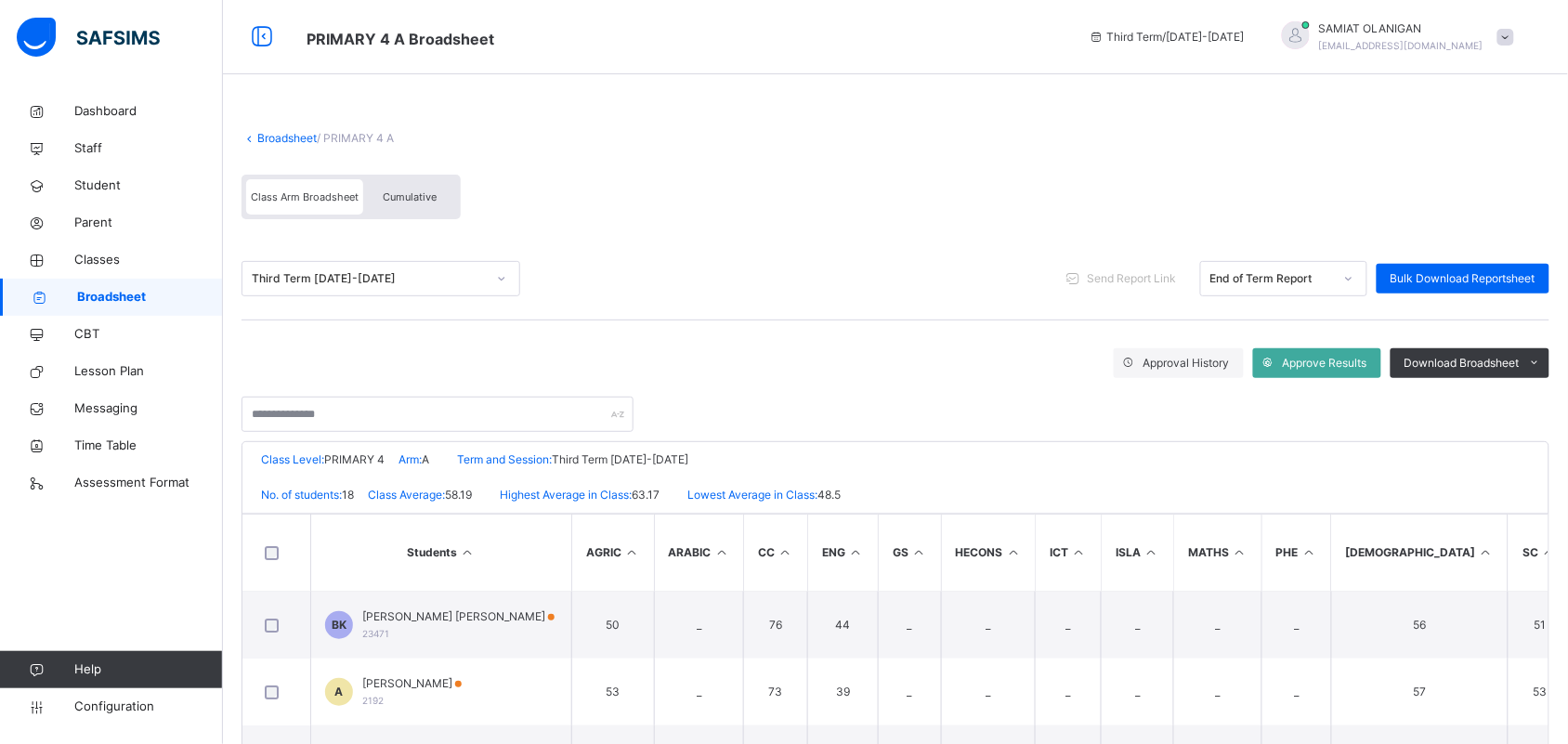 click at bounding box center [1486, 552] 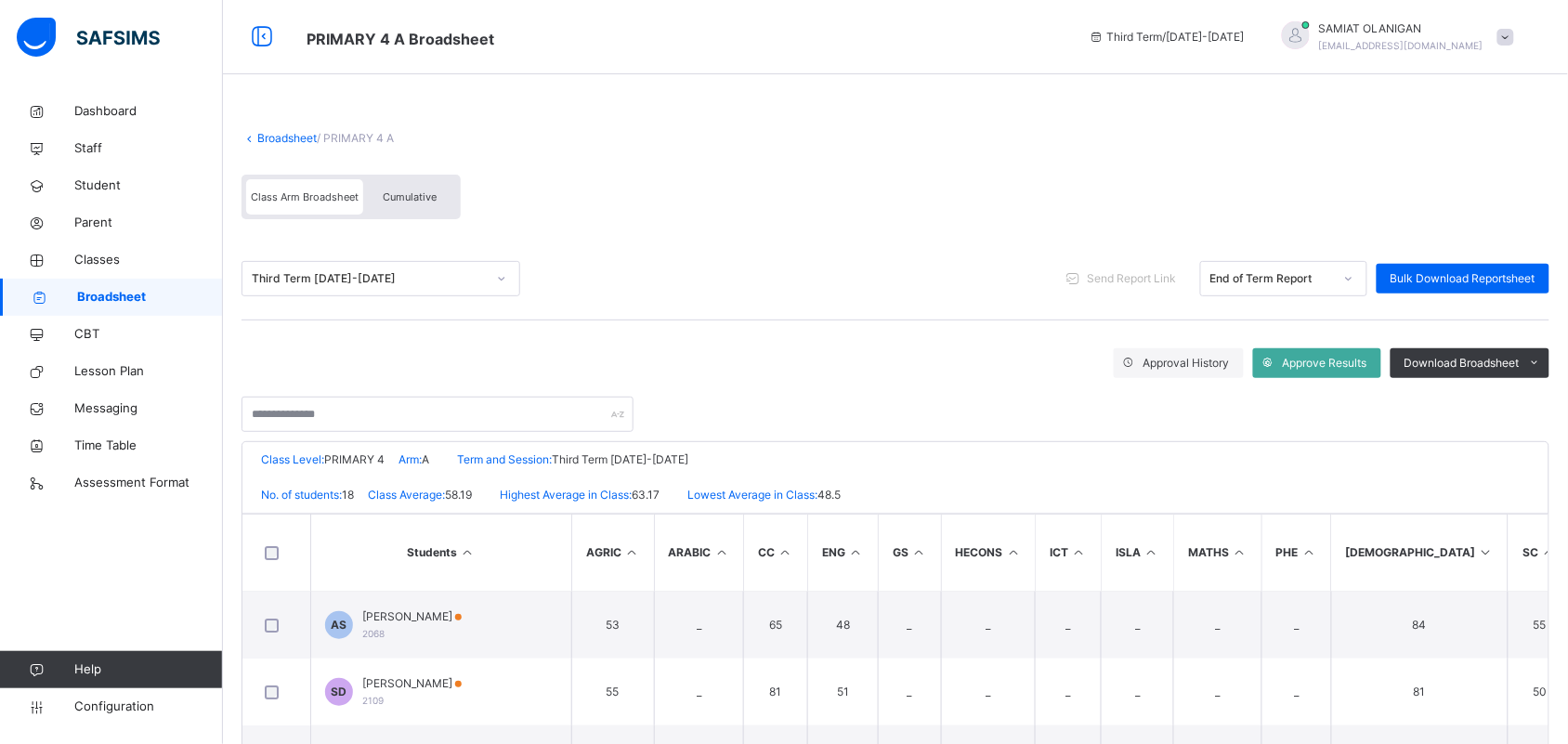 click on "Cumulative" at bounding box center [410, 197] 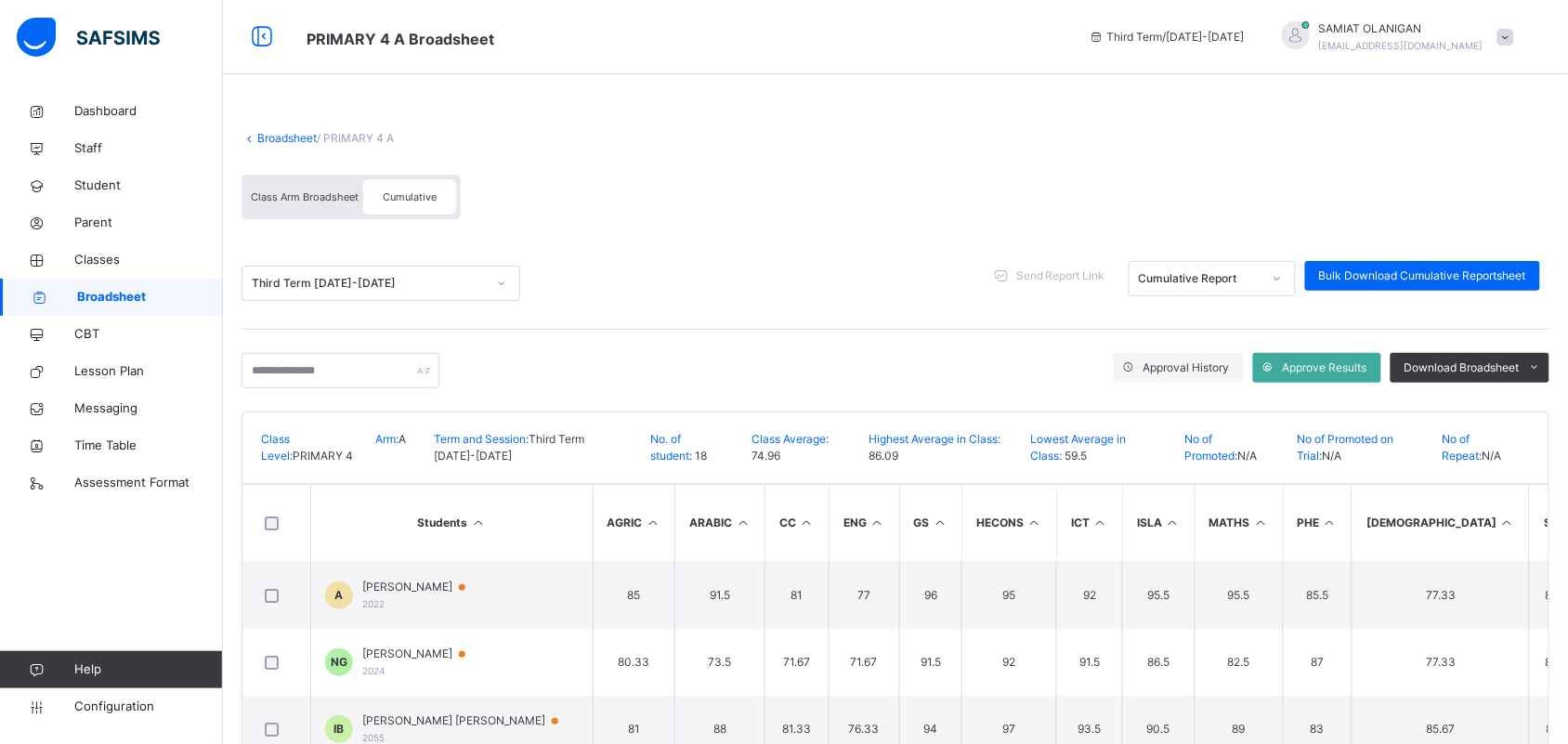 click at bounding box center (1507, 522) 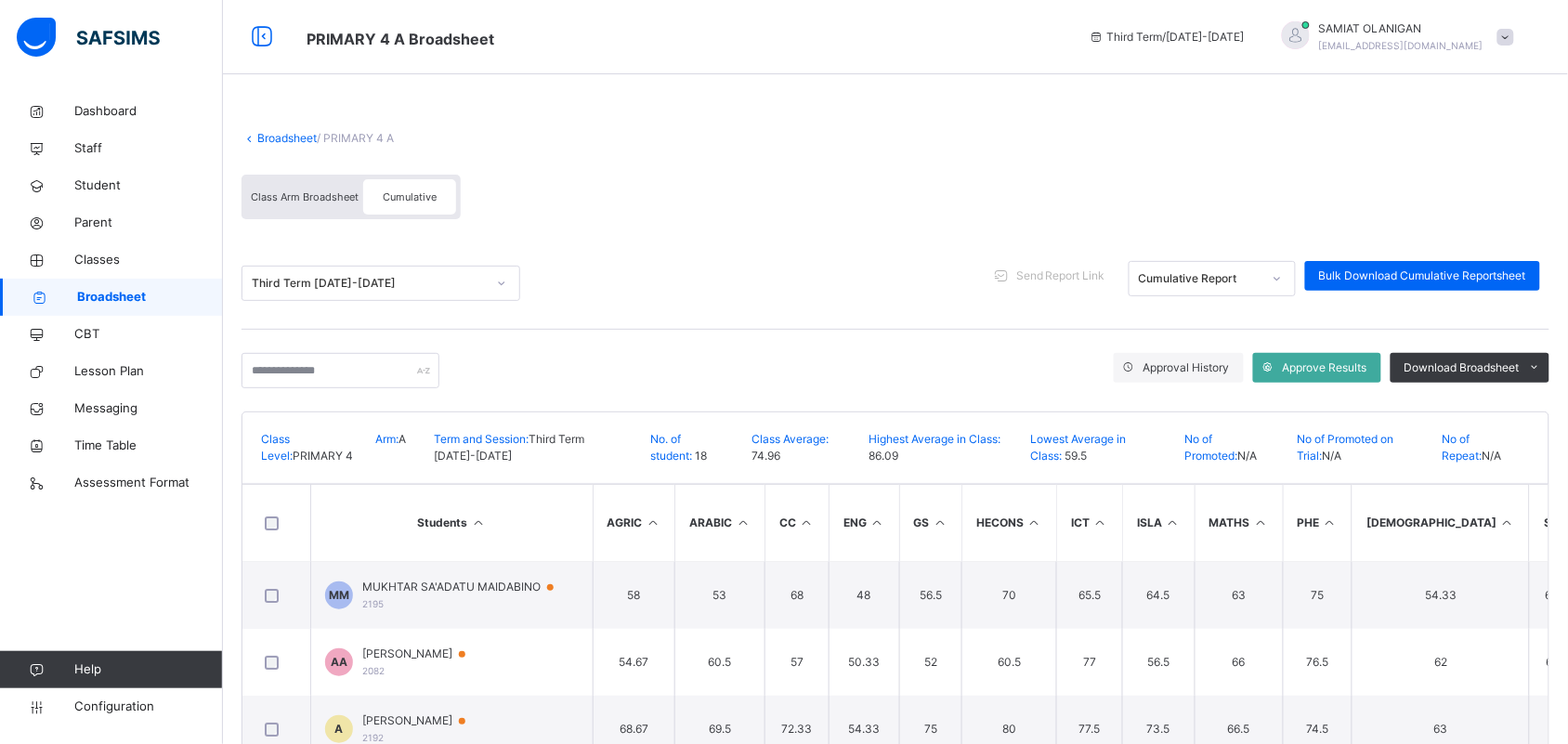 click at bounding box center [1507, 522] 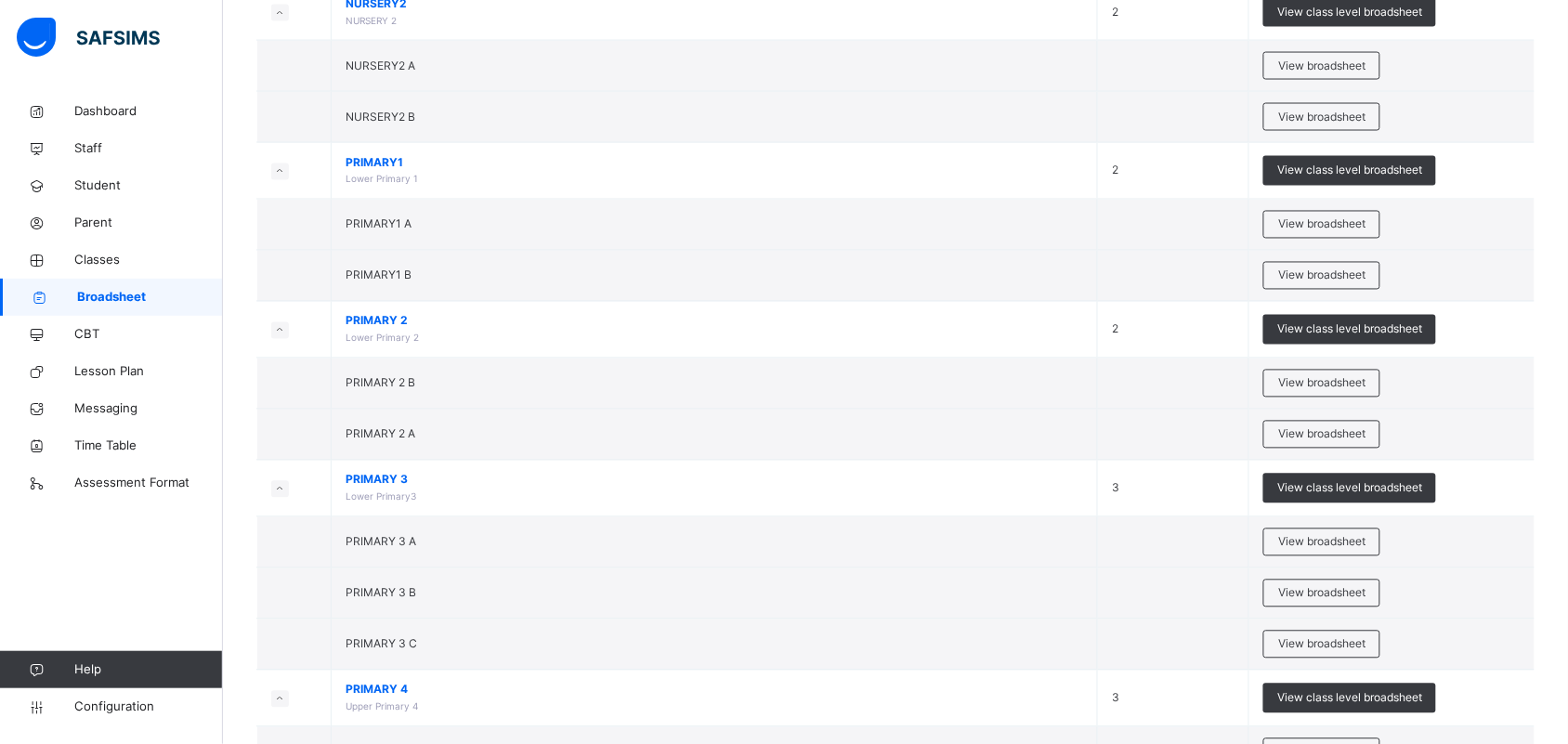 scroll, scrollTop: 898, scrollLeft: 0, axis: vertical 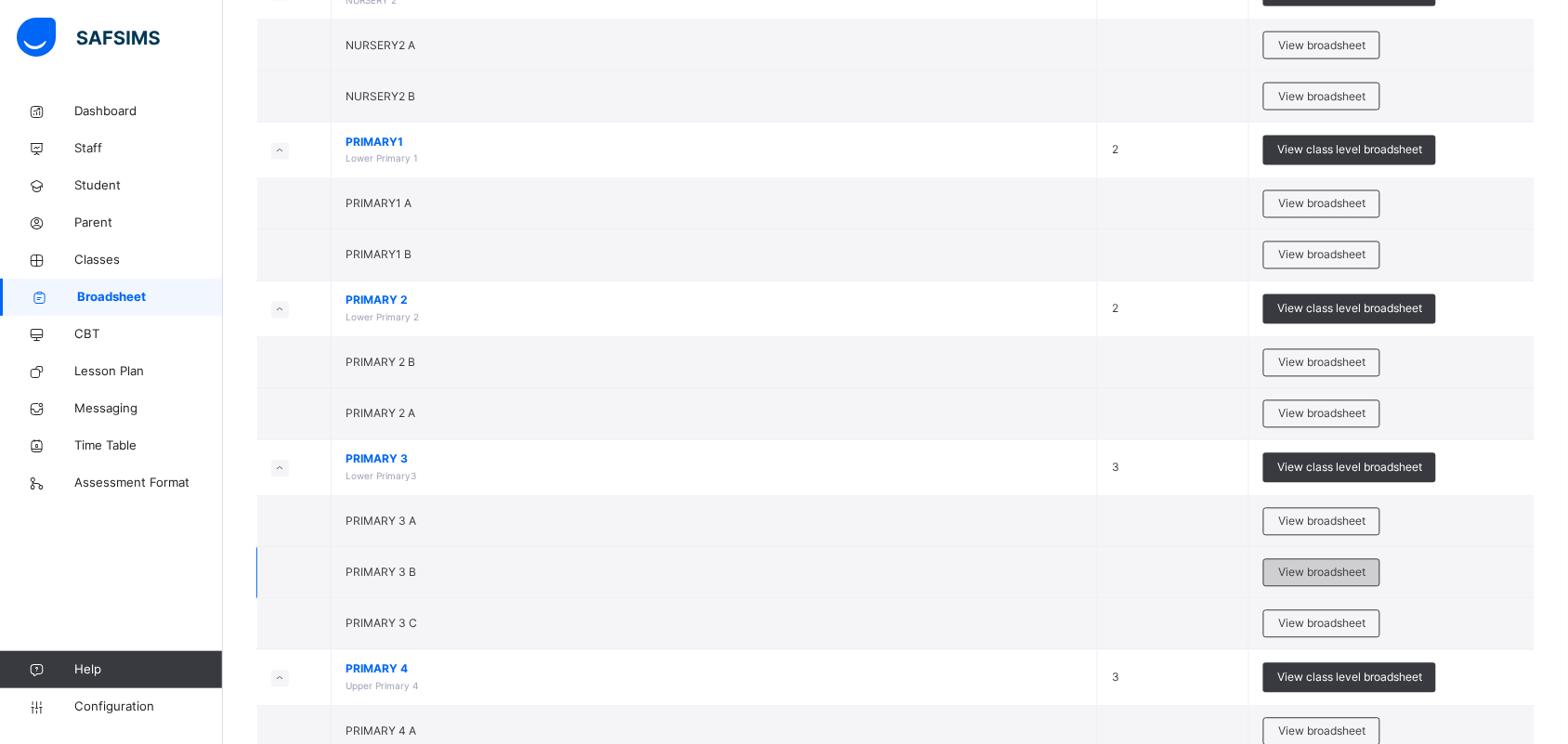 click on "View broadsheet" at bounding box center (1322, 573) 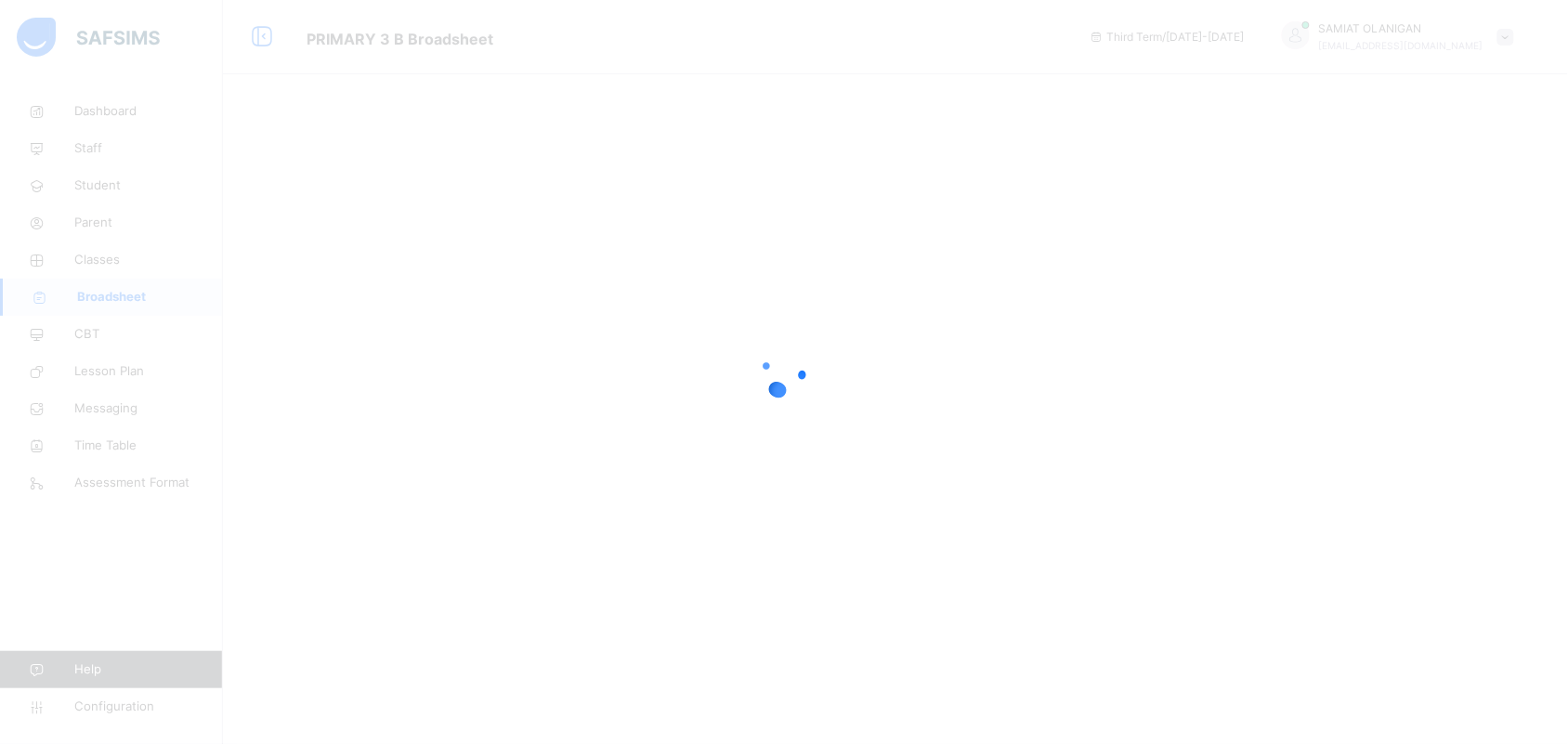 scroll, scrollTop: 0, scrollLeft: 0, axis: both 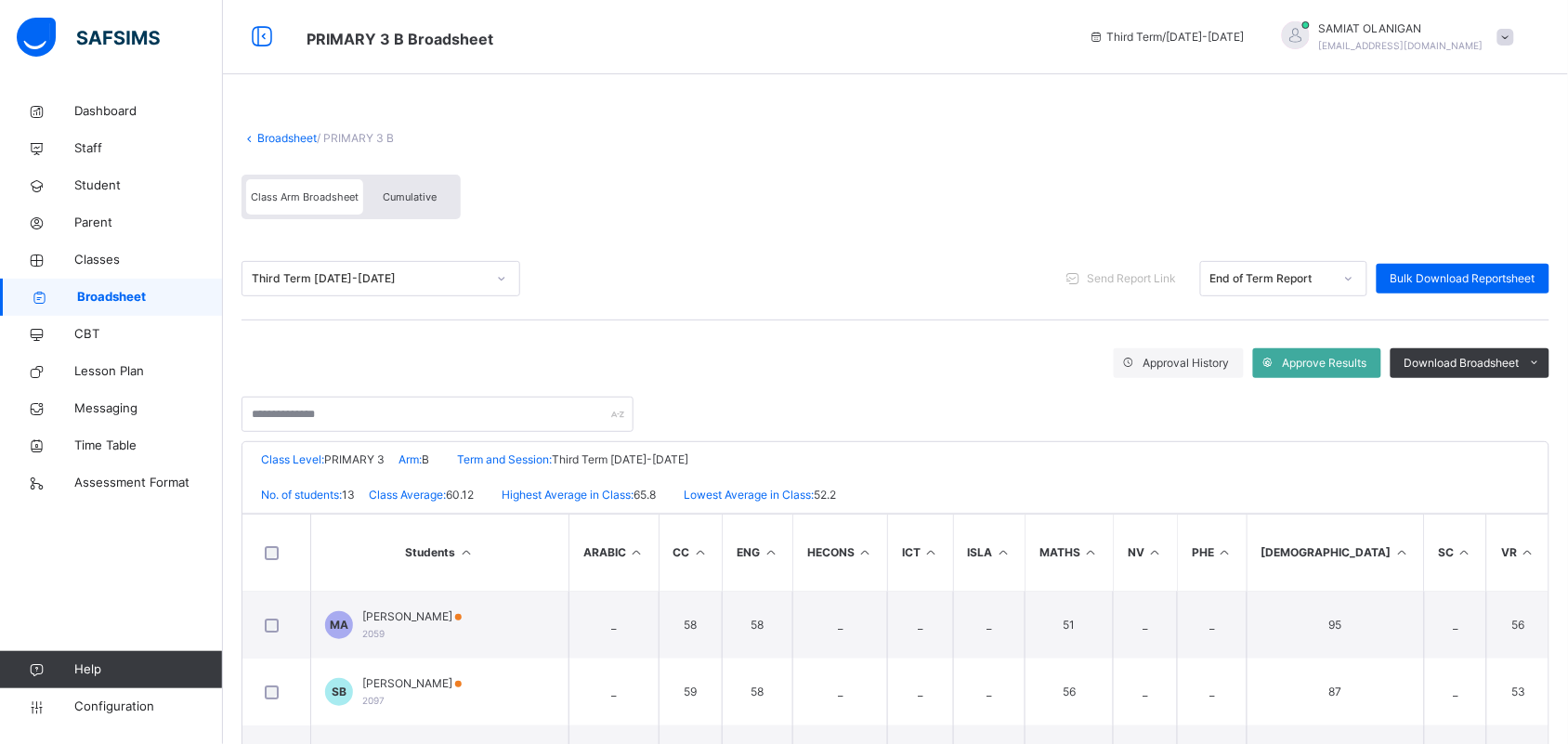 click on "Cumulative" at bounding box center [410, 197] 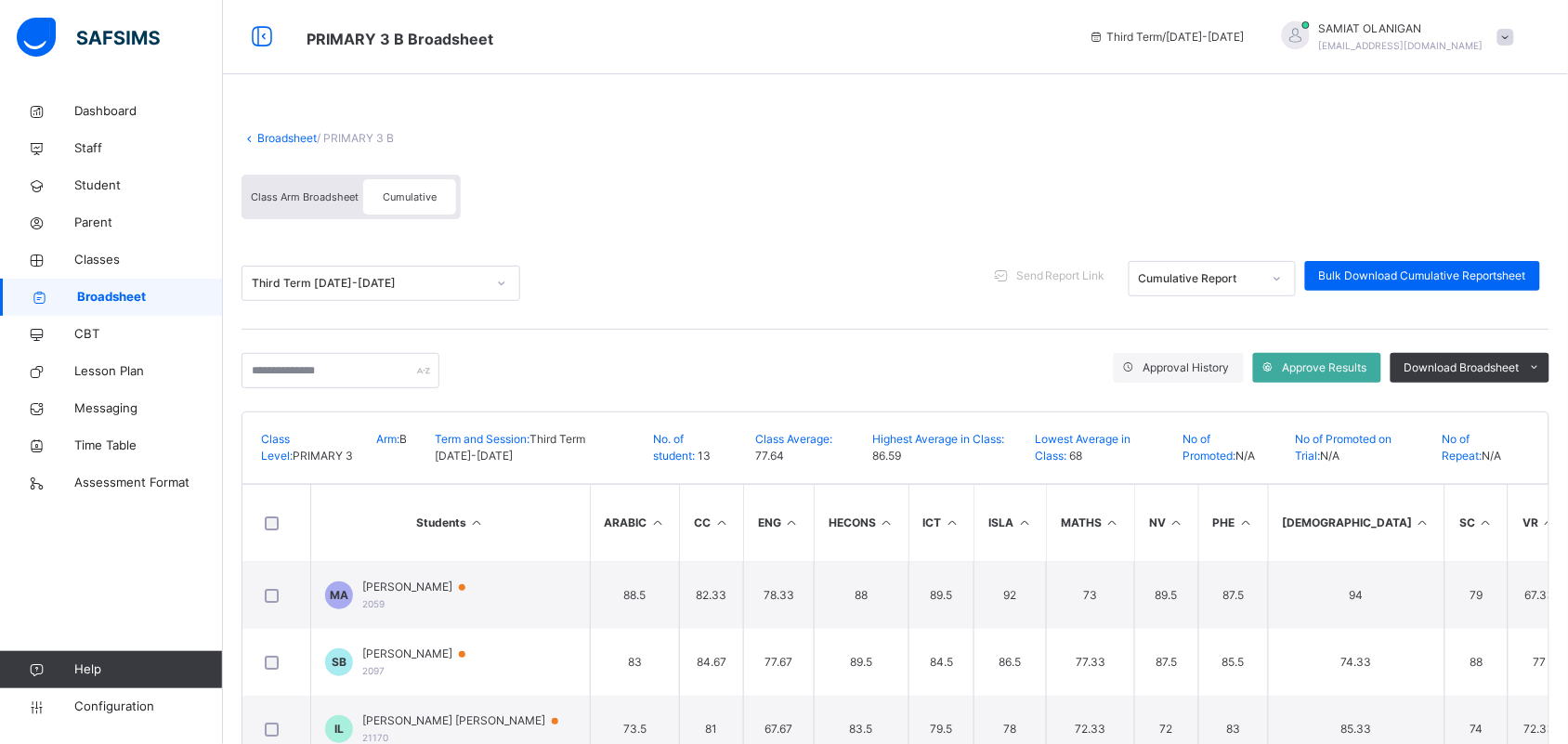 click on "QURAN" at bounding box center (1356, 523) 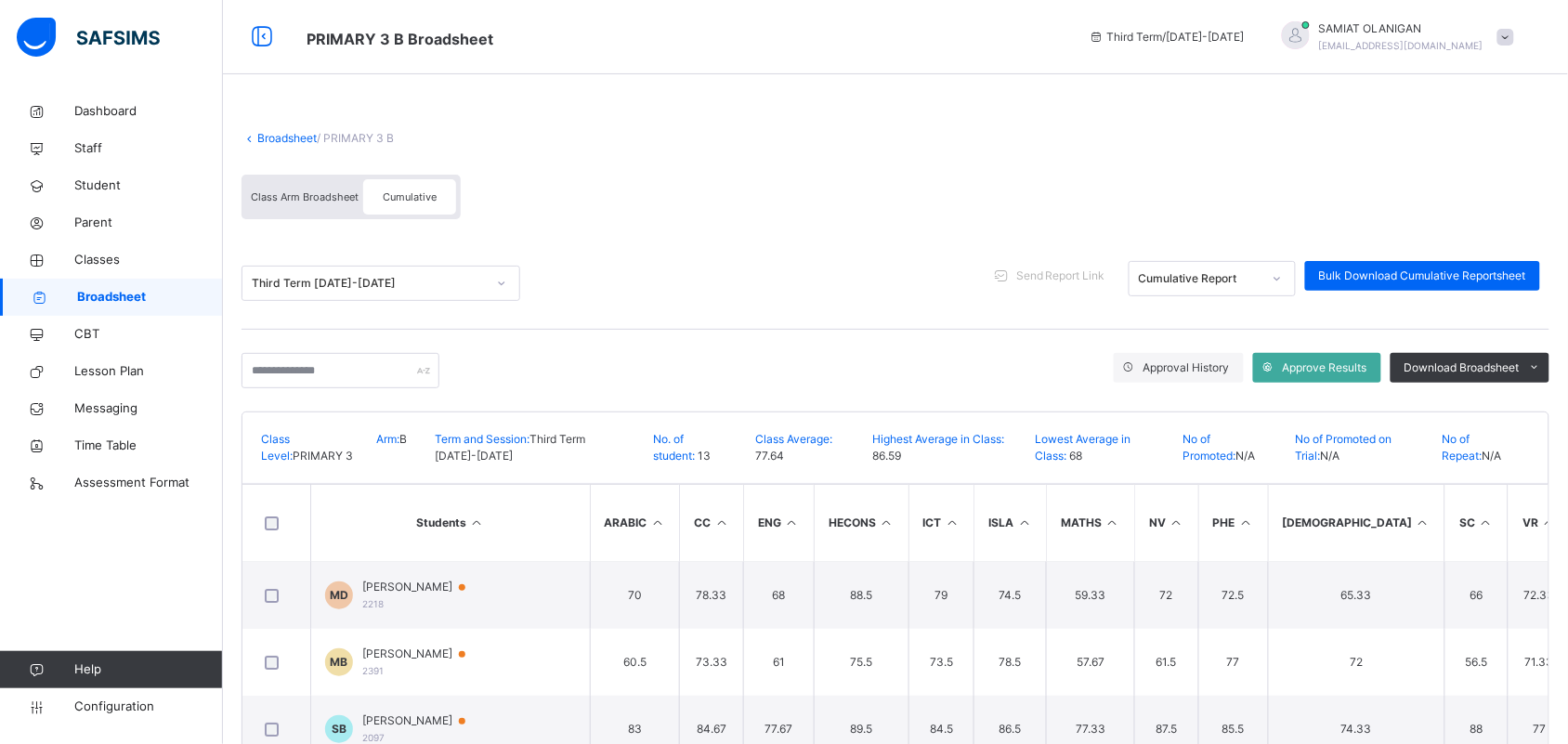 click at bounding box center [1423, 522] 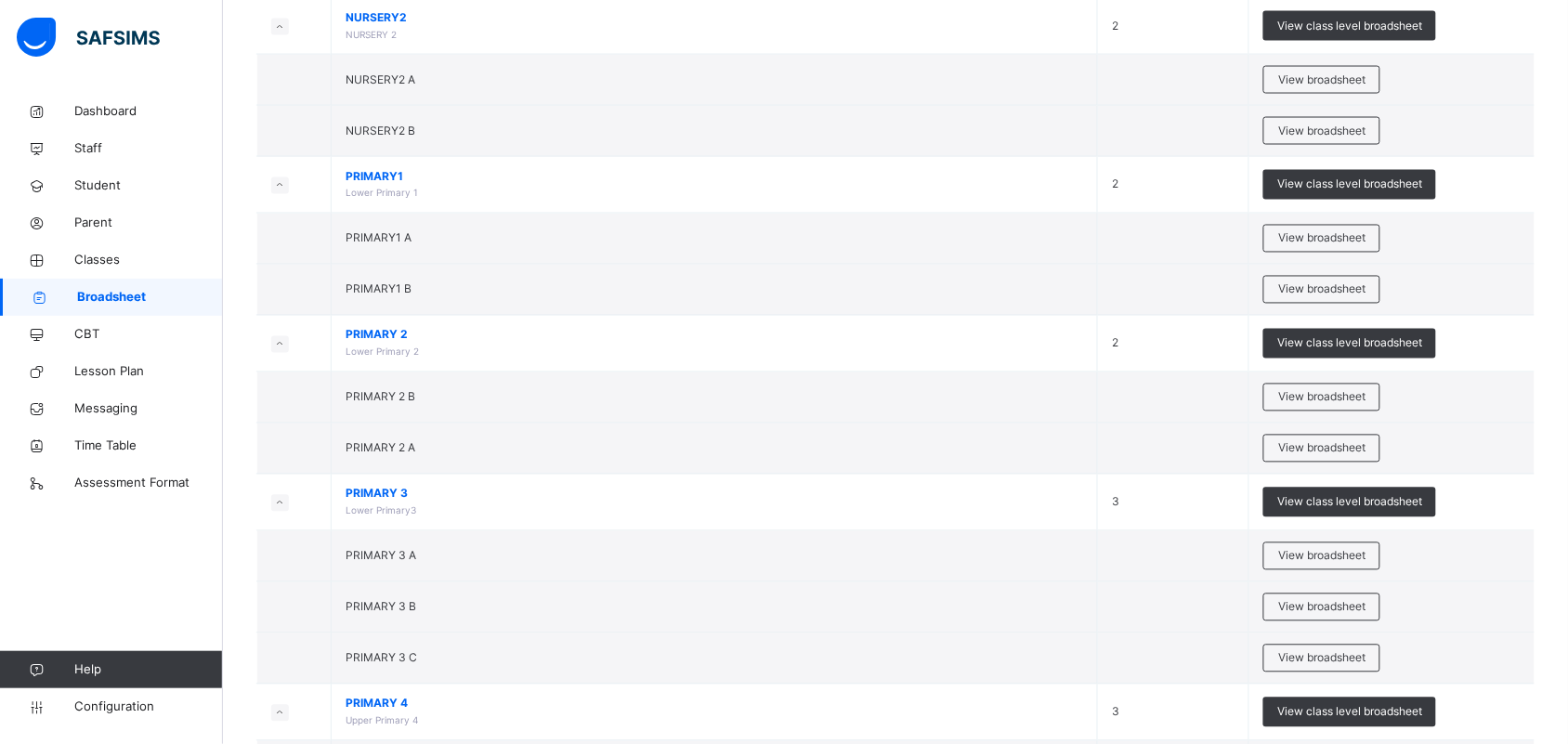 scroll, scrollTop: 925, scrollLeft: 0, axis: vertical 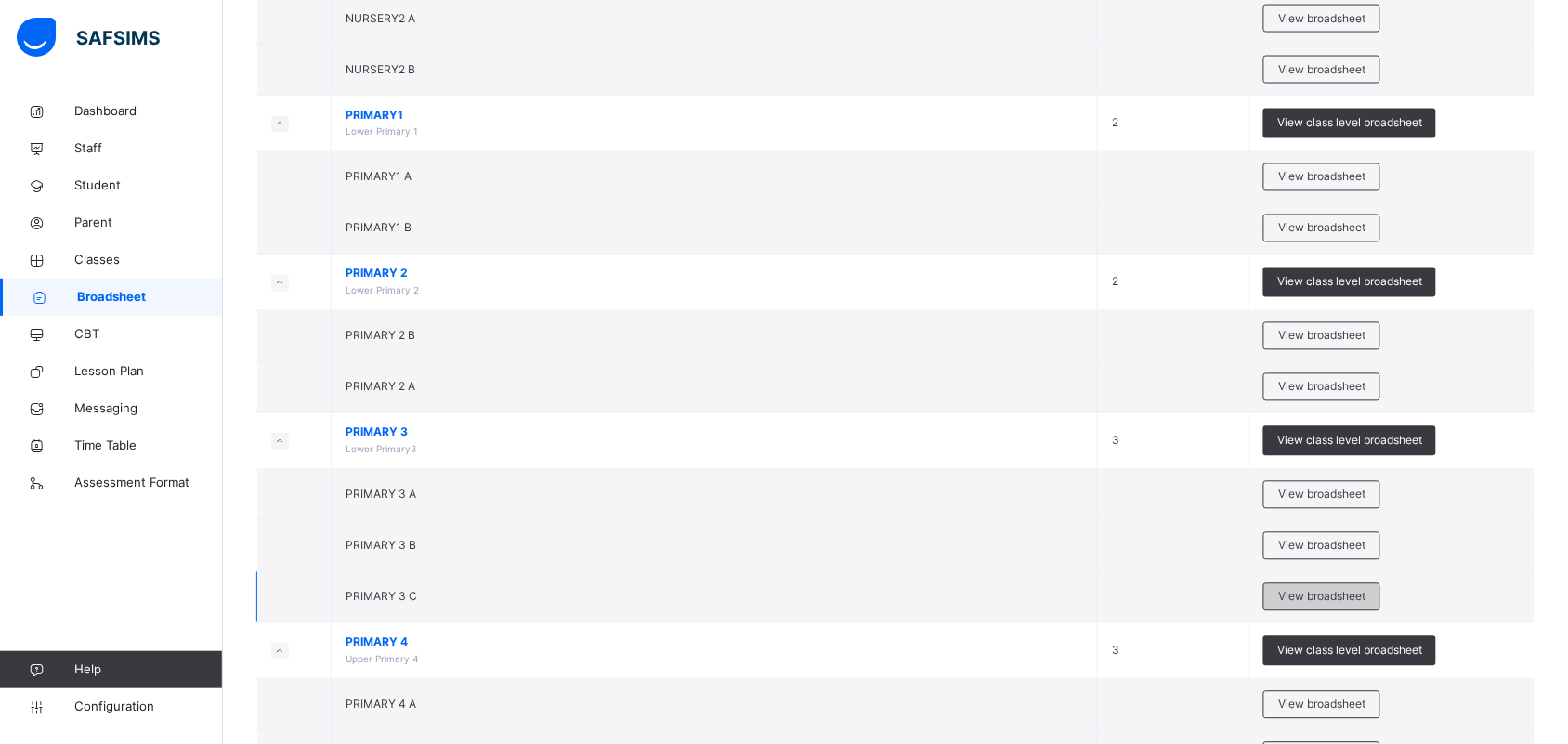 click on "View broadsheet" at bounding box center (1322, 597) 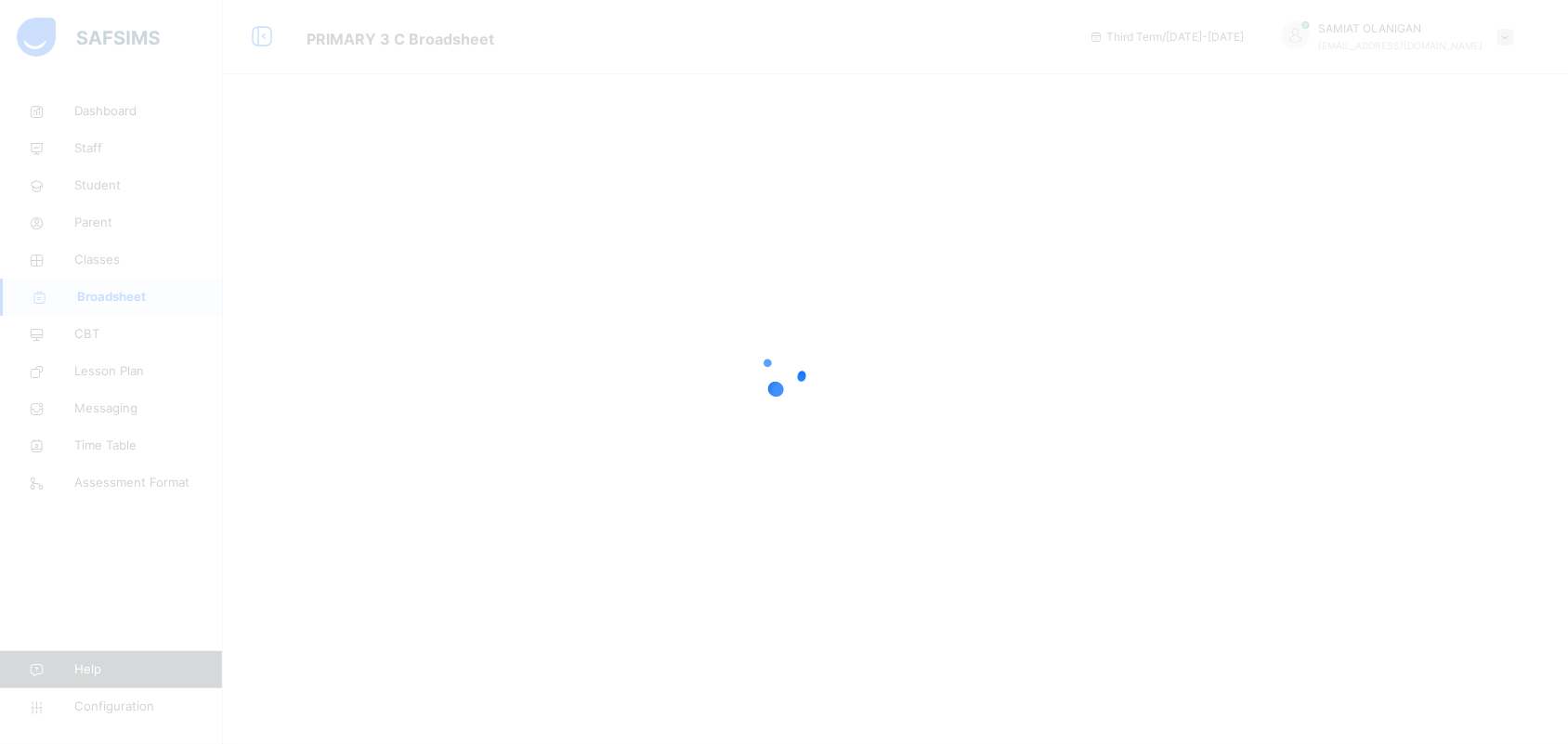 scroll, scrollTop: 0, scrollLeft: 0, axis: both 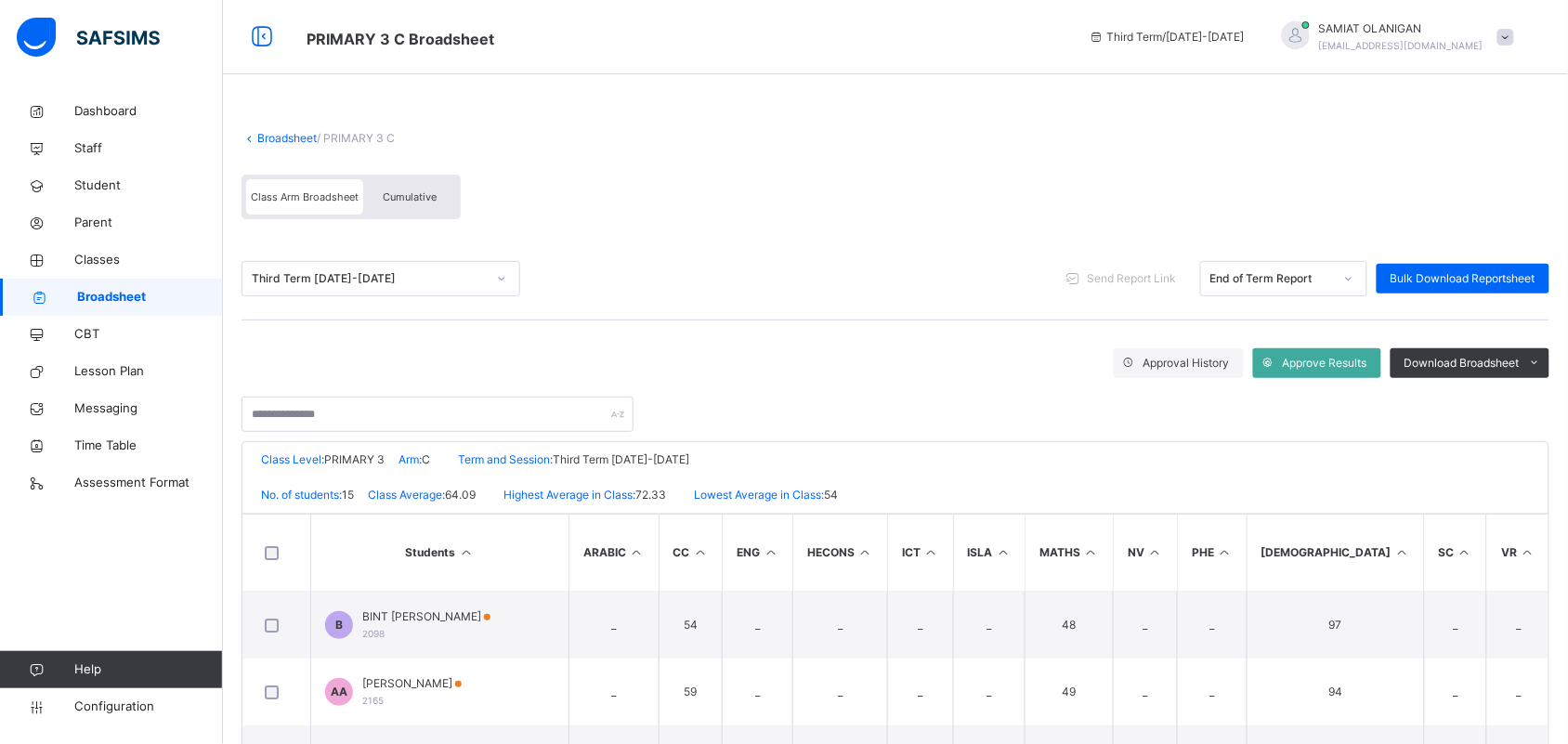 click on "Cumulative" at bounding box center (410, 197) 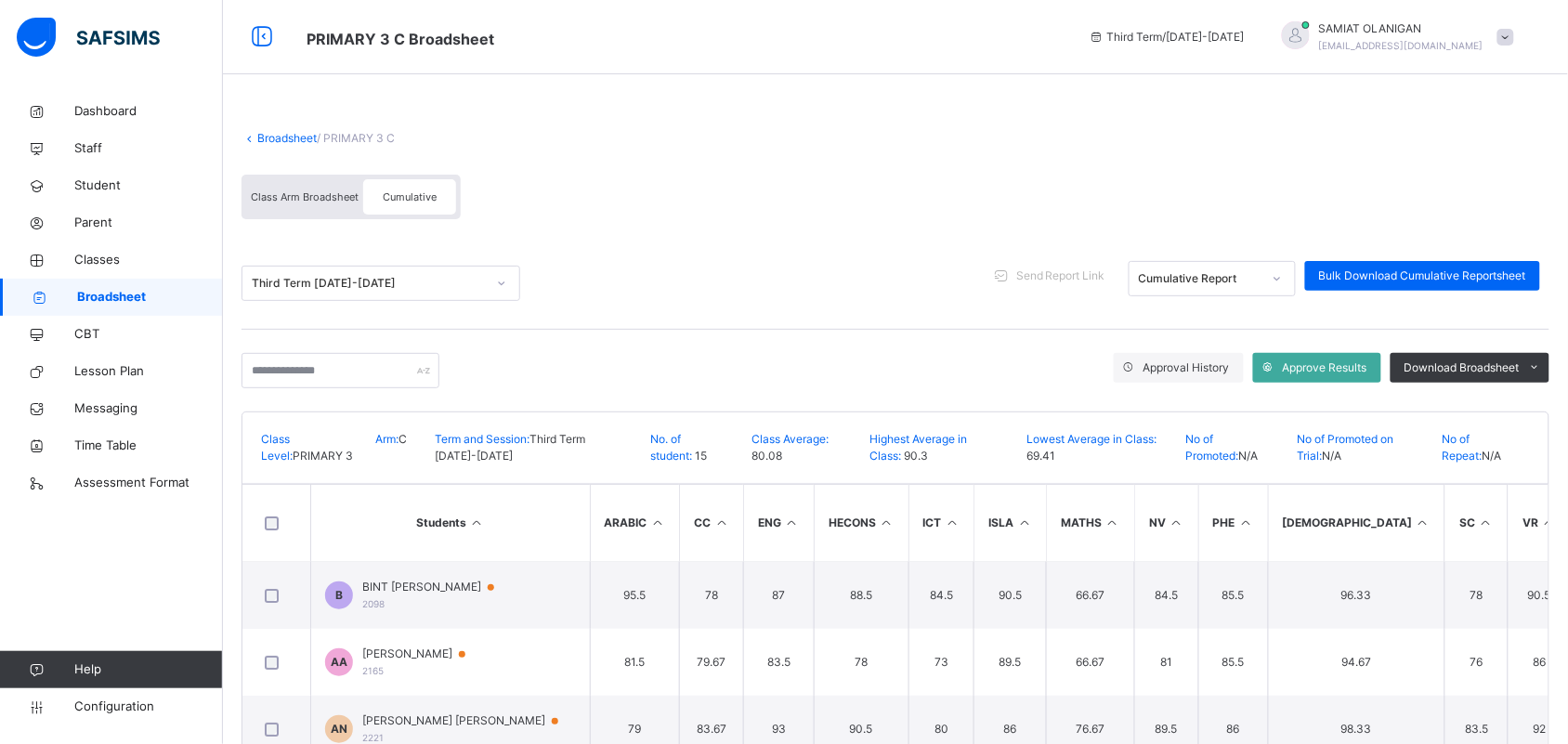 click at bounding box center (1423, 522) 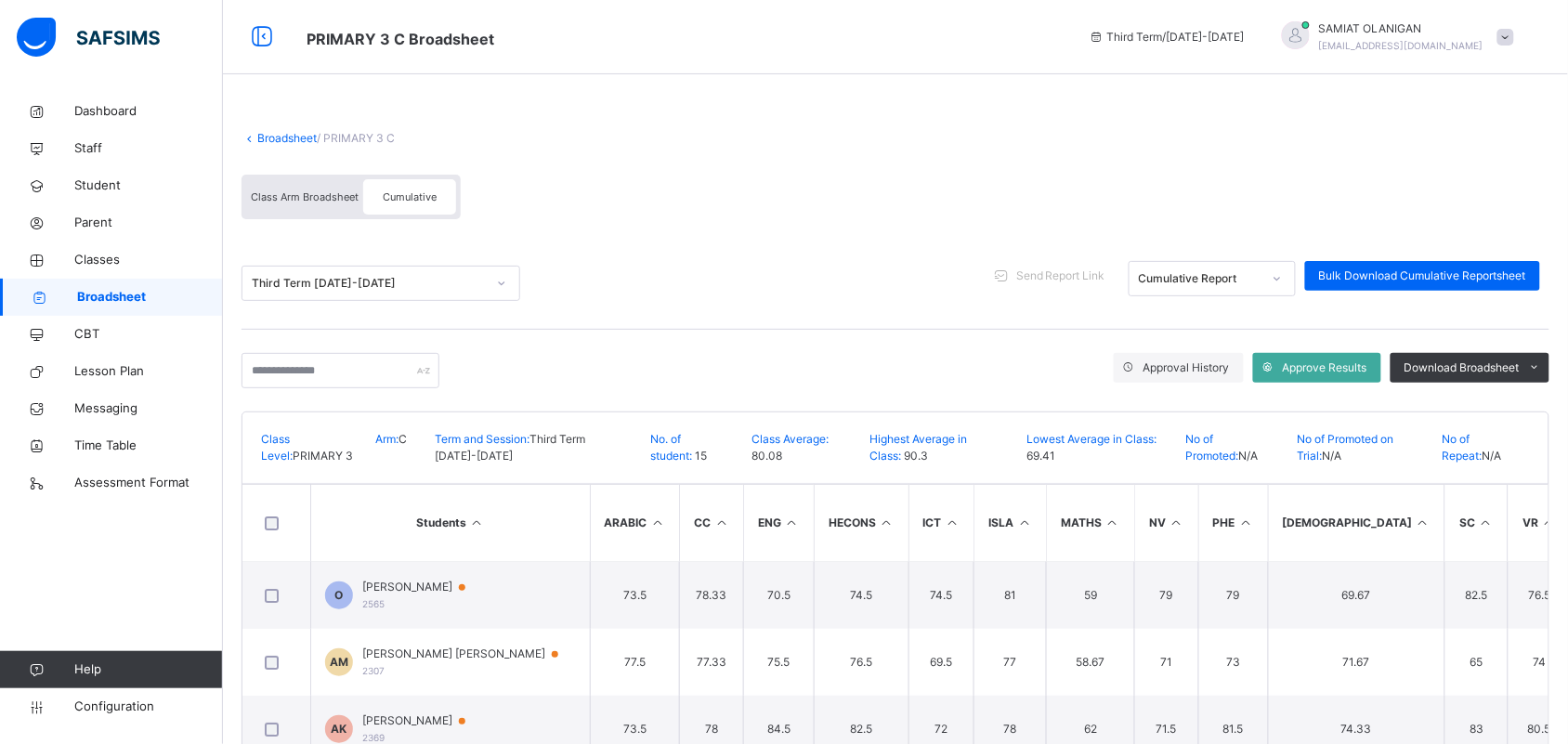 click at bounding box center [1423, 522] 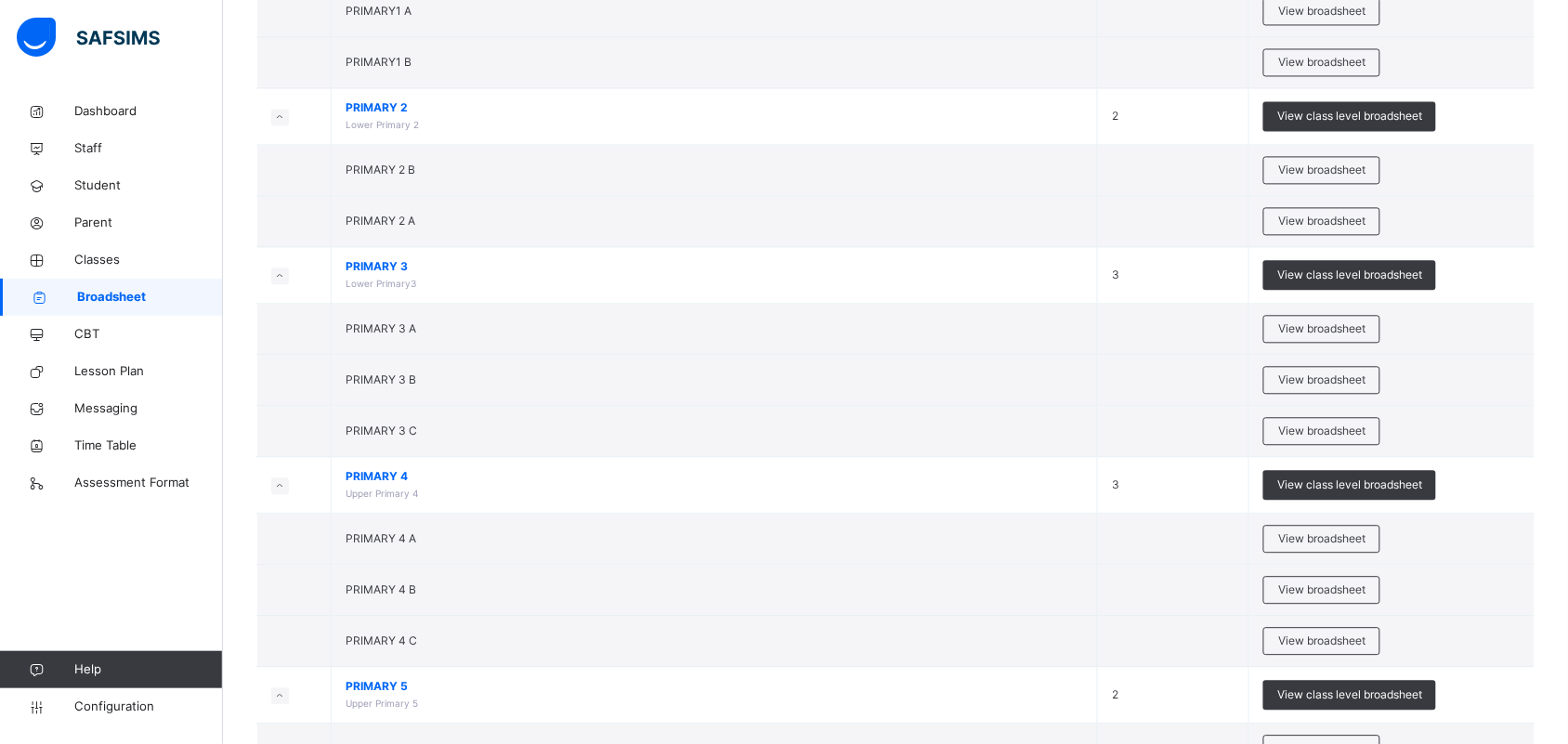 scroll, scrollTop: 1094, scrollLeft: 0, axis: vertical 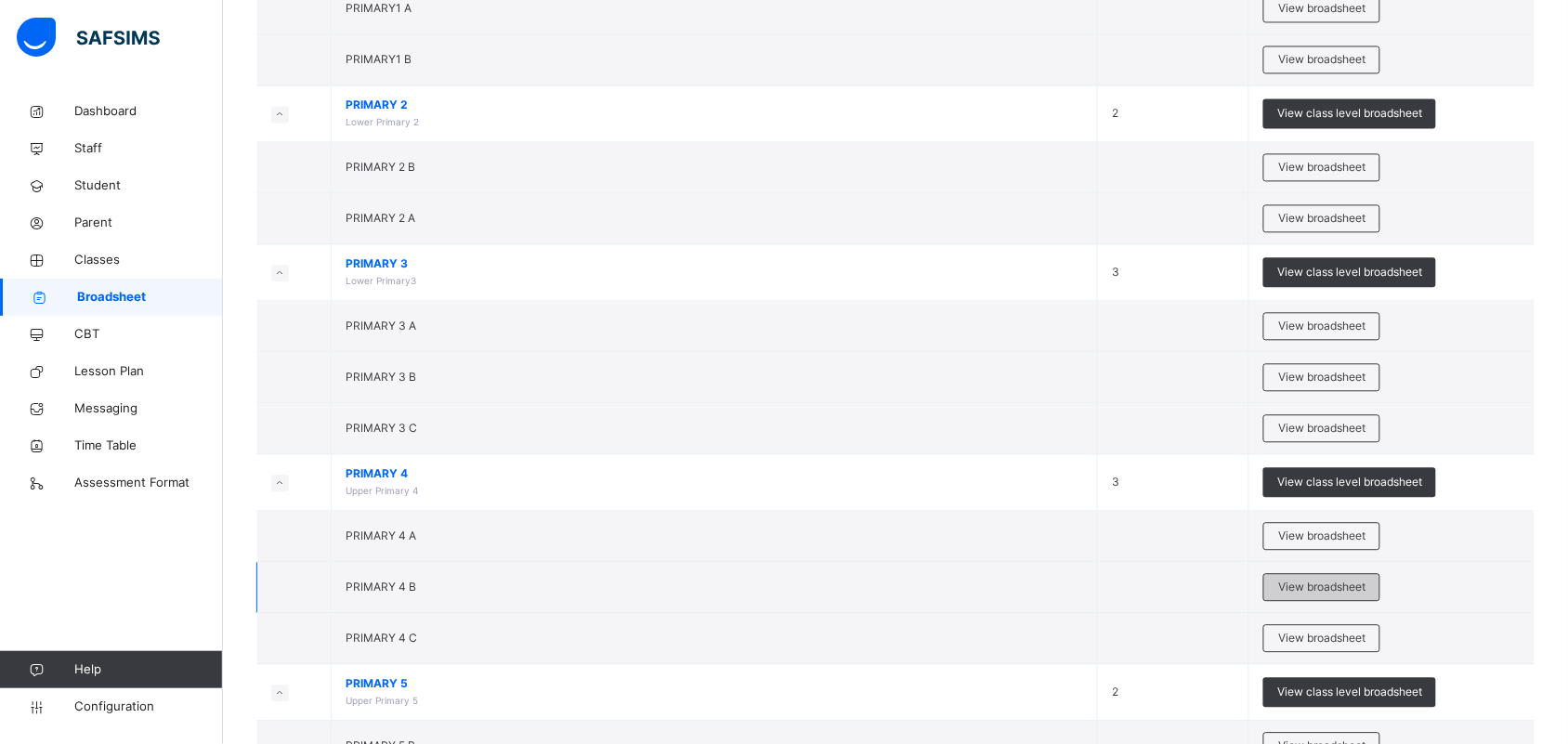click on "View broadsheet" at bounding box center (1322, 587) 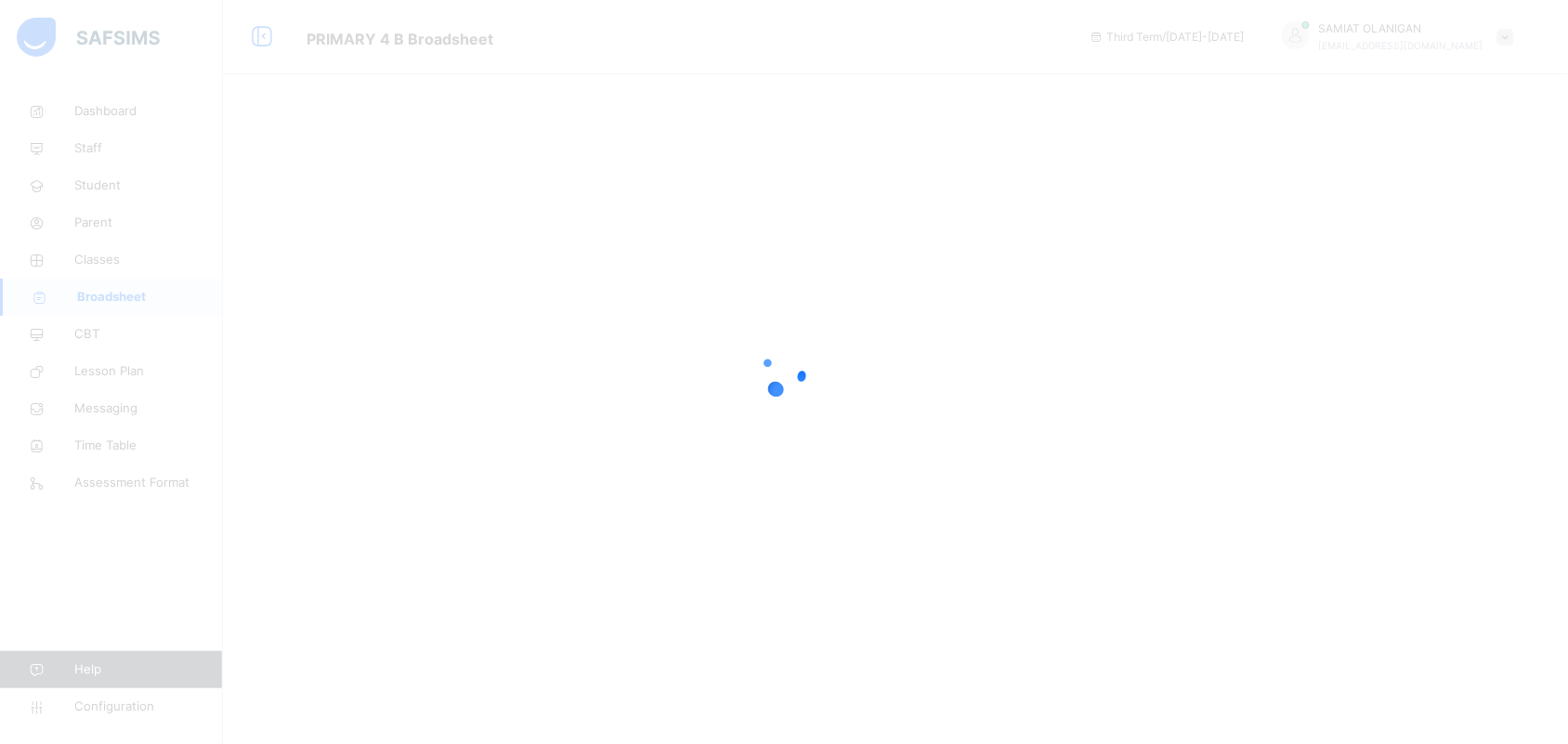 scroll, scrollTop: 0, scrollLeft: 0, axis: both 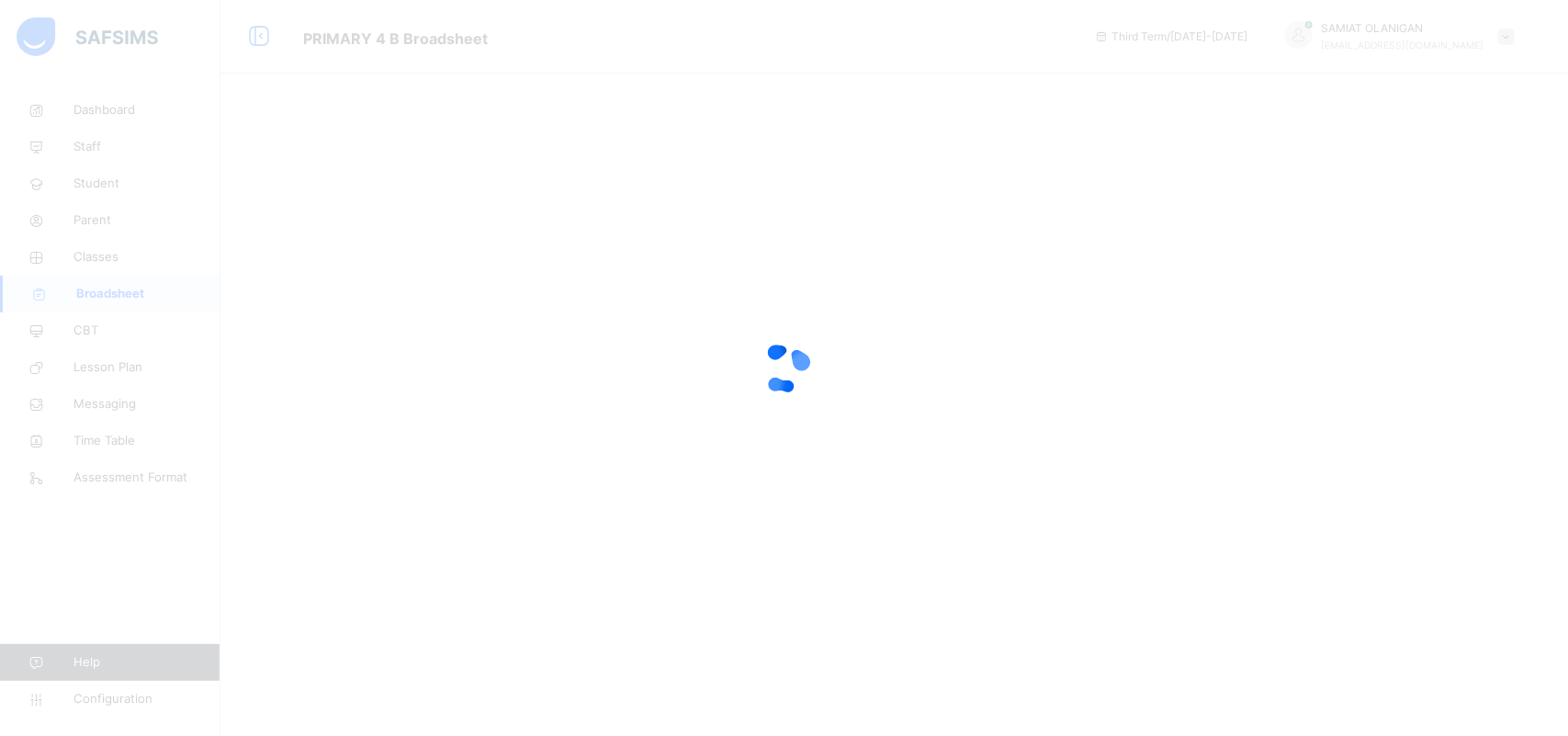 click at bounding box center [784, 368] 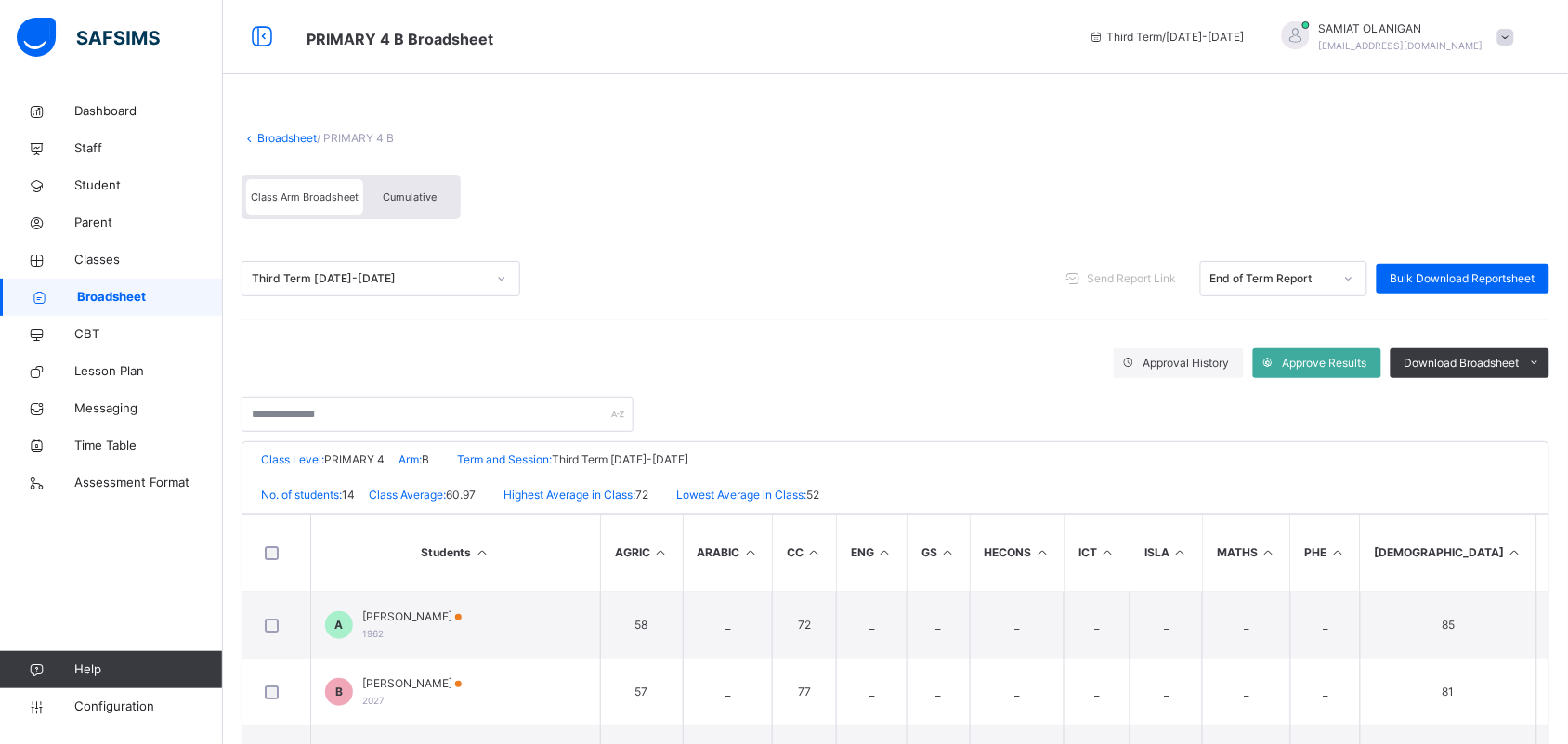 click on "QURAN" at bounding box center [1448, 553] 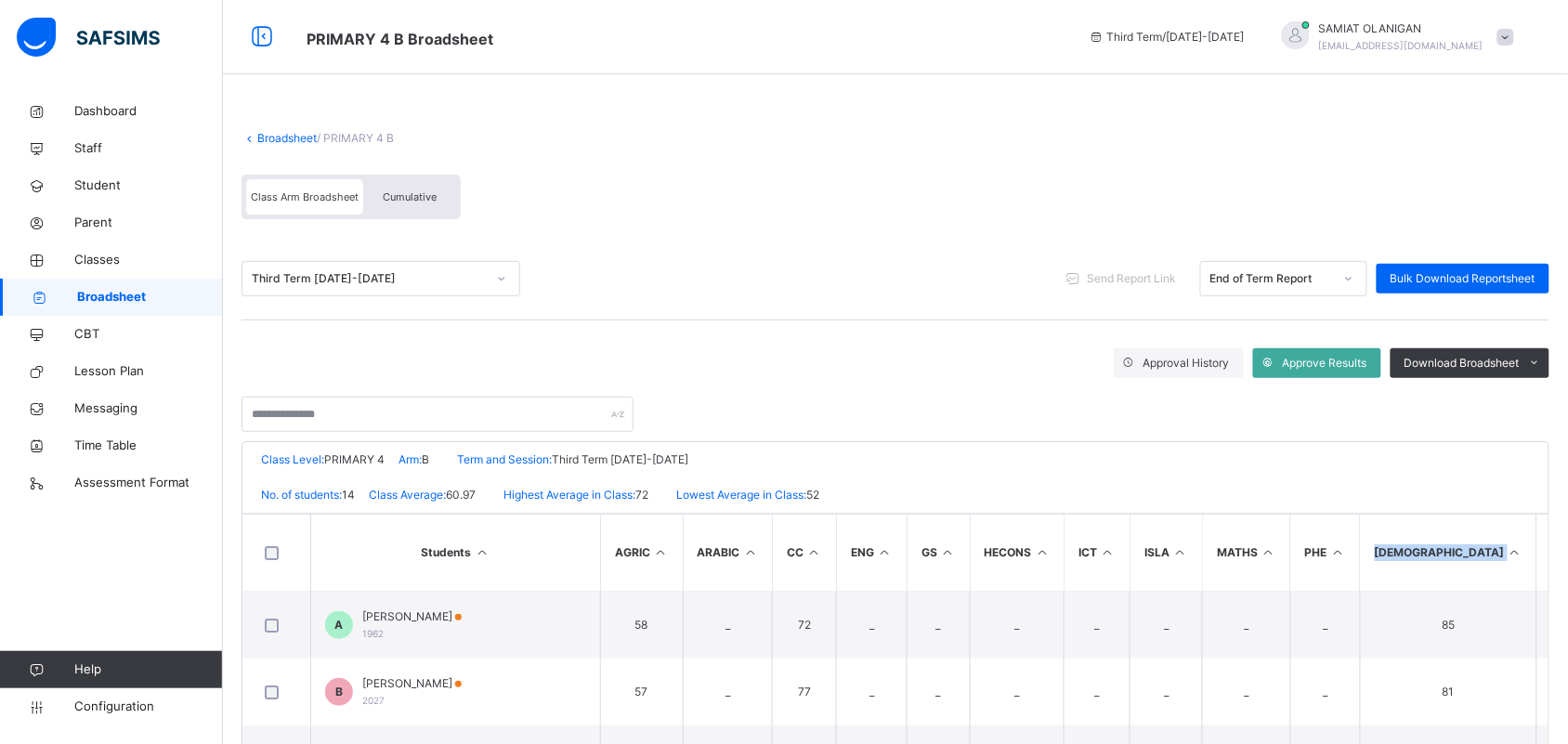 click on "QURAN" at bounding box center (1448, 553) 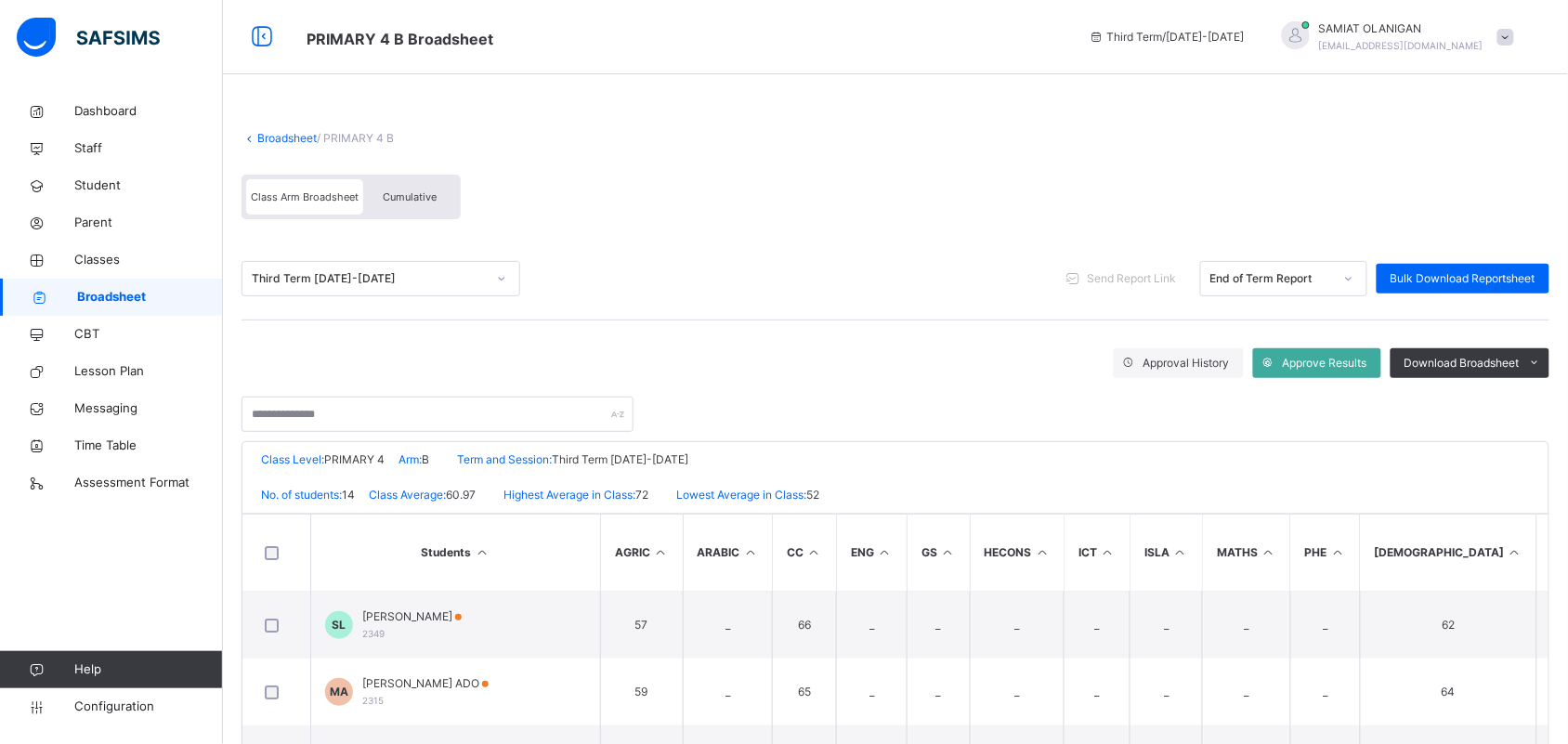 click at bounding box center (1515, 552) 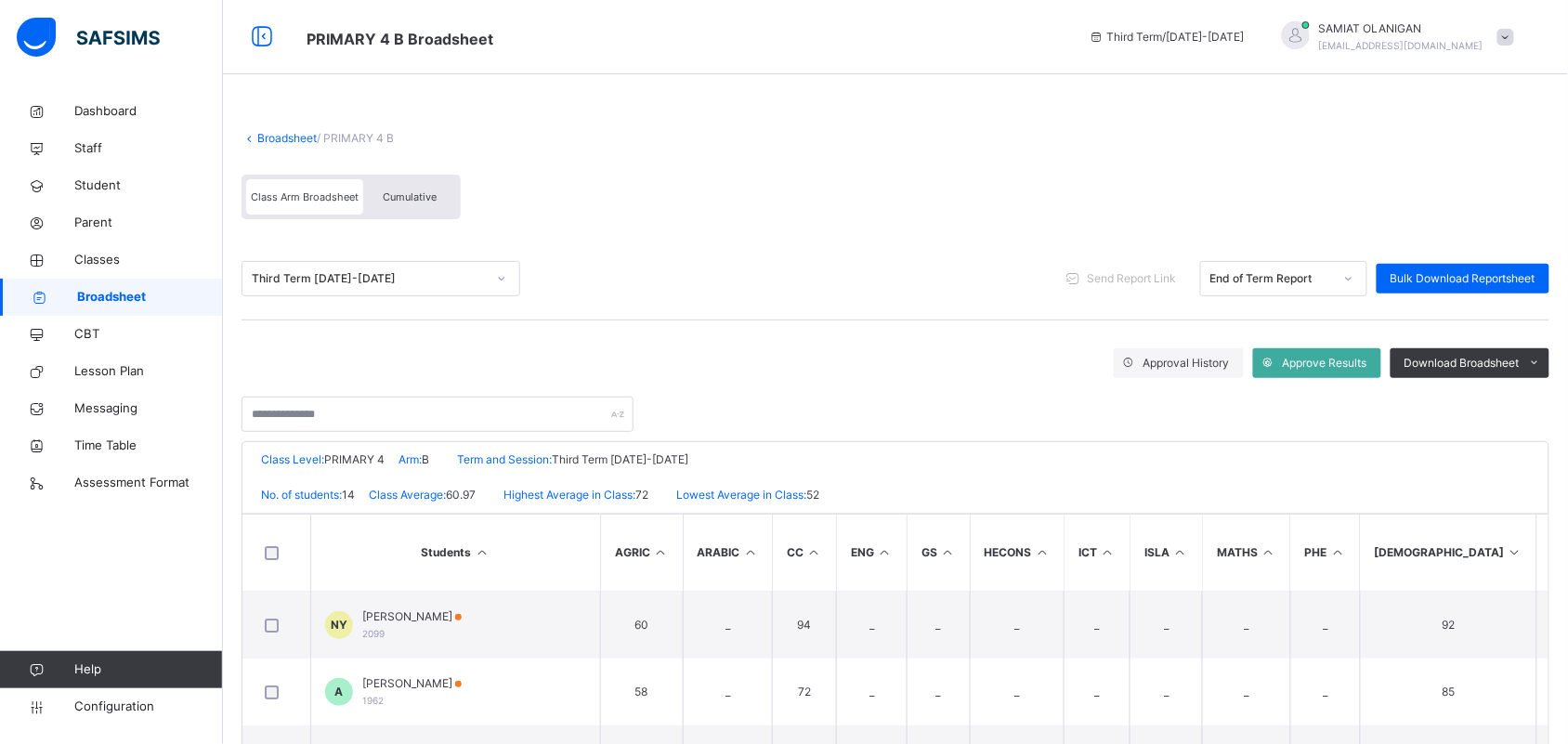 click on "Cumulative" at bounding box center [410, 197] 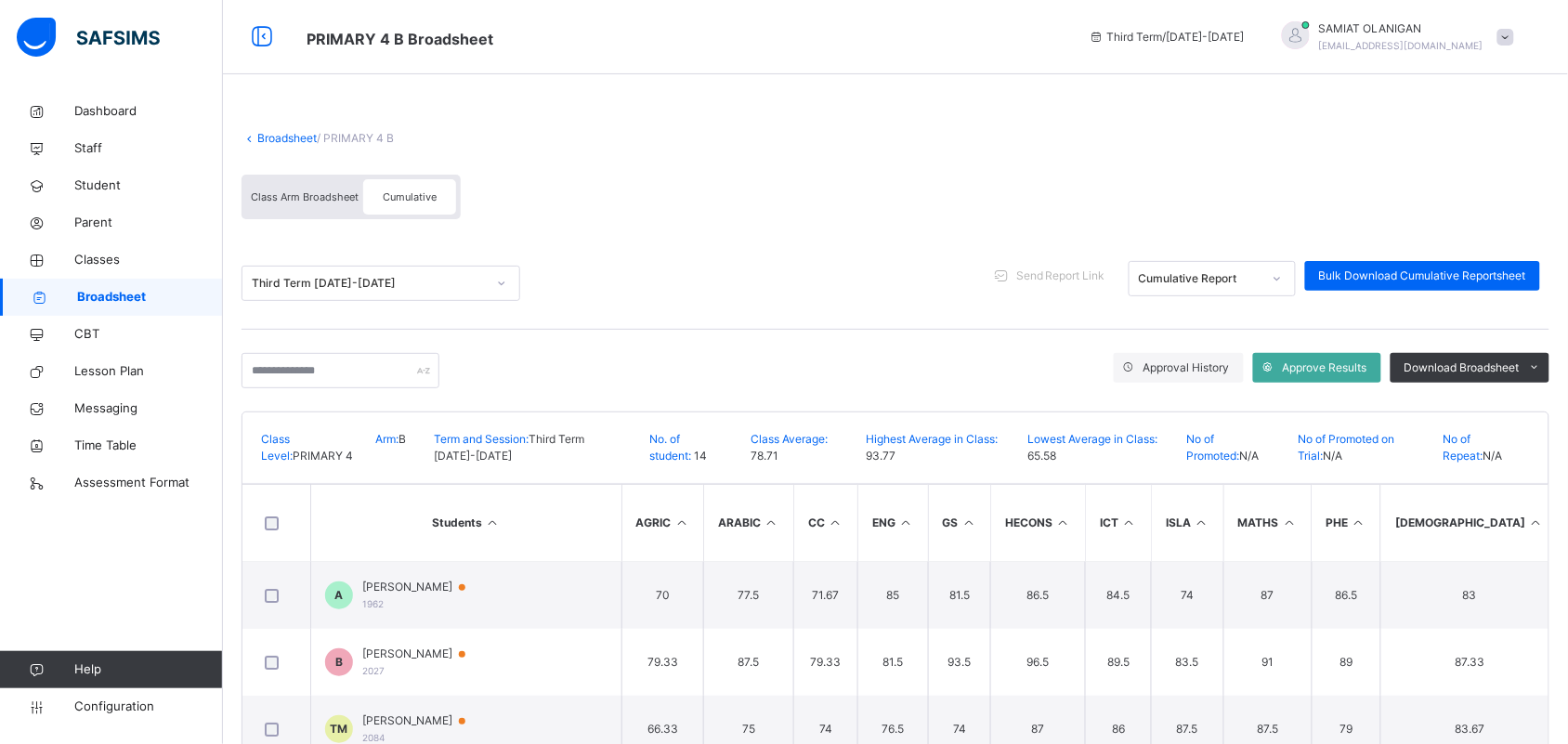 click at bounding box center [1535, 522] 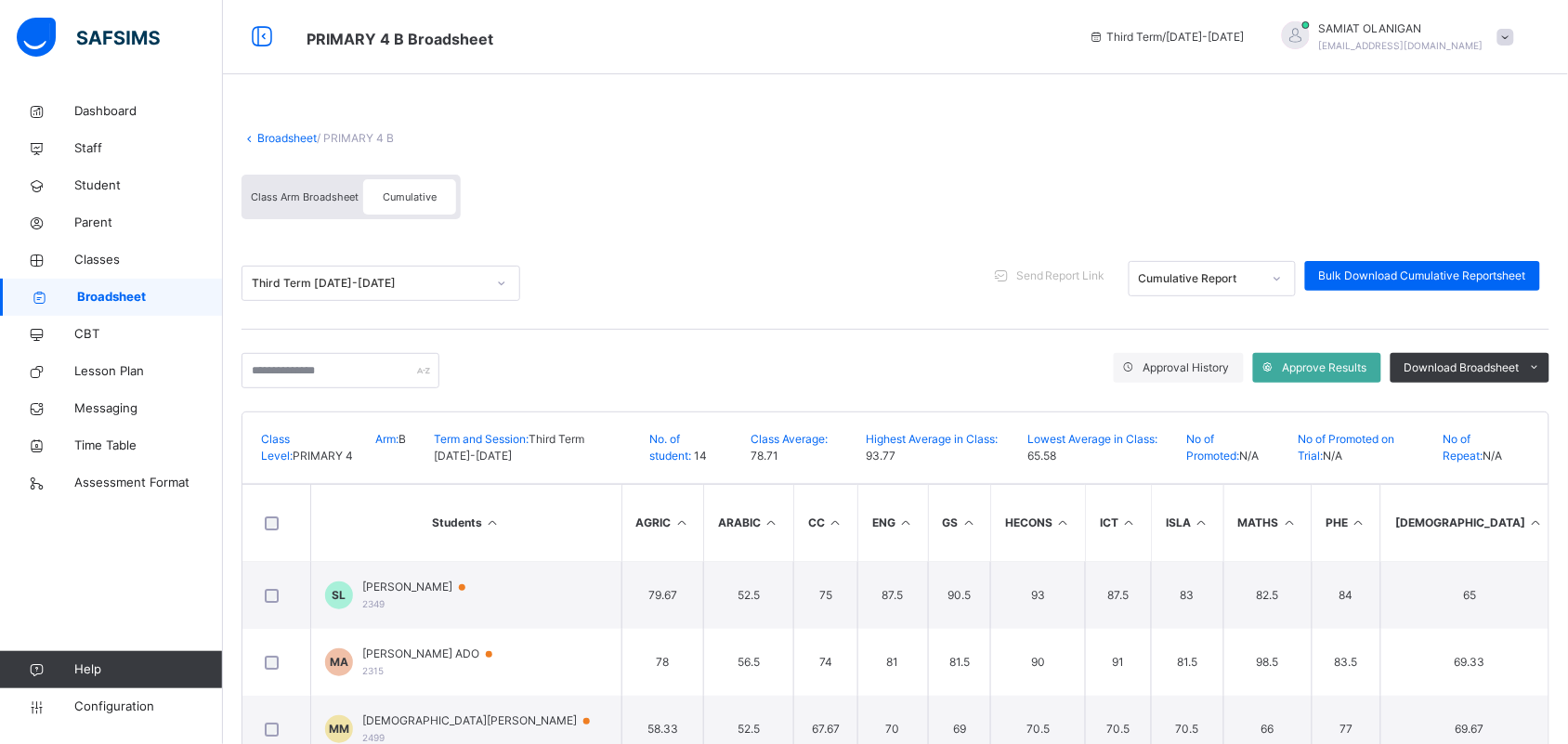 click at bounding box center (1535, 522) 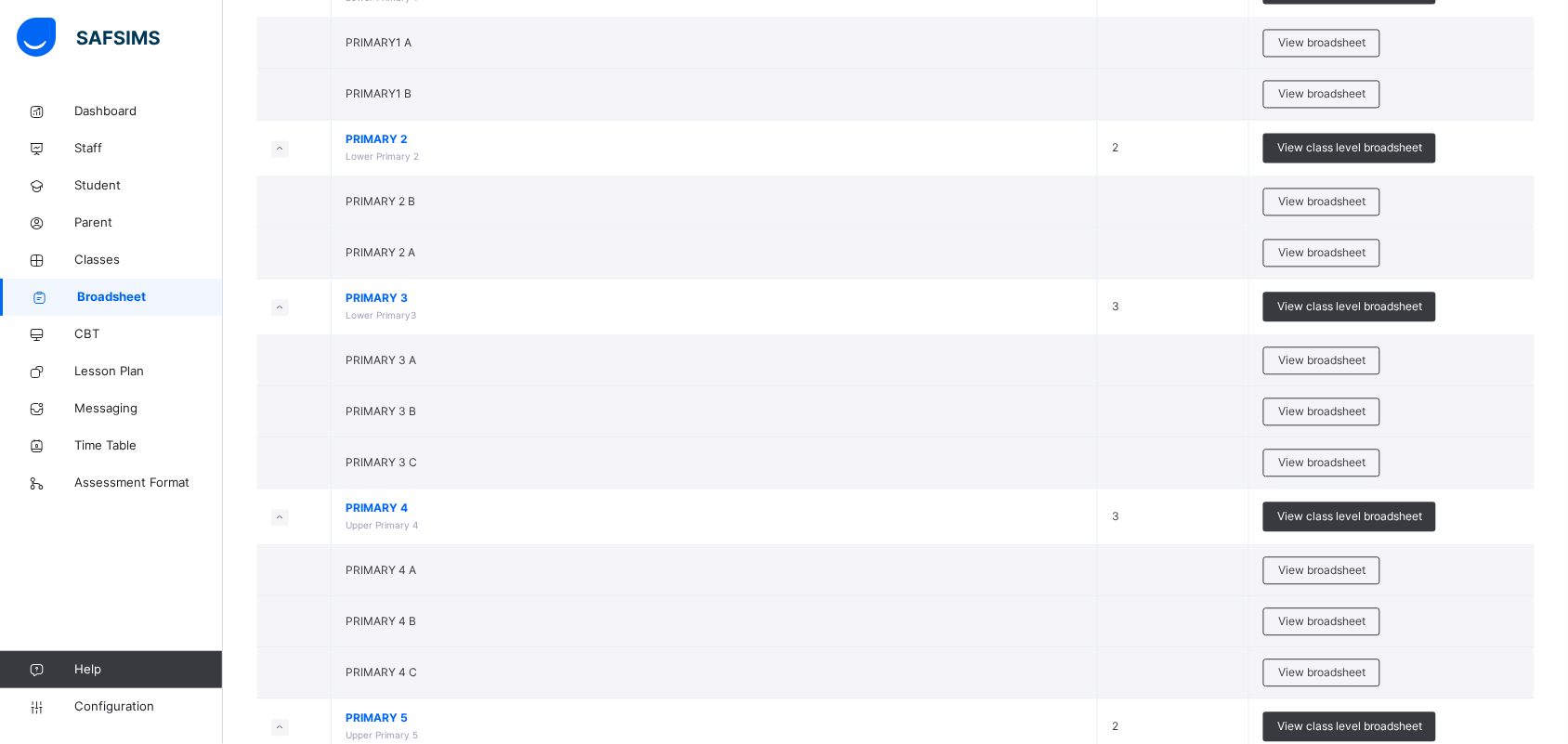 scroll, scrollTop: 1091, scrollLeft: 0, axis: vertical 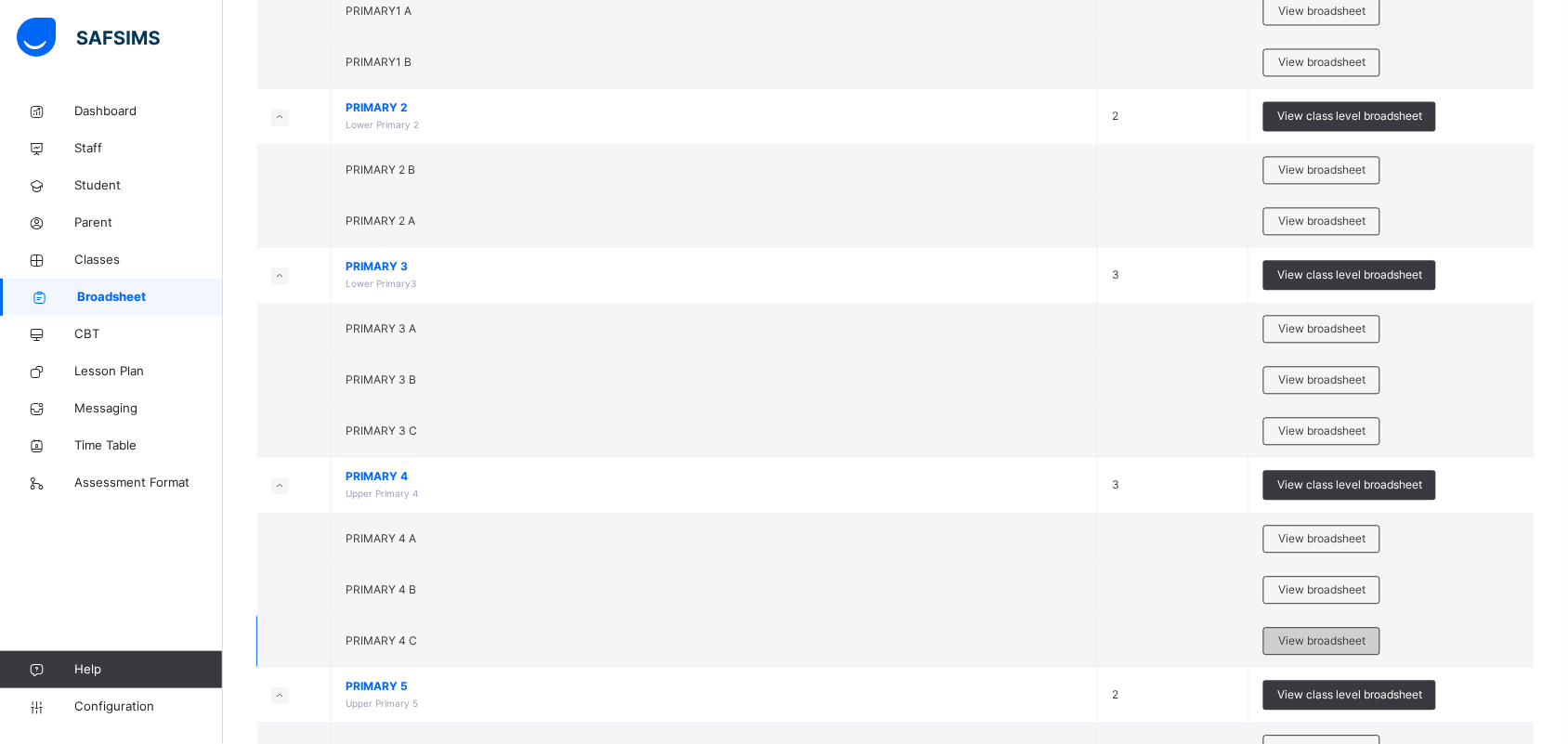 click on "View broadsheet" at bounding box center [1322, 641] 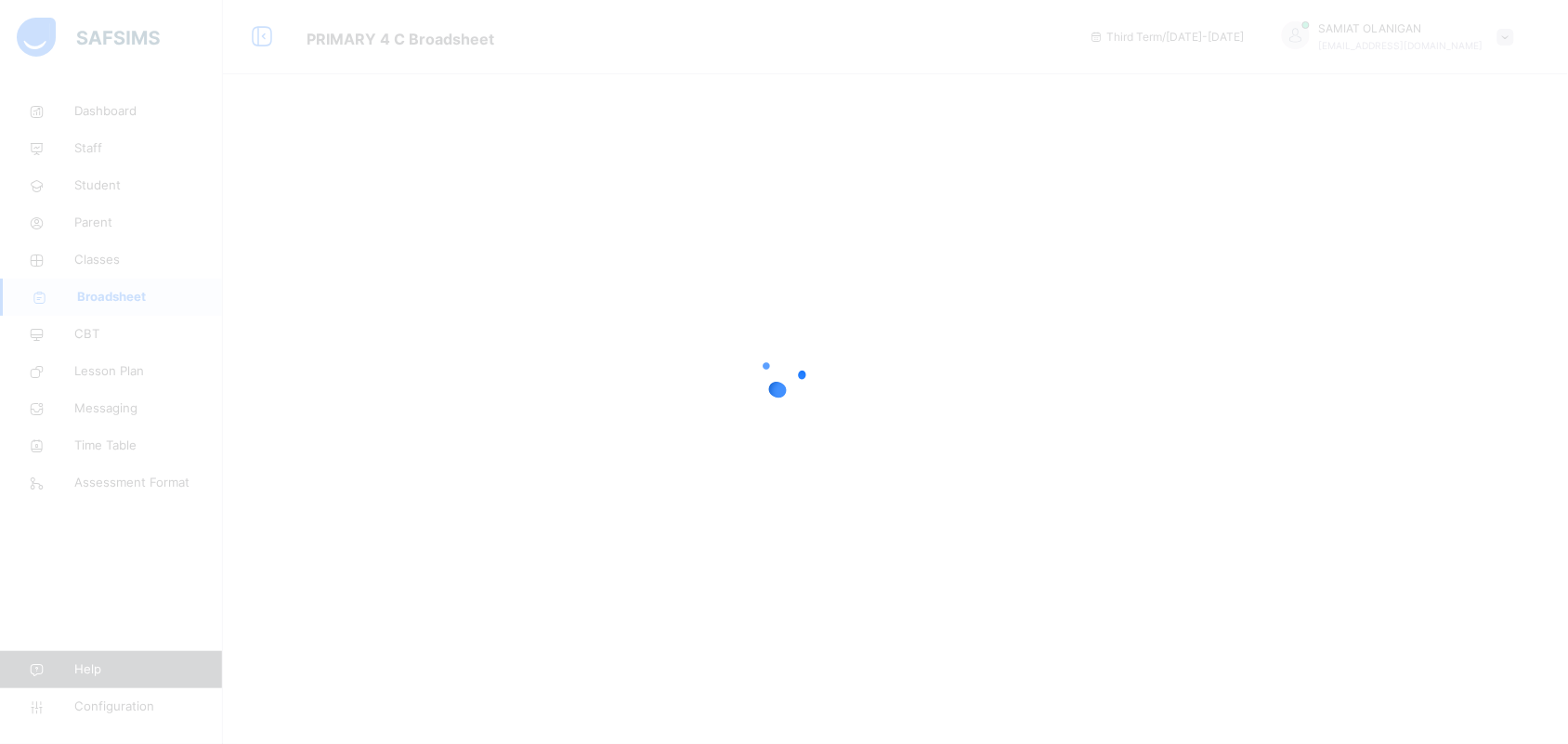 scroll, scrollTop: 0, scrollLeft: 0, axis: both 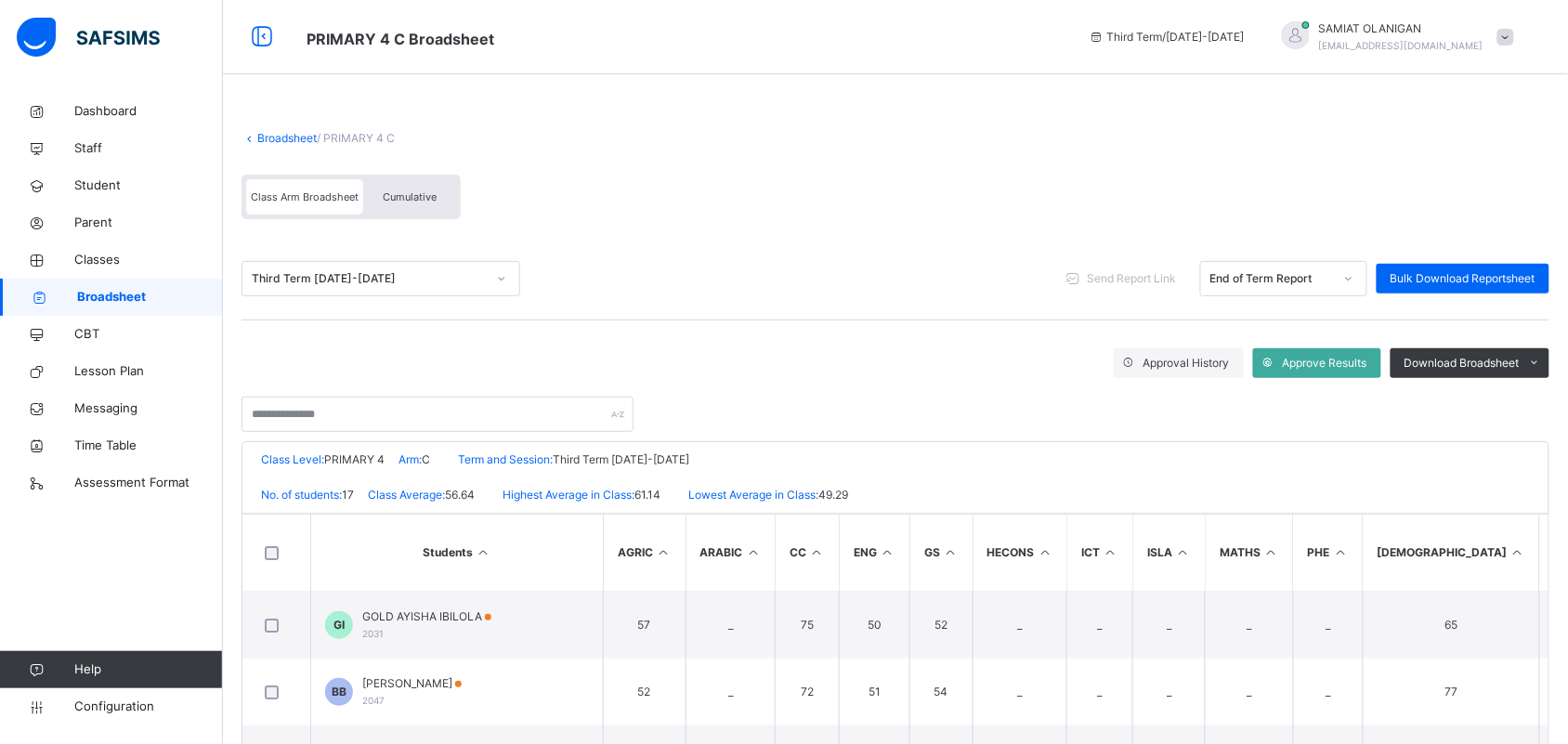 click on "Cumulative" at bounding box center (410, 197) 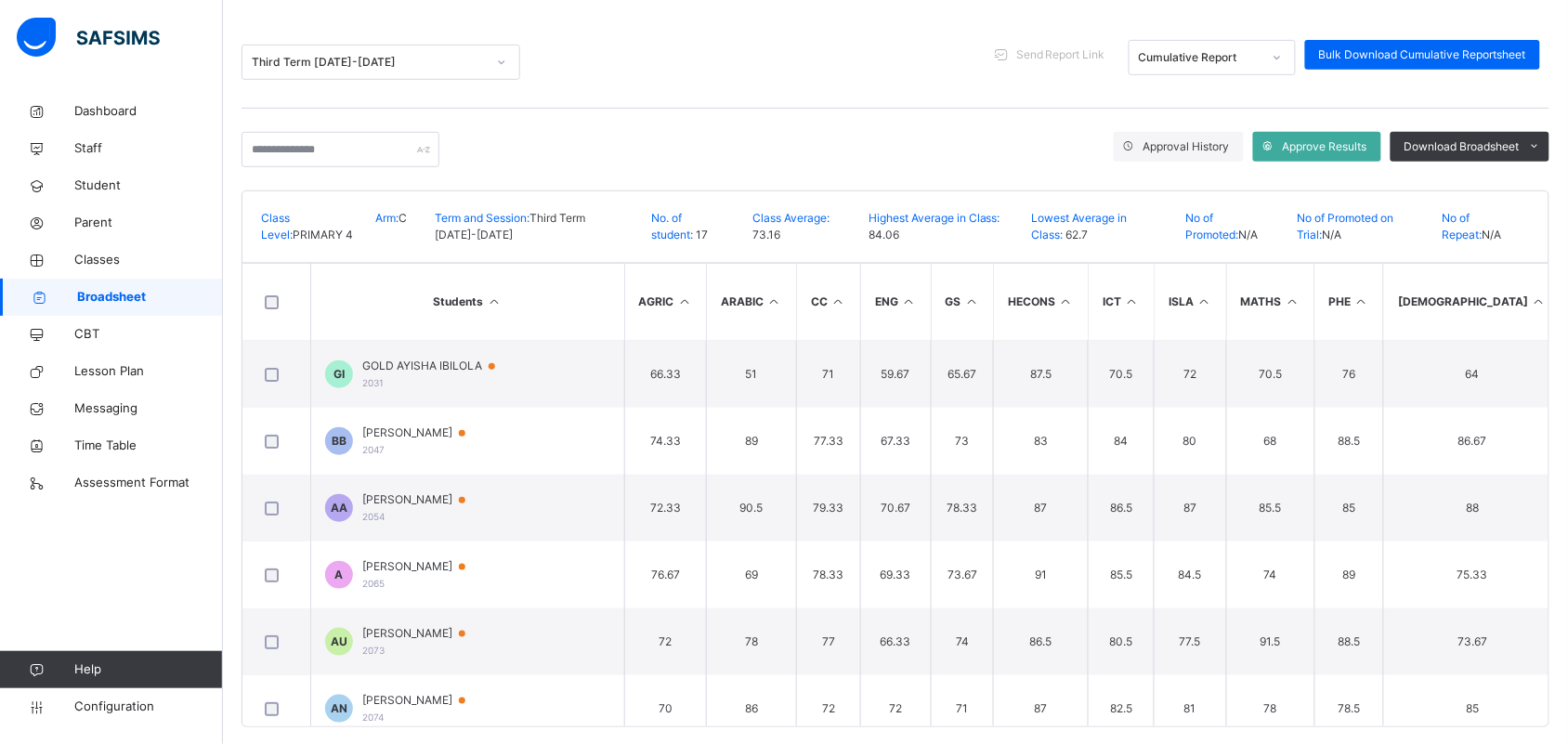 scroll, scrollTop: 228, scrollLeft: 0, axis: vertical 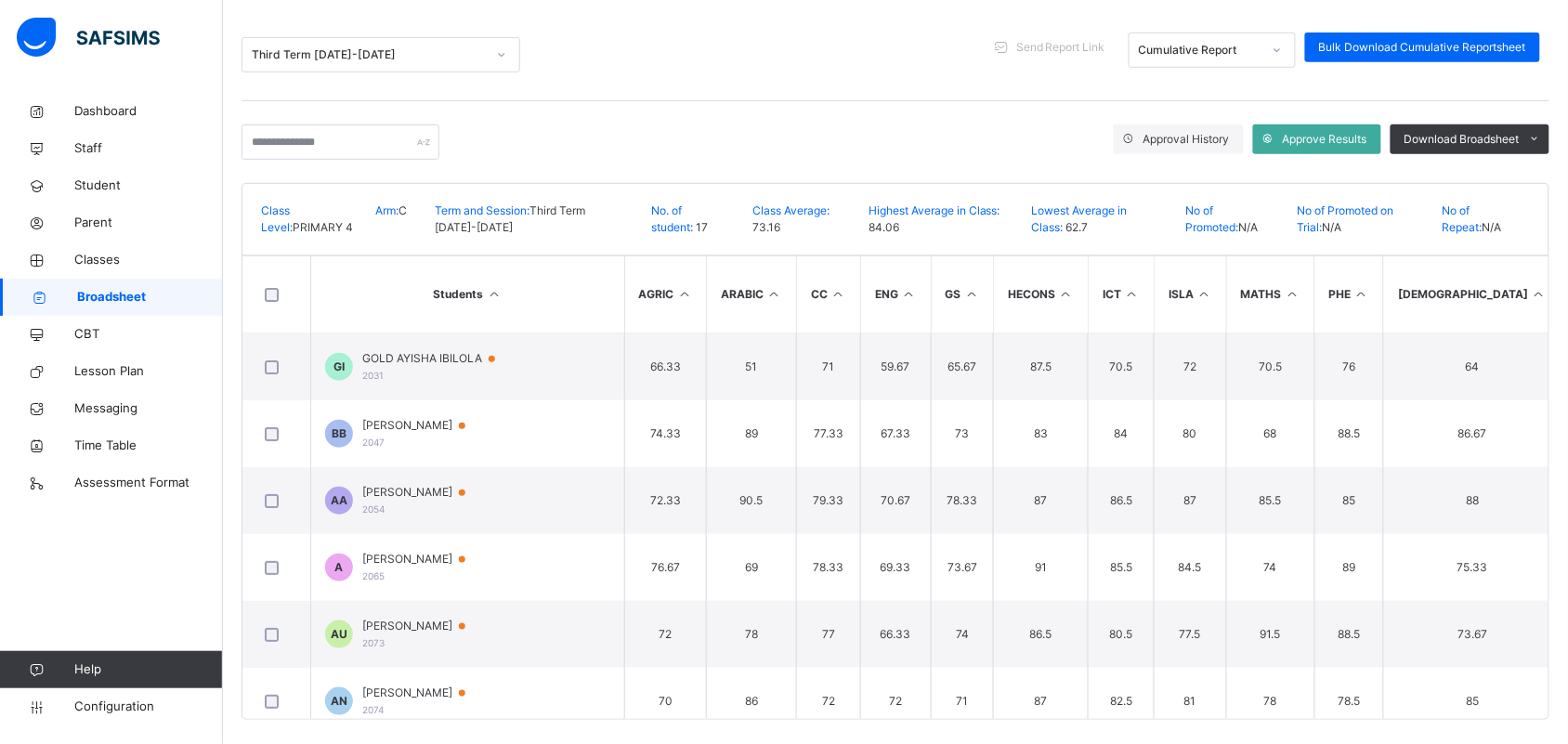click at bounding box center [1538, 294] 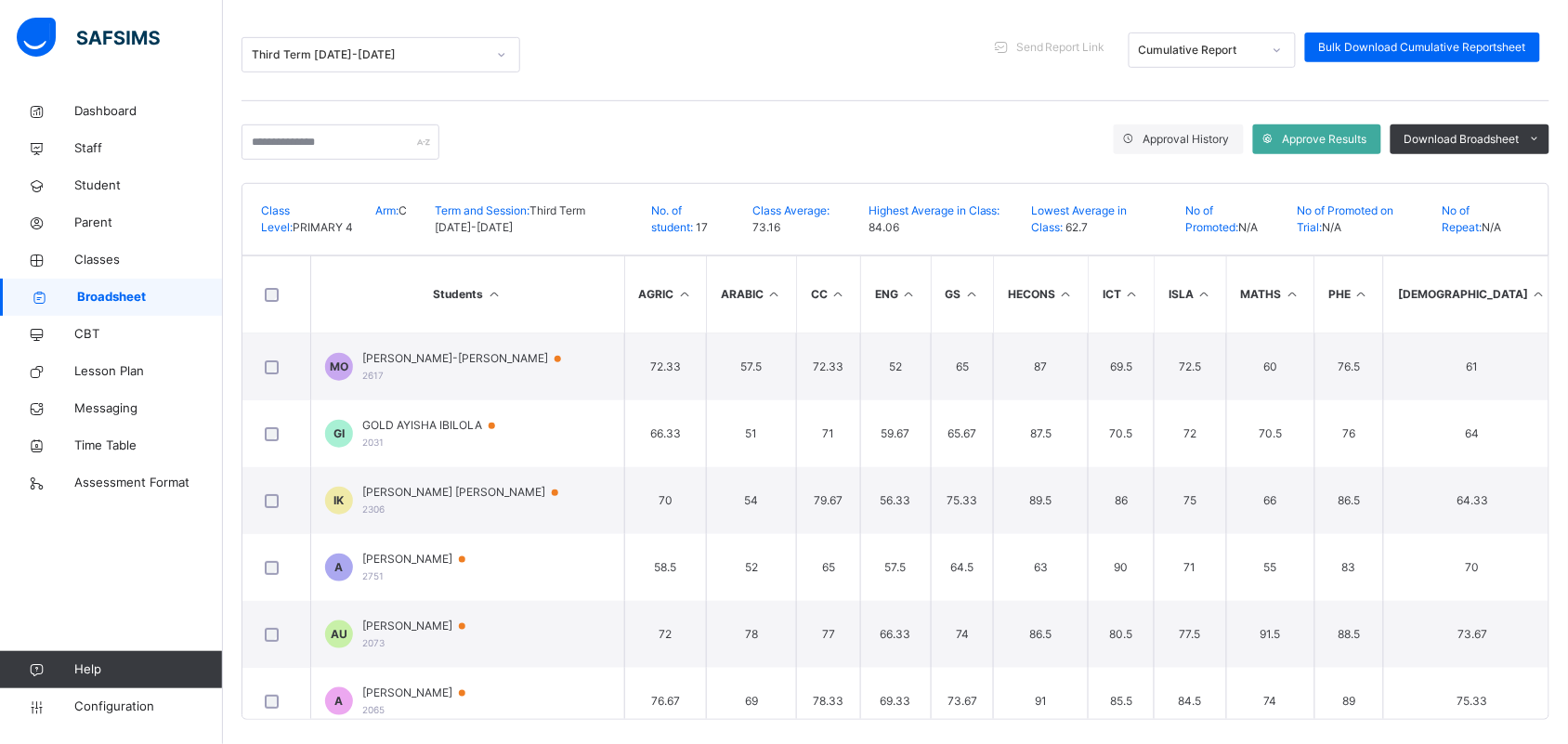 click at bounding box center (1538, 294) 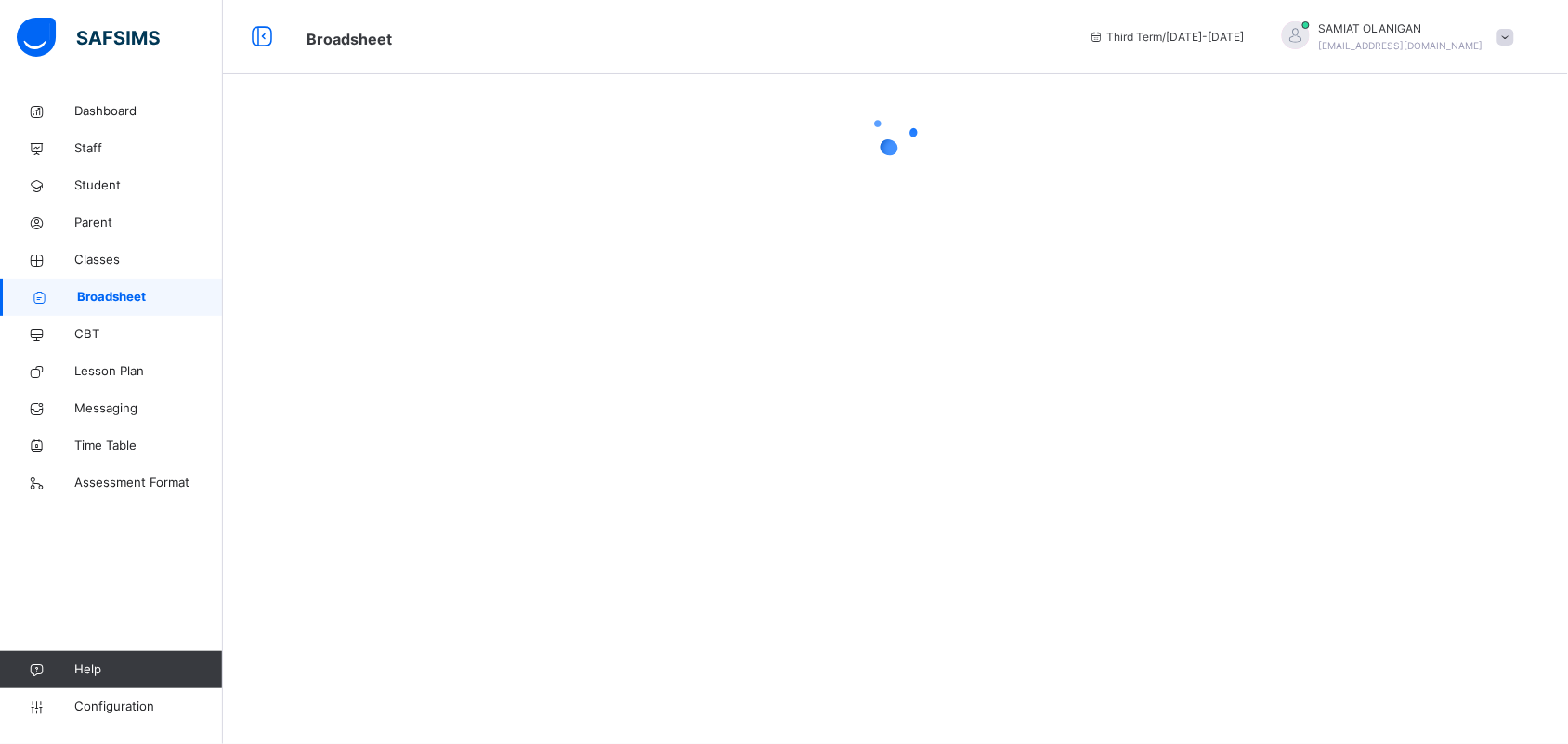 scroll, scrollTop: 0, scrollLeft: 0, axis: both 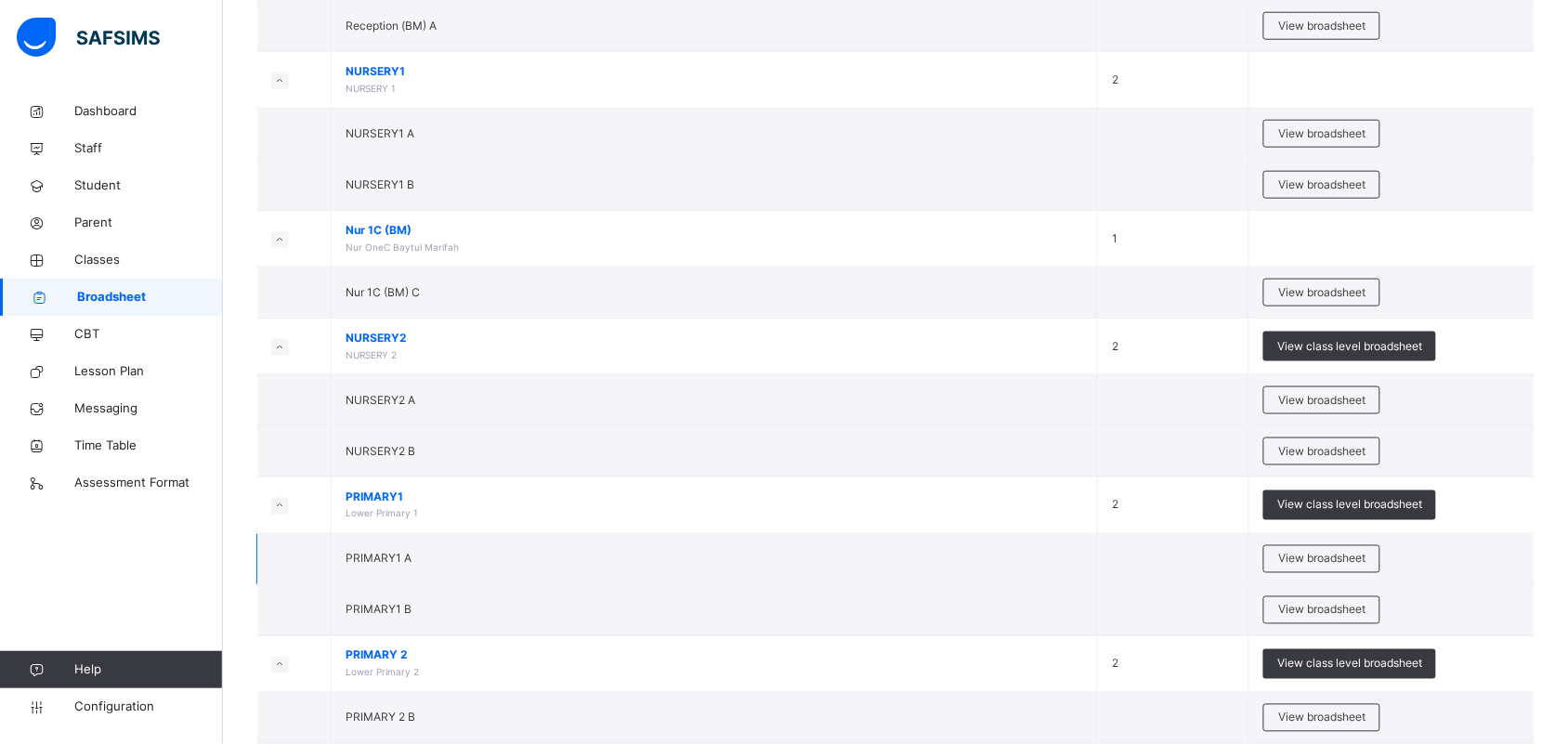 click on "View class level broadsheet" at bounding box center [1392, 505] 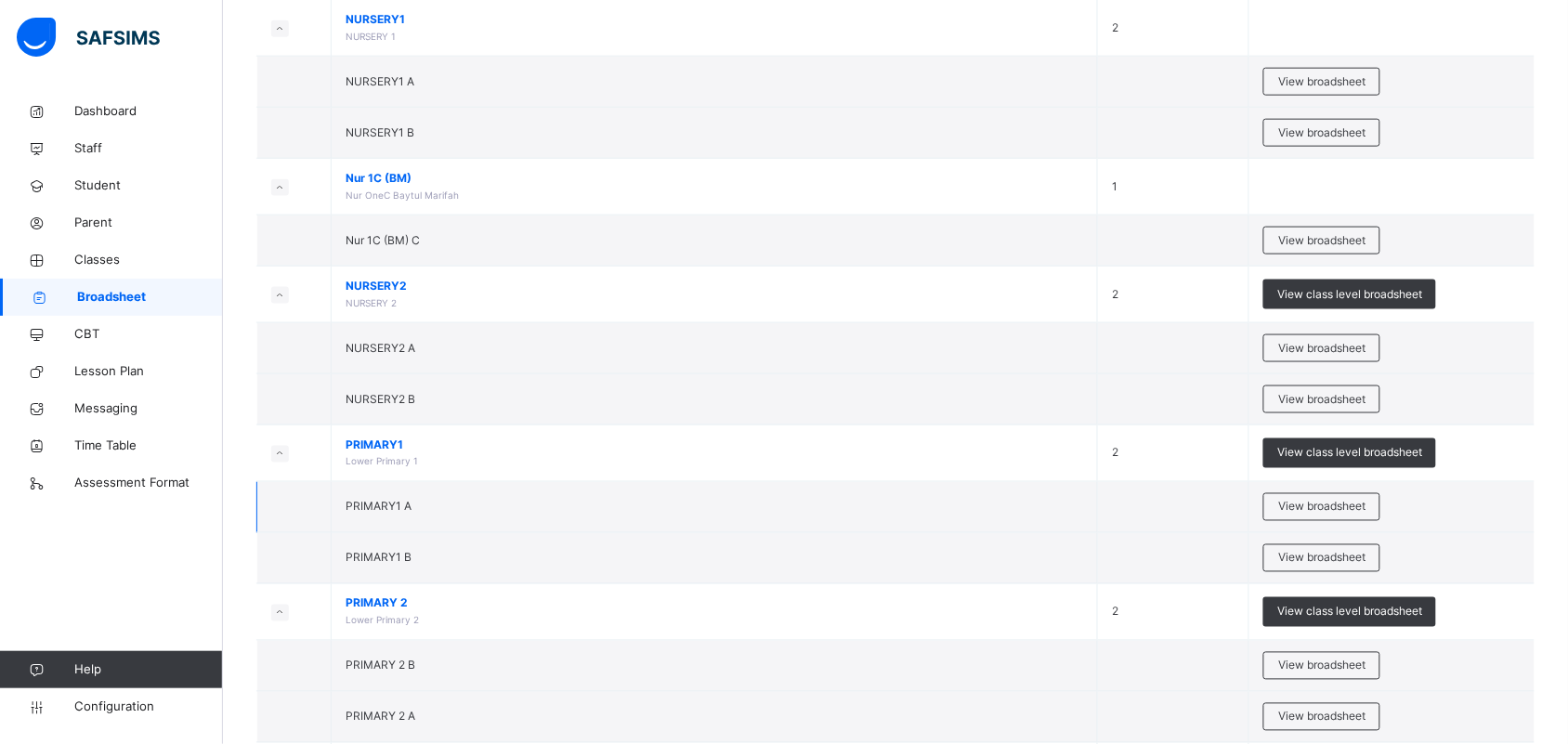 click on "PLAY CLASS (BM)     PLAY CLASS BAYTUL MARIFAH   1 PLAY CLASS (BM) A View broadsheet   RECEPTION     RECEPTION   2 RECEPTION A View broadsheet RECEPTION B View broadsheet   Reception (BM)     Reception Baytul Marifah   1 Reception (BM) A View broadsheet   NURSERY1     NURSERY 1   2 NURSERY1 A View broadsheet NURSERY1 B View broadsheet   Nur 1C (BM)     Nur OneC Baytul Marifah   1 Nur 1C (BM) C View broadsheet   NURSERY2     NURSERY 2   2   View class level broadsheet   NURSERY2 A View broadsheet NURSERY2 B View broadsheet   PRIMARY1     Lower Primary 1   2   View class level broadsheet   PRIMARY1 A View broadsheet PRIMARY1 B View broadsheet   PRIMARY 2     Lower Primary 2   2   View class level broadsheet   PRIMARY 2 B View broadsheet PRIMARY 2 A View broadsheet   PRIMARY 3     Lower Primary3   3   View class level broadsheet   PRIMARY 3 A View broadsheet PRIMARY 3 B View broadsheet PRIMARY 3 C View broadsheet   PRIMARY 4     Upper Primary 4   3   View class level broadsheet   PRIMARY 4 A View broadsheet" at bounding box center (896, 528) 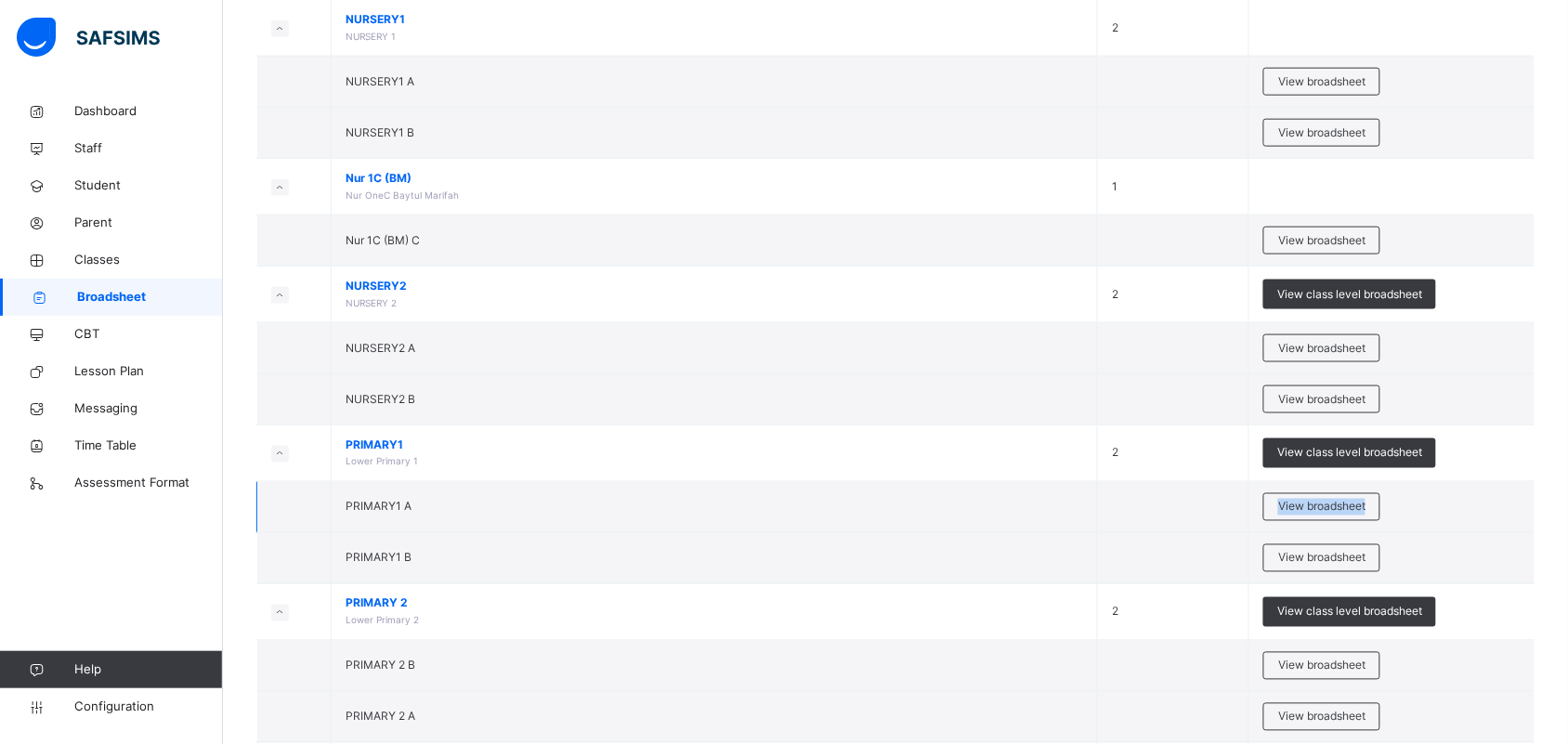click on "View broadsheet" at bounding box center (1392, 507) 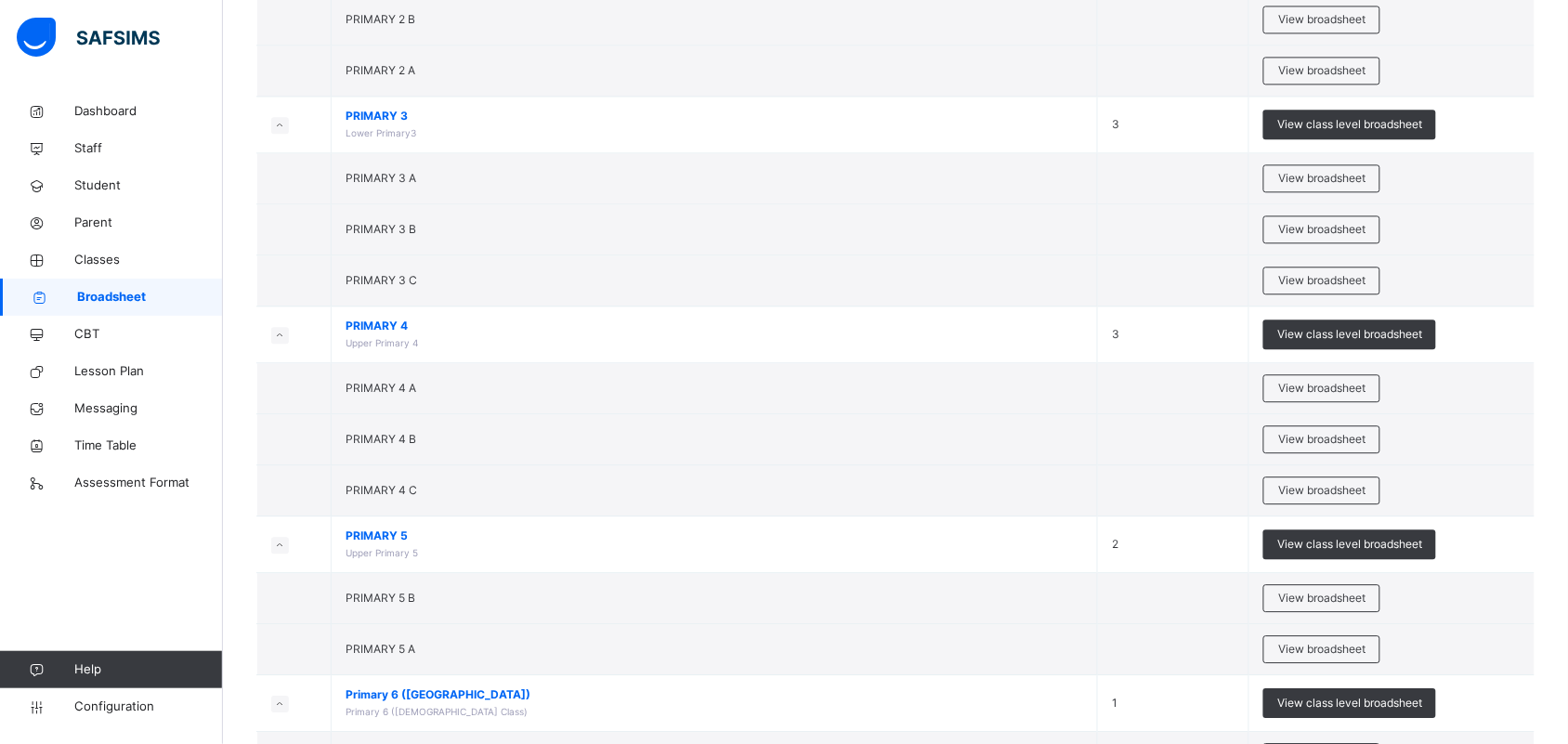 scroll, scrollTop: 1249, scrollLeft: 0, axis: vertical 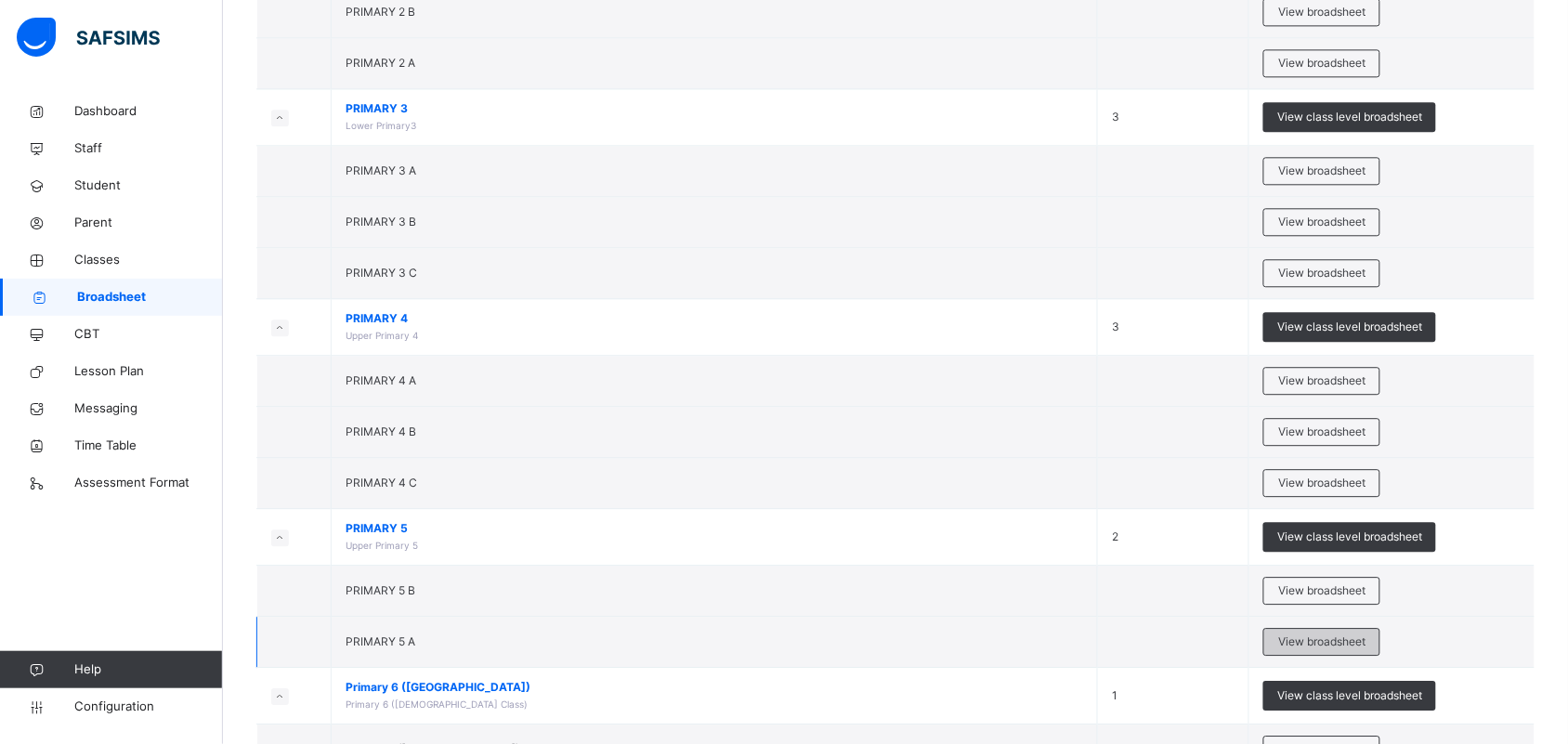 click on "View broadsheet" at bounding box center [1322, 642] 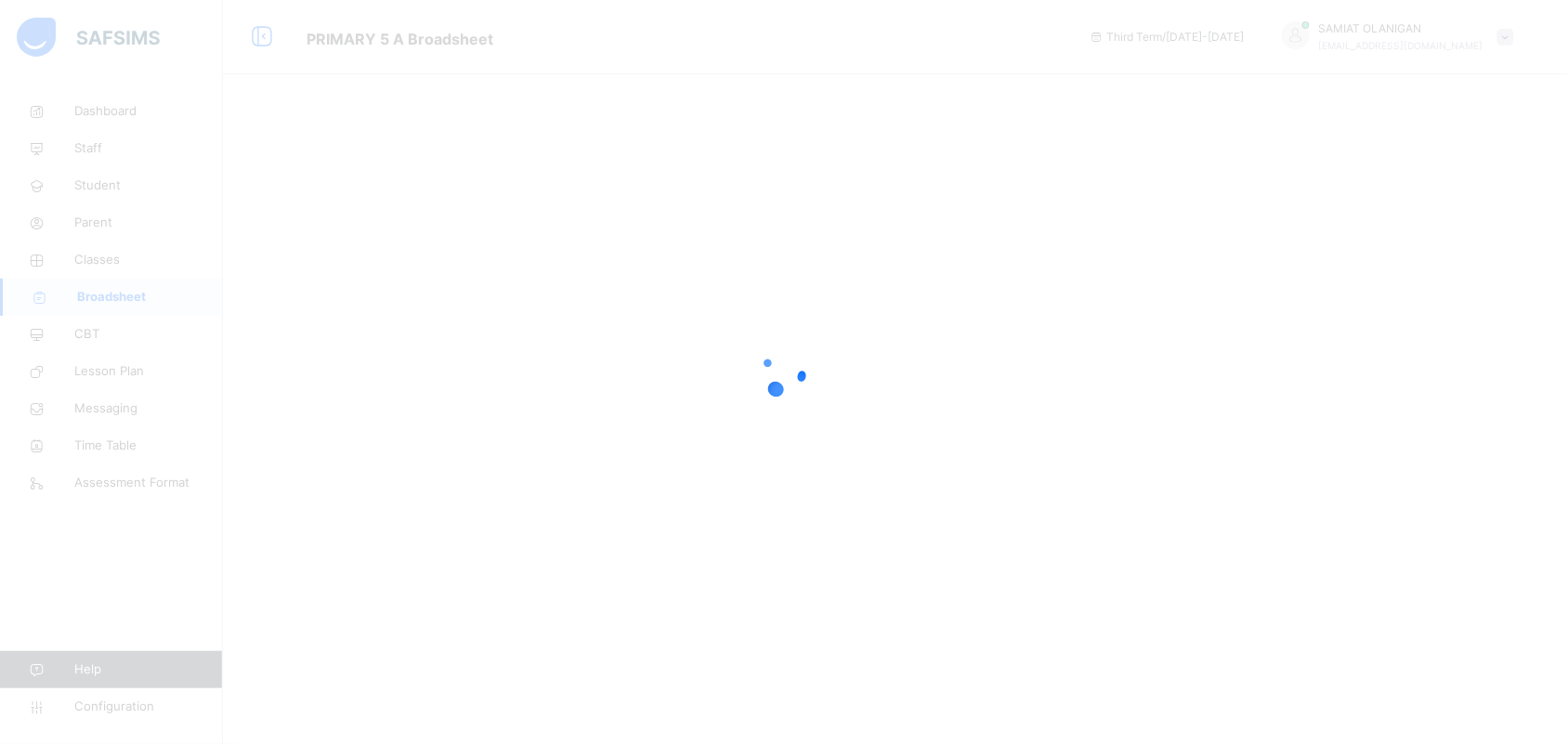 scroll, scrollTop: 0, scrollLeft: 0, axis: both 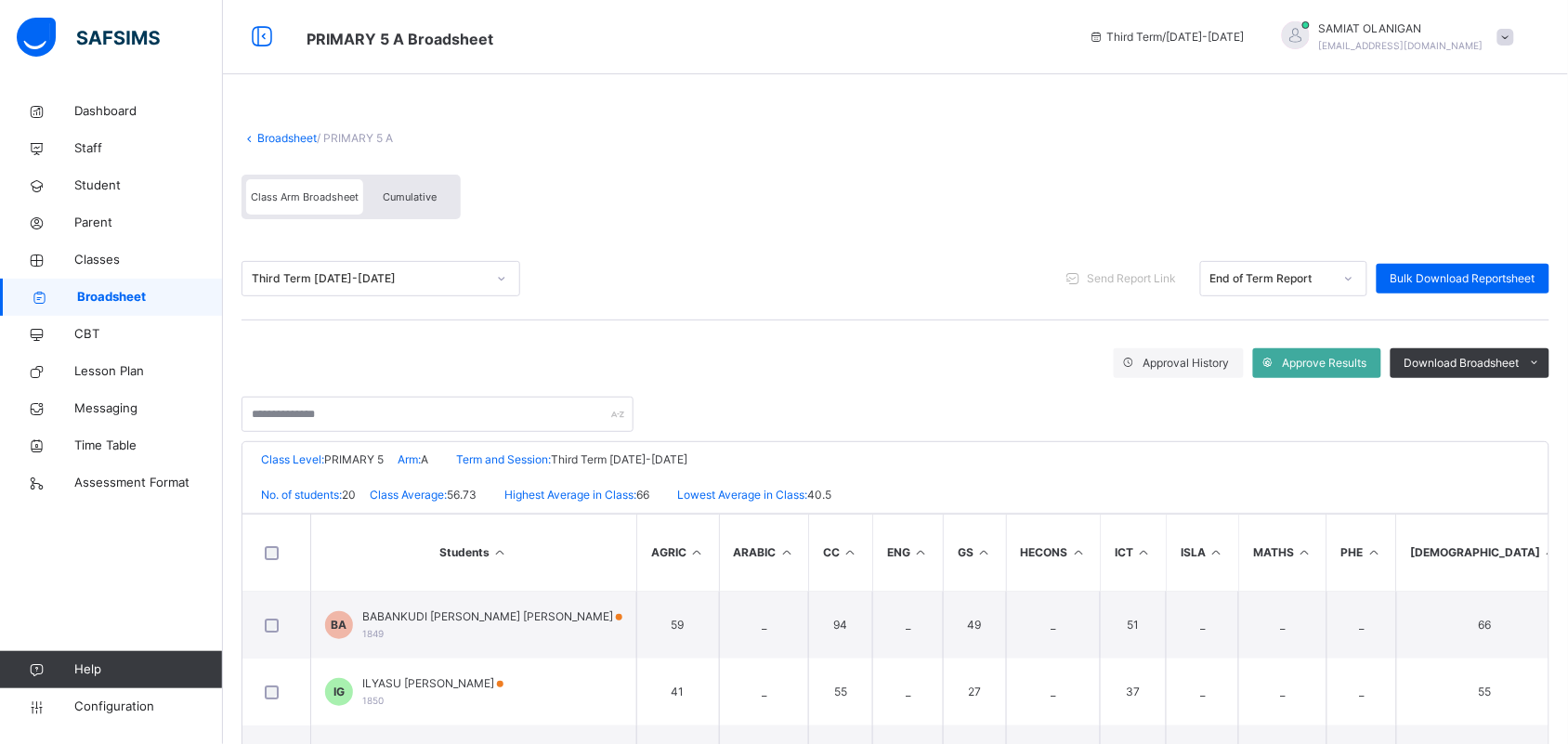 click at bounding box center [1551, 552] 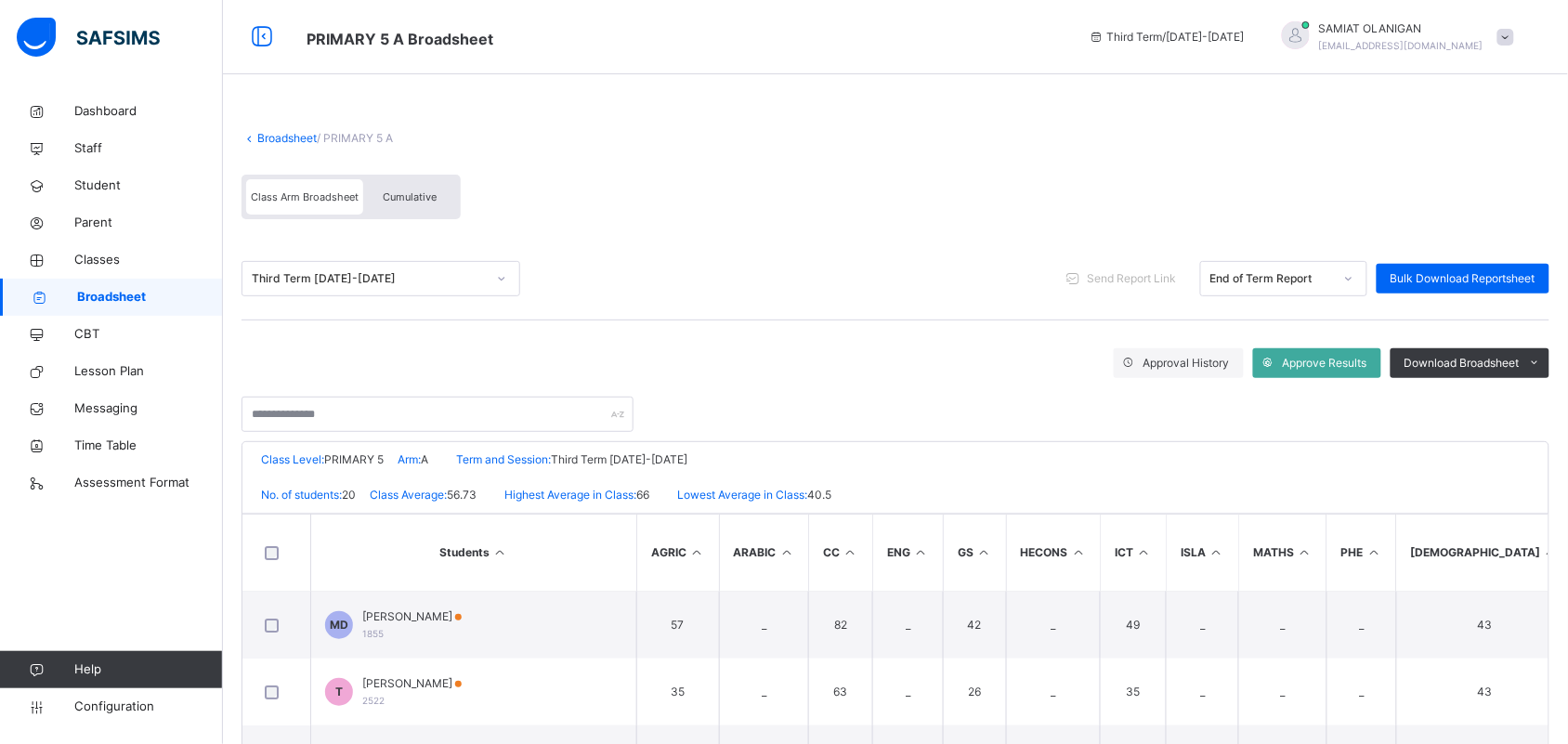 click at bounding box center (1551, 552) 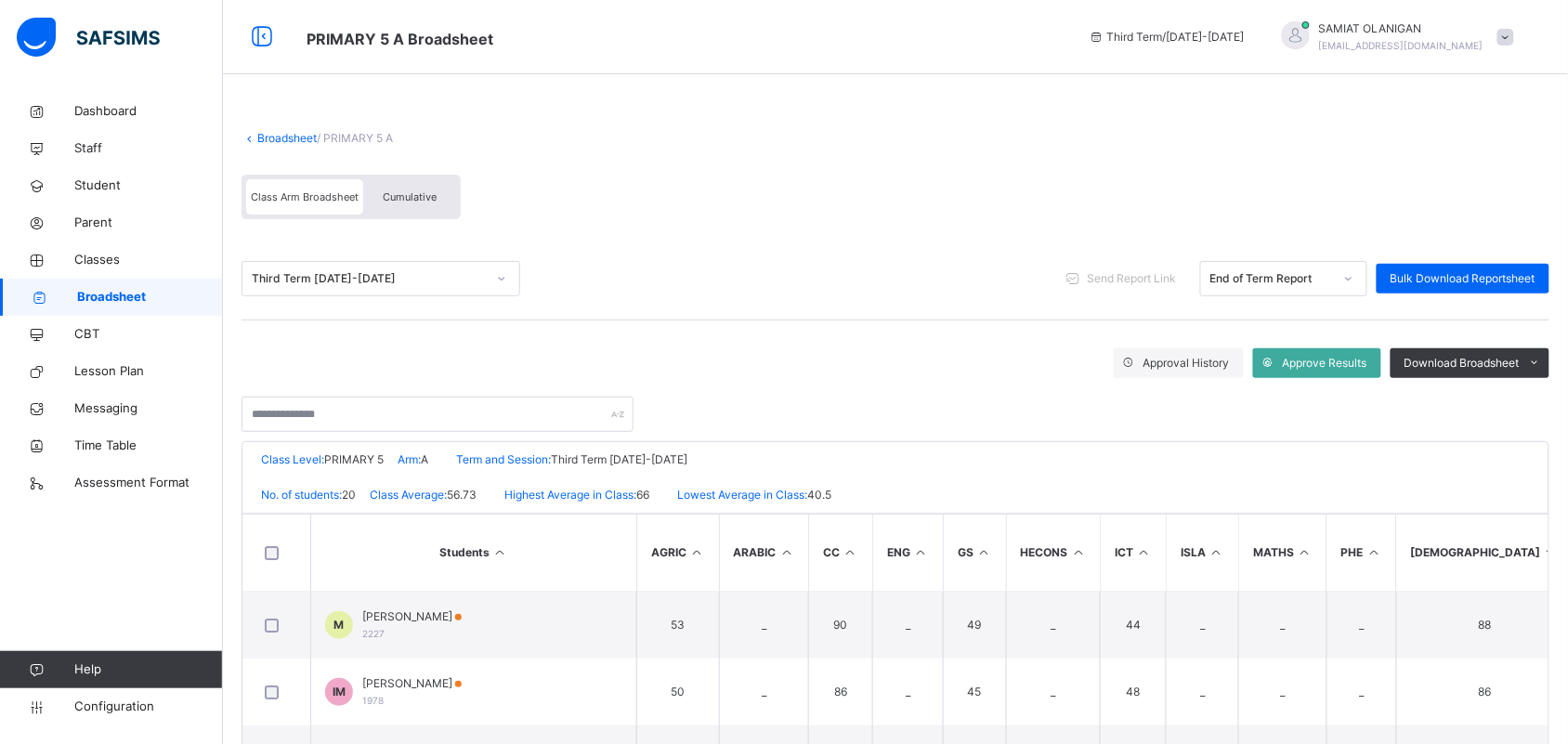 click on "Cumulative" at bounding box center (410, 197) 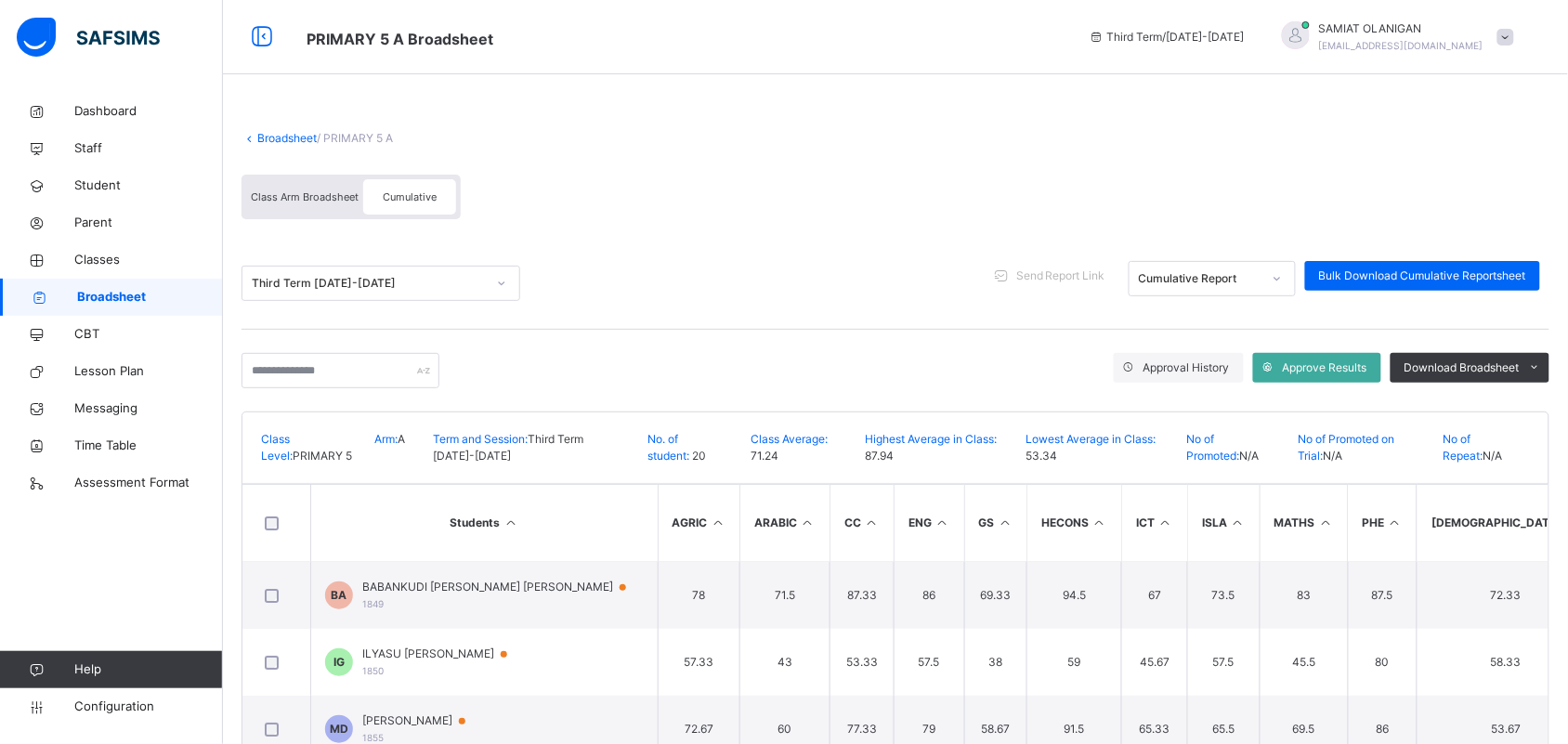 click at bounding box center [1572, 522] 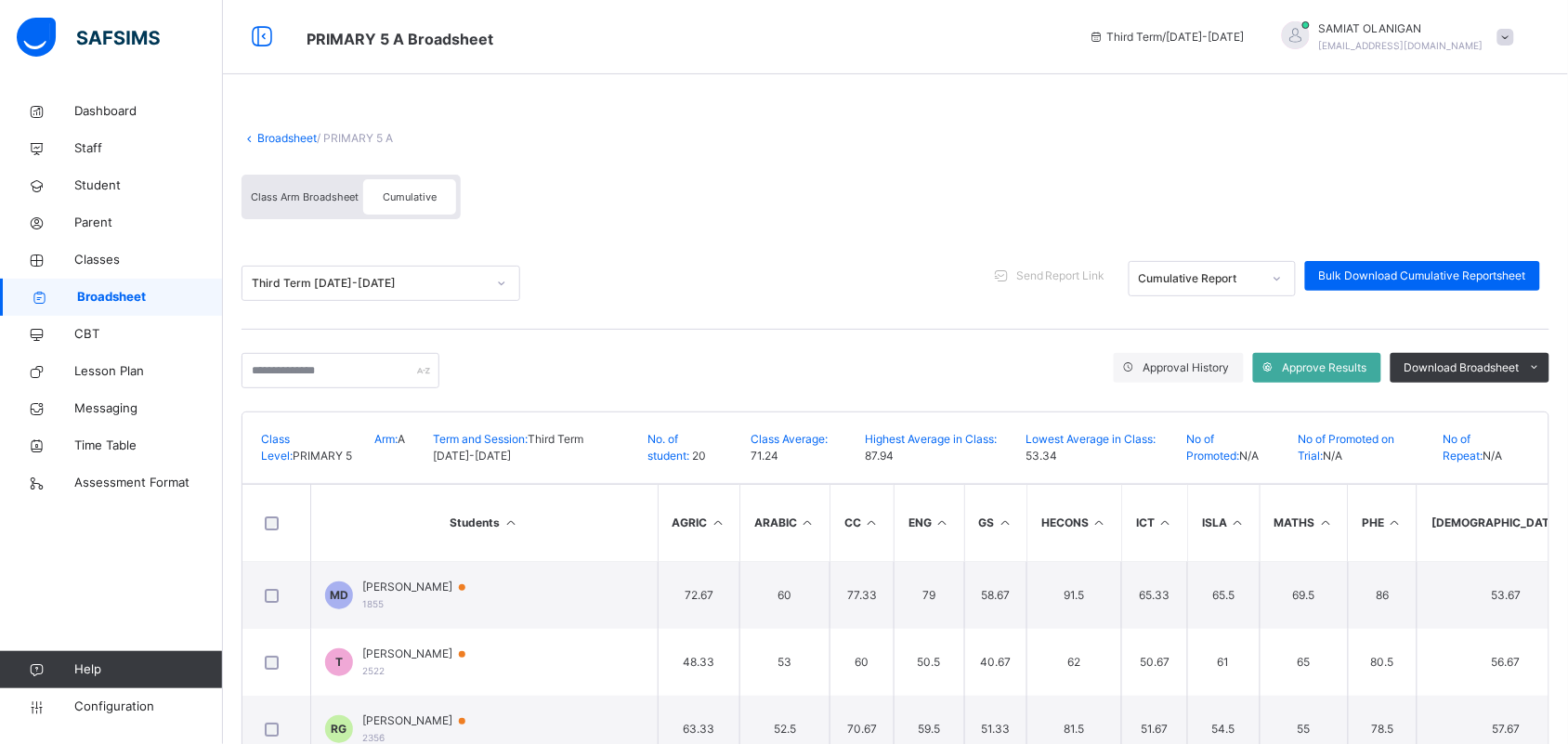 click at bounding box center (1572, 522) 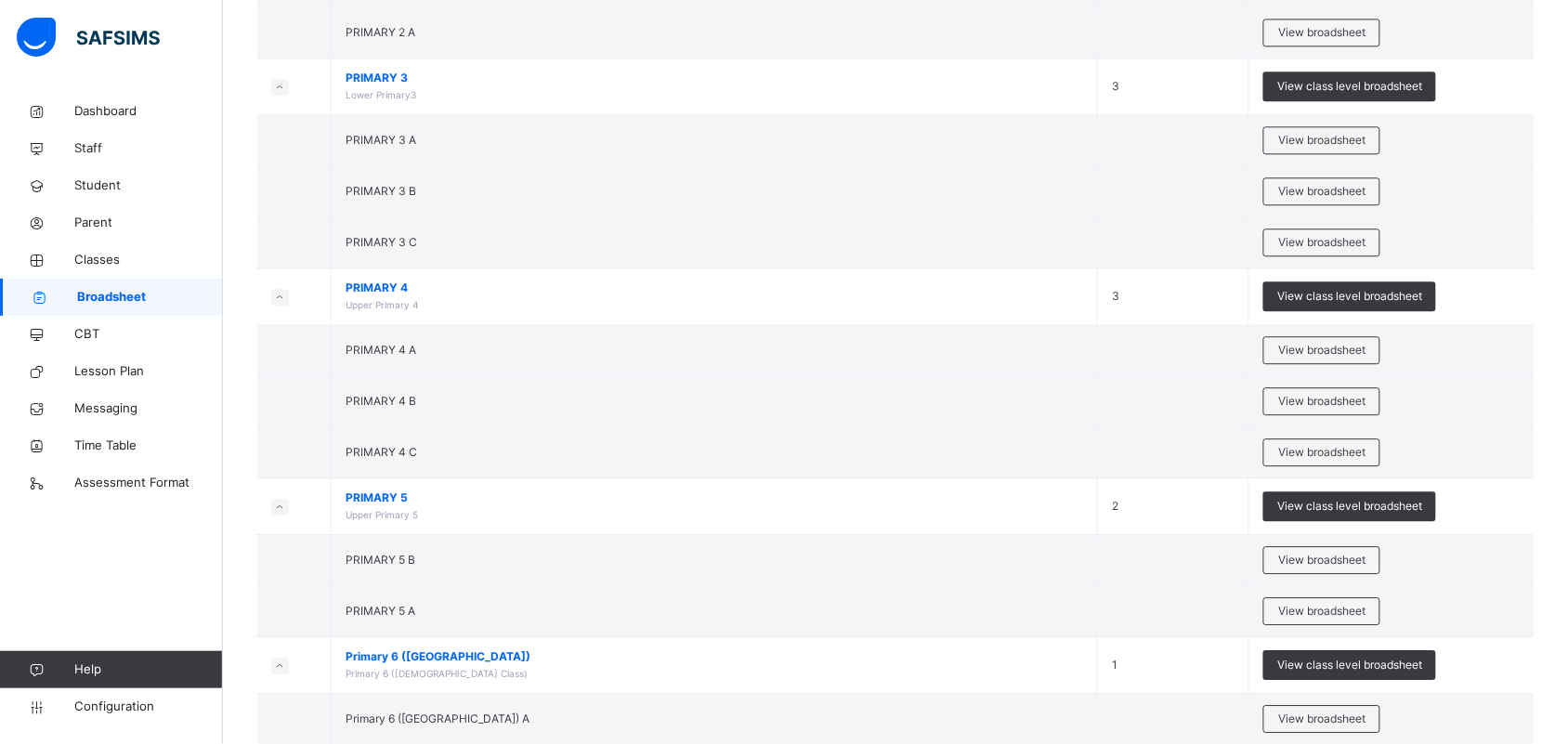 scroll, scrollTop: 1335, scrollLeft: 0, axis: vertical 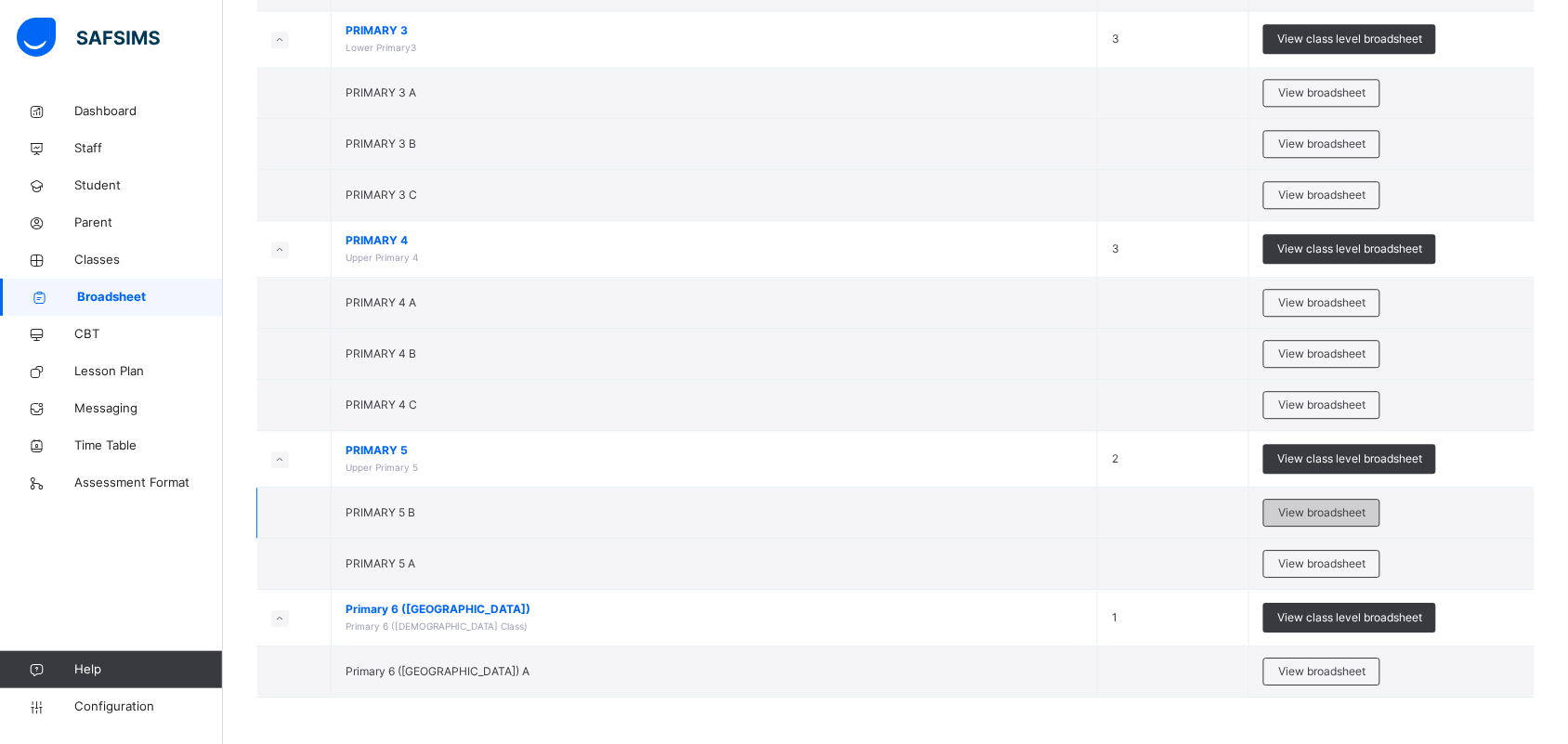 click on "View broadsheet" at bounding box center (1322, 513) 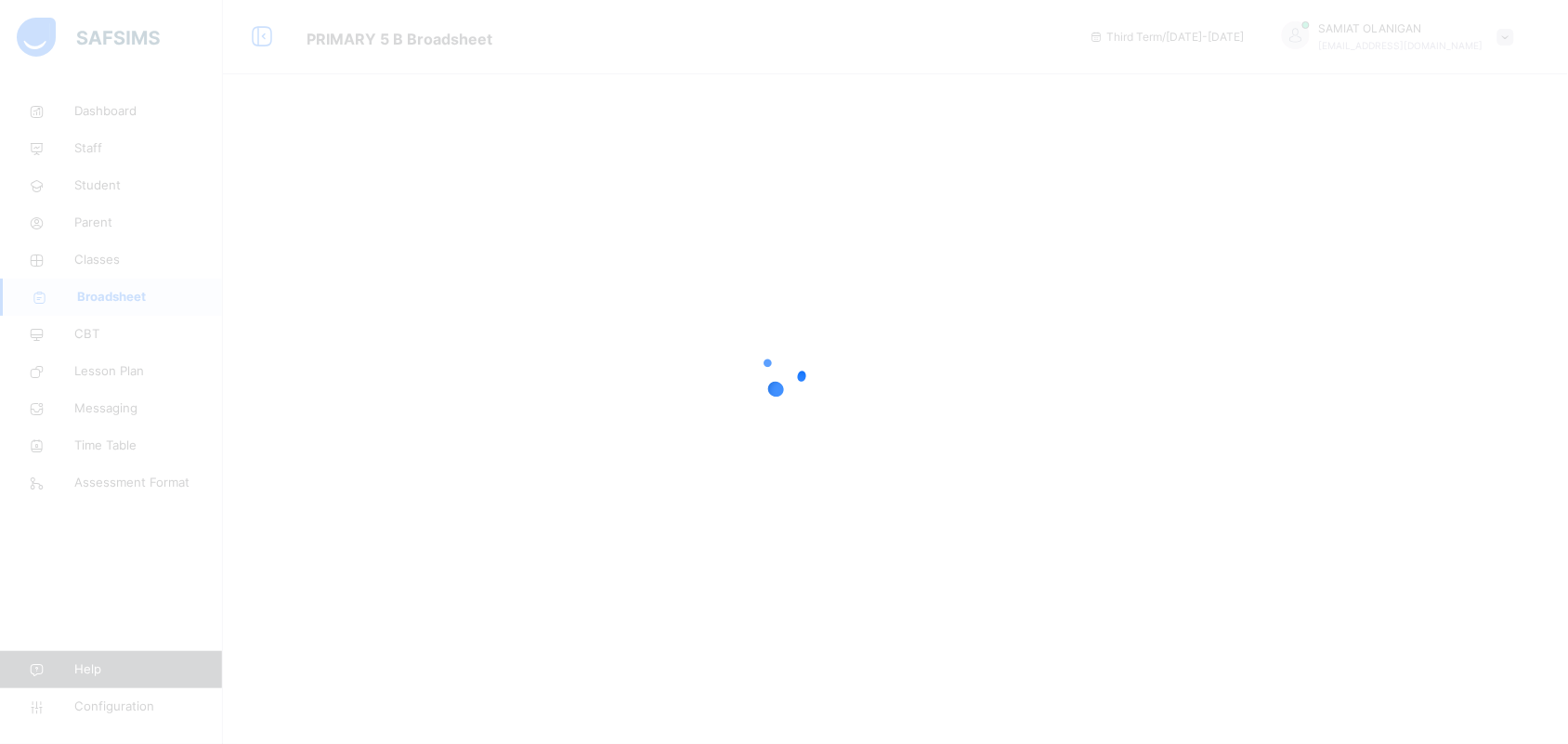 scroll, scrollTop: 0, scrollLeft: 0, axis: both 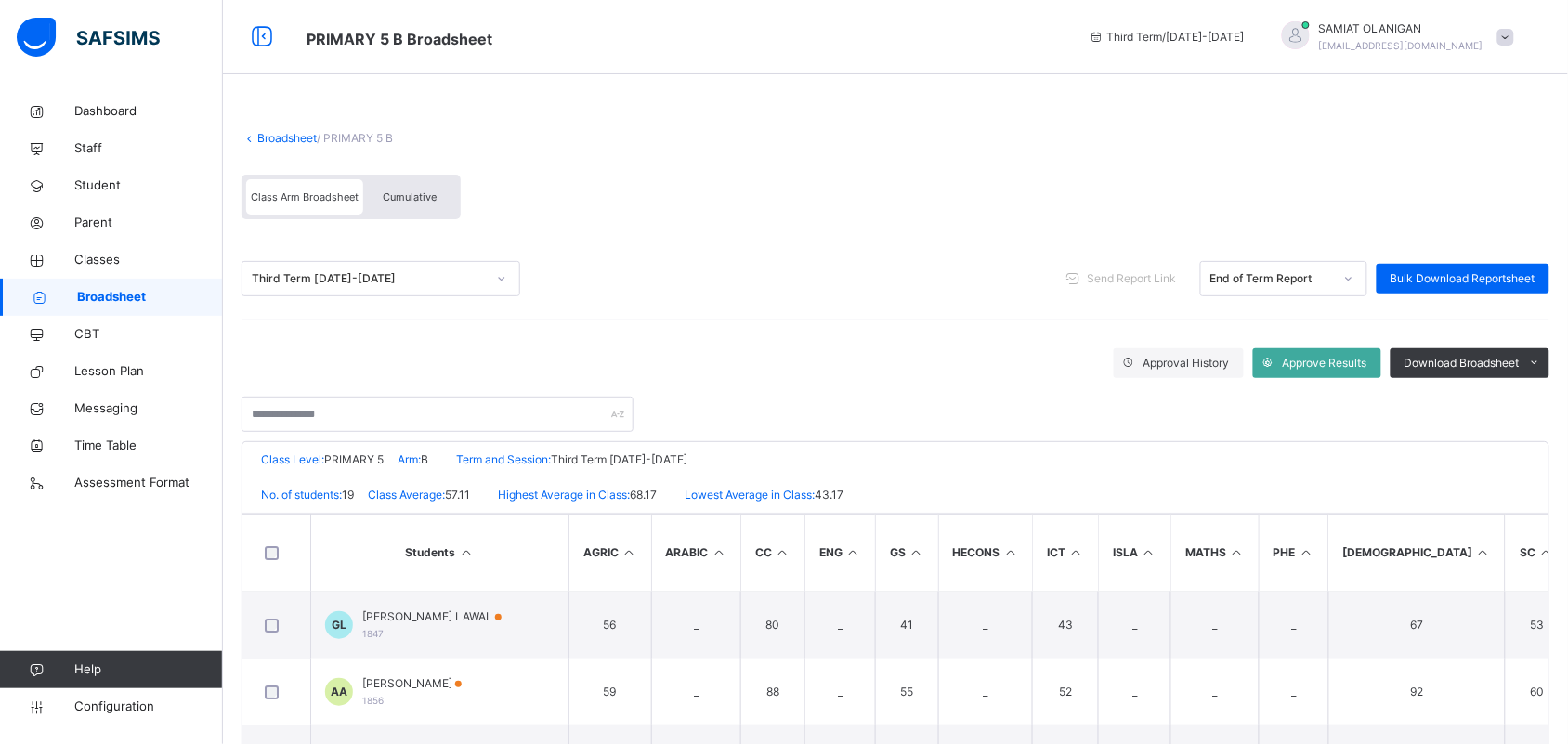 click at bounding box center [1483, 552] 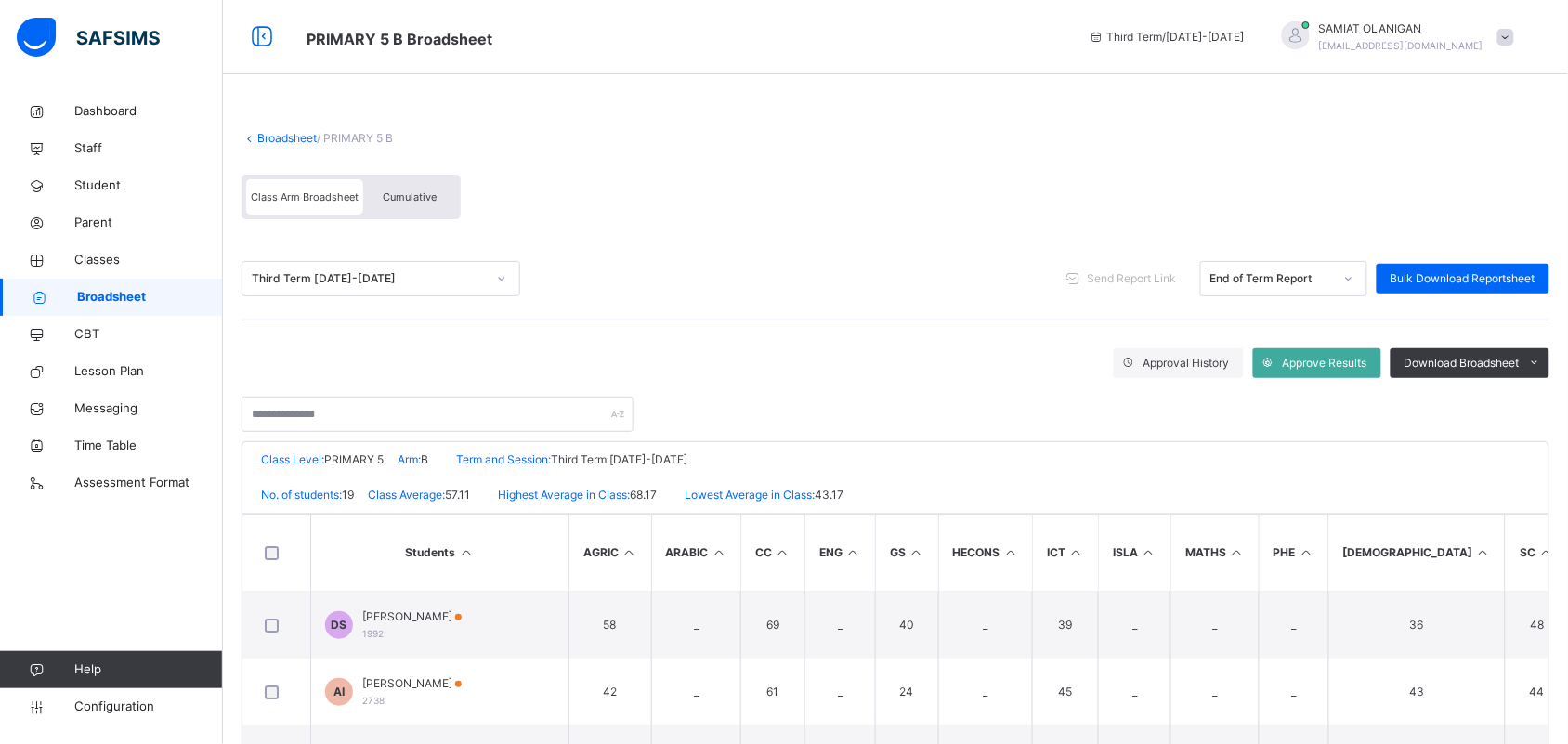 click at bounding box center (1483, 552) 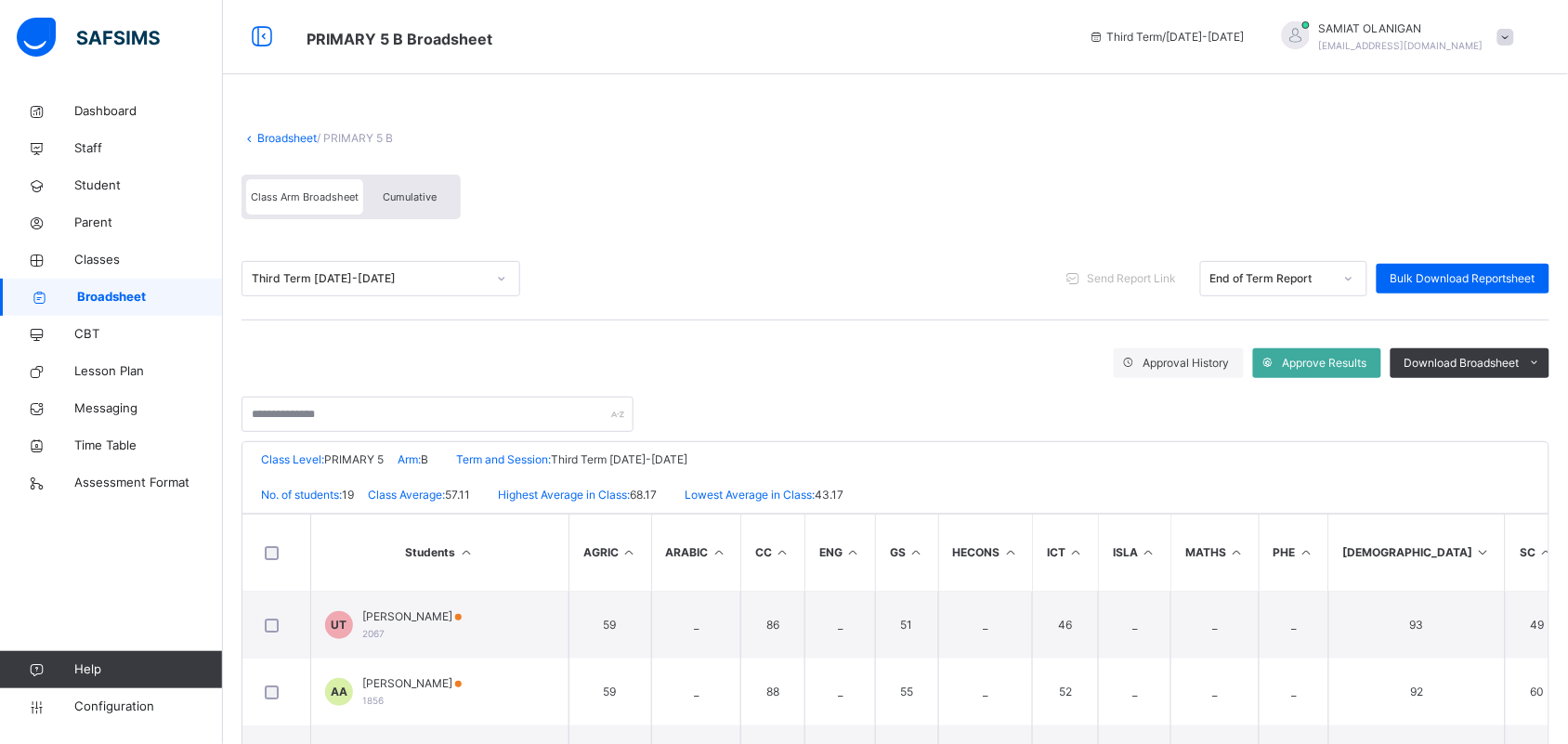 click on "Cumulative" at bounding box center (410, 197) 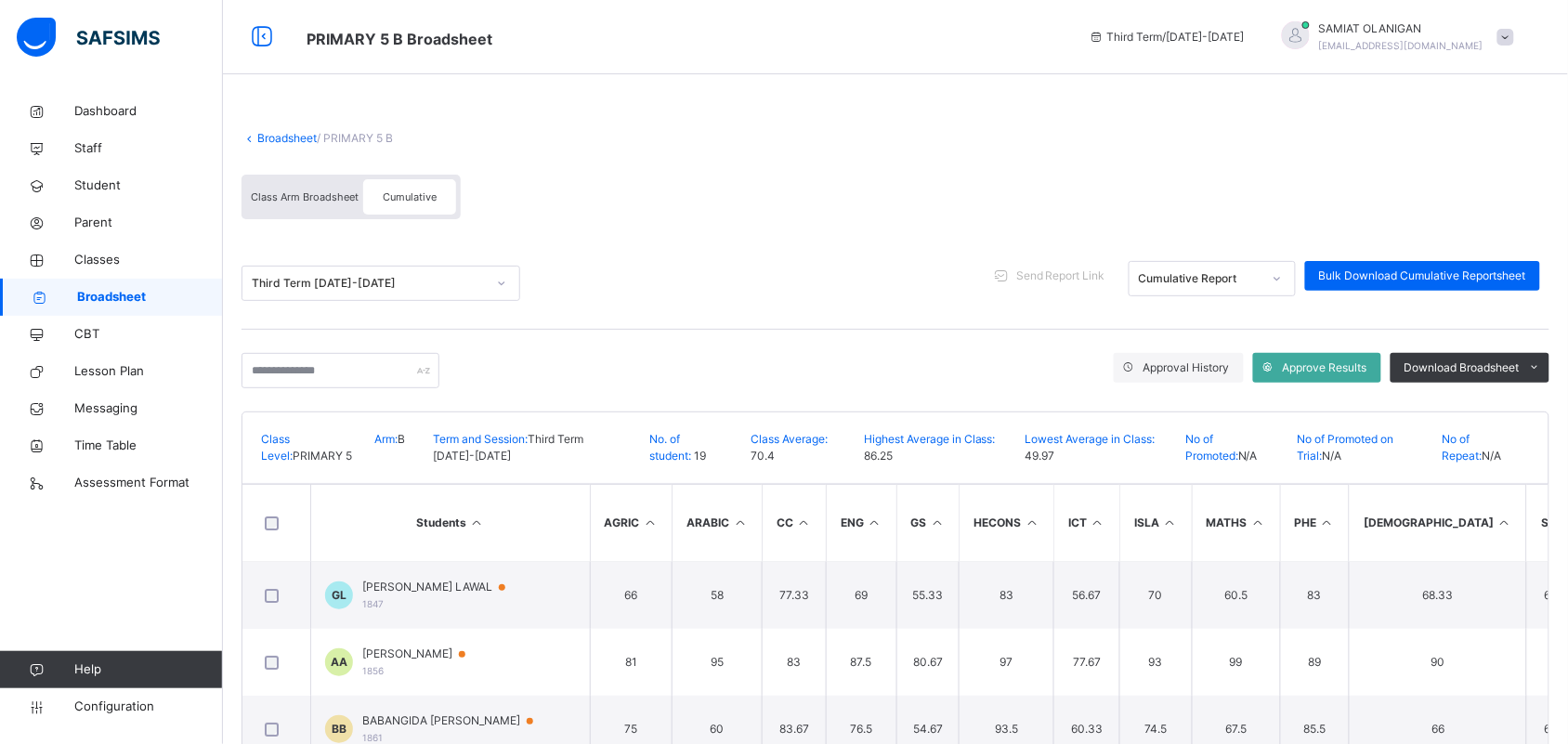 click at bounding box center [1504, 522] 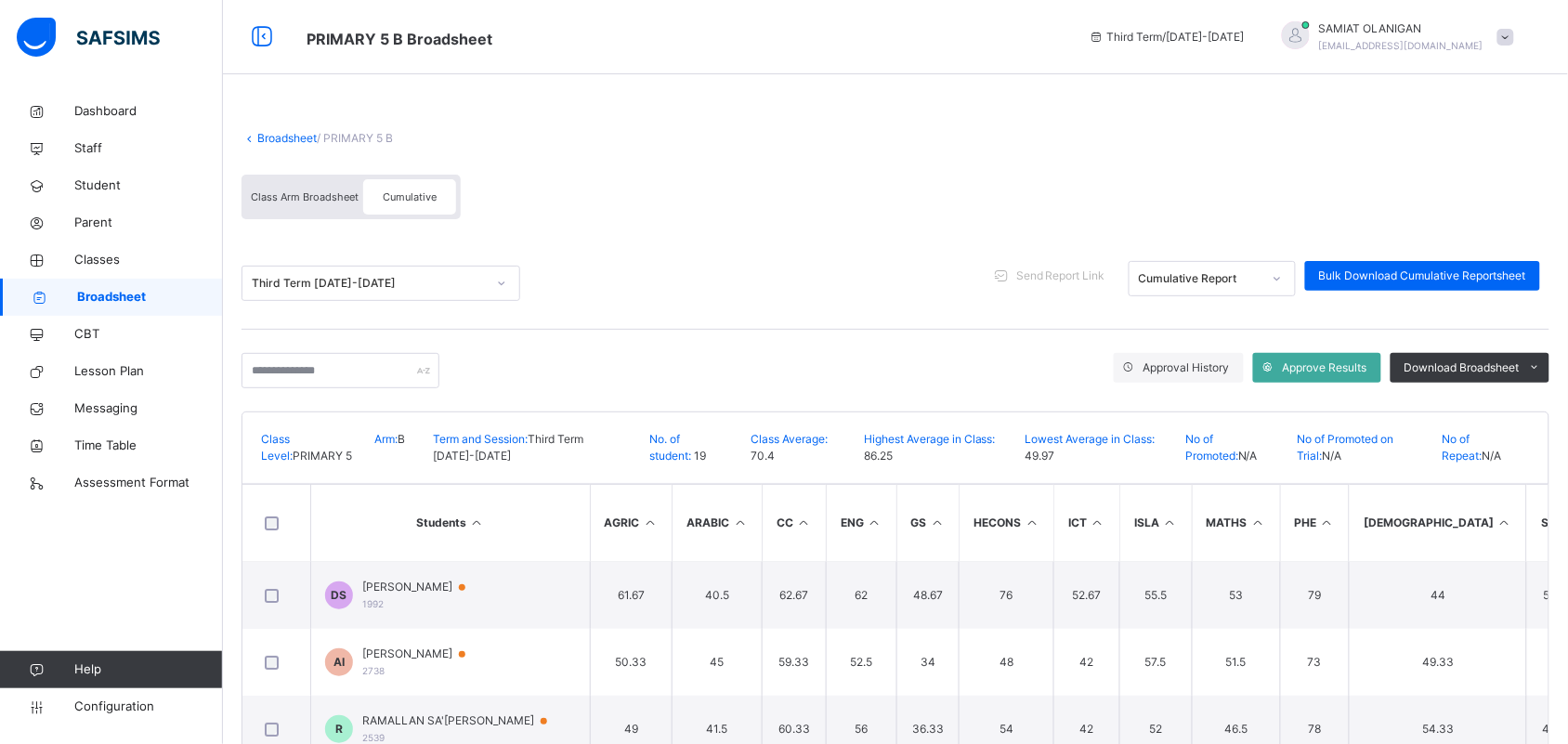 click at bounding box center [1504, 522] 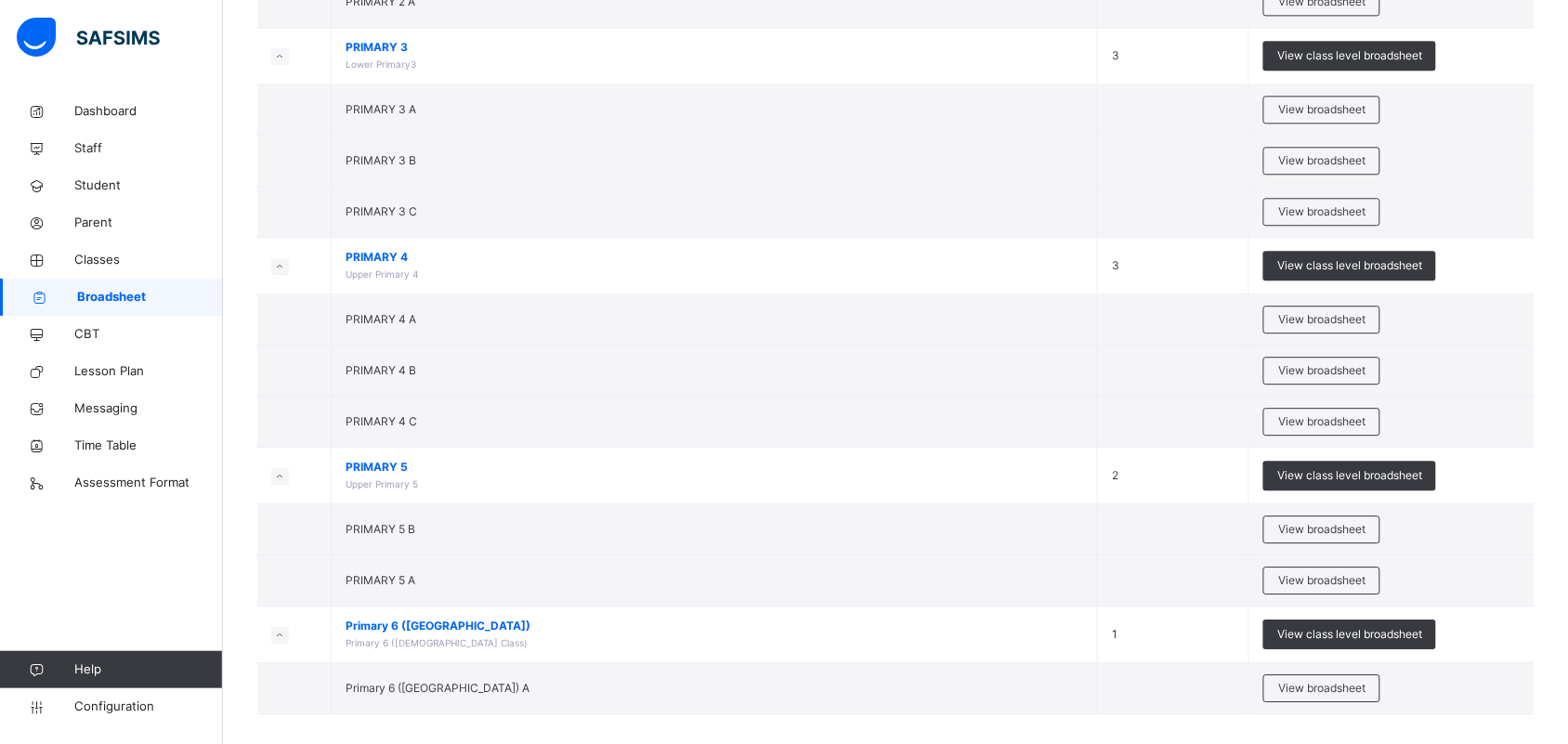 scroll, scrollTop: 1335, scrollLeft: 0, axis: vertical 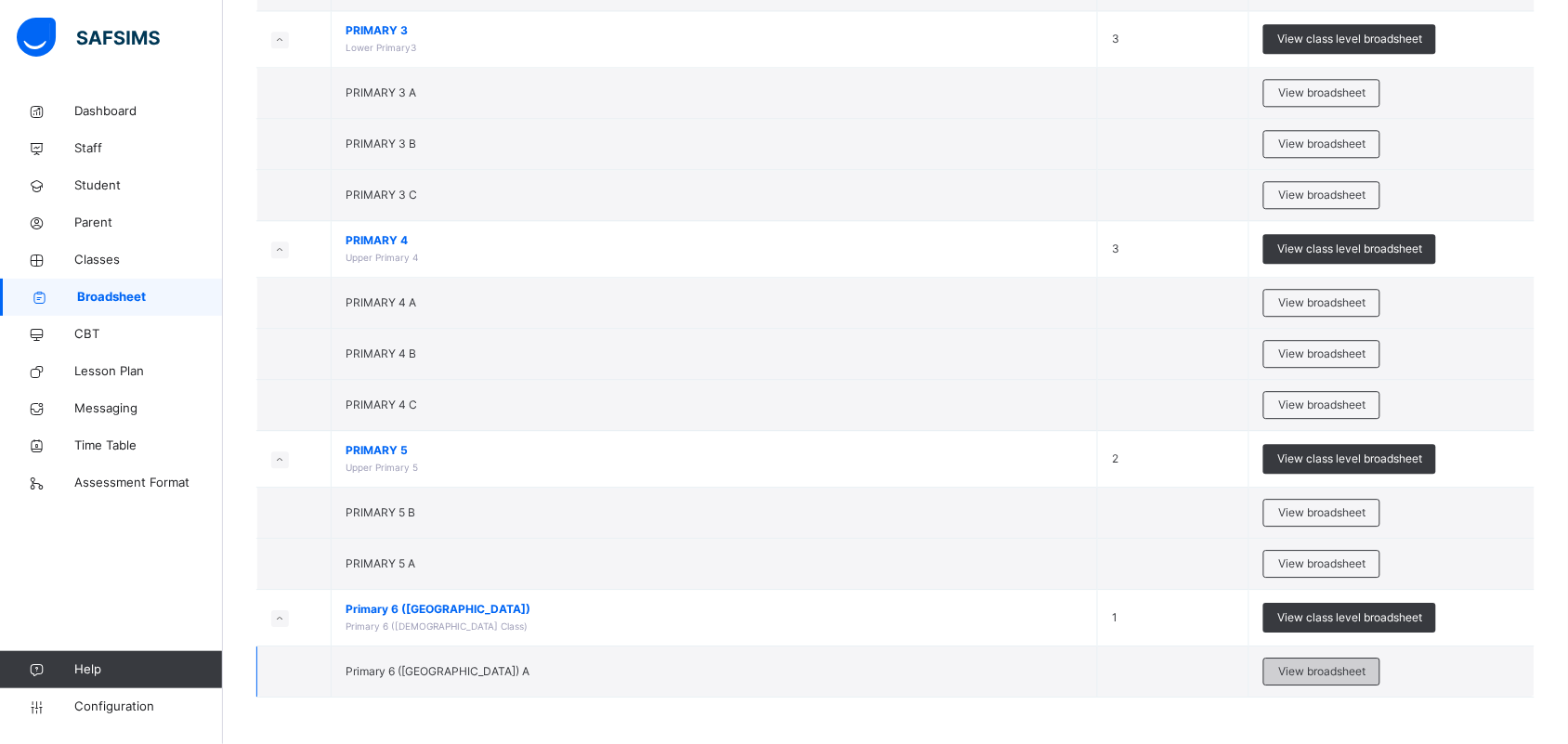 click on "View broadsheet" at bounding box center [1322, 672] 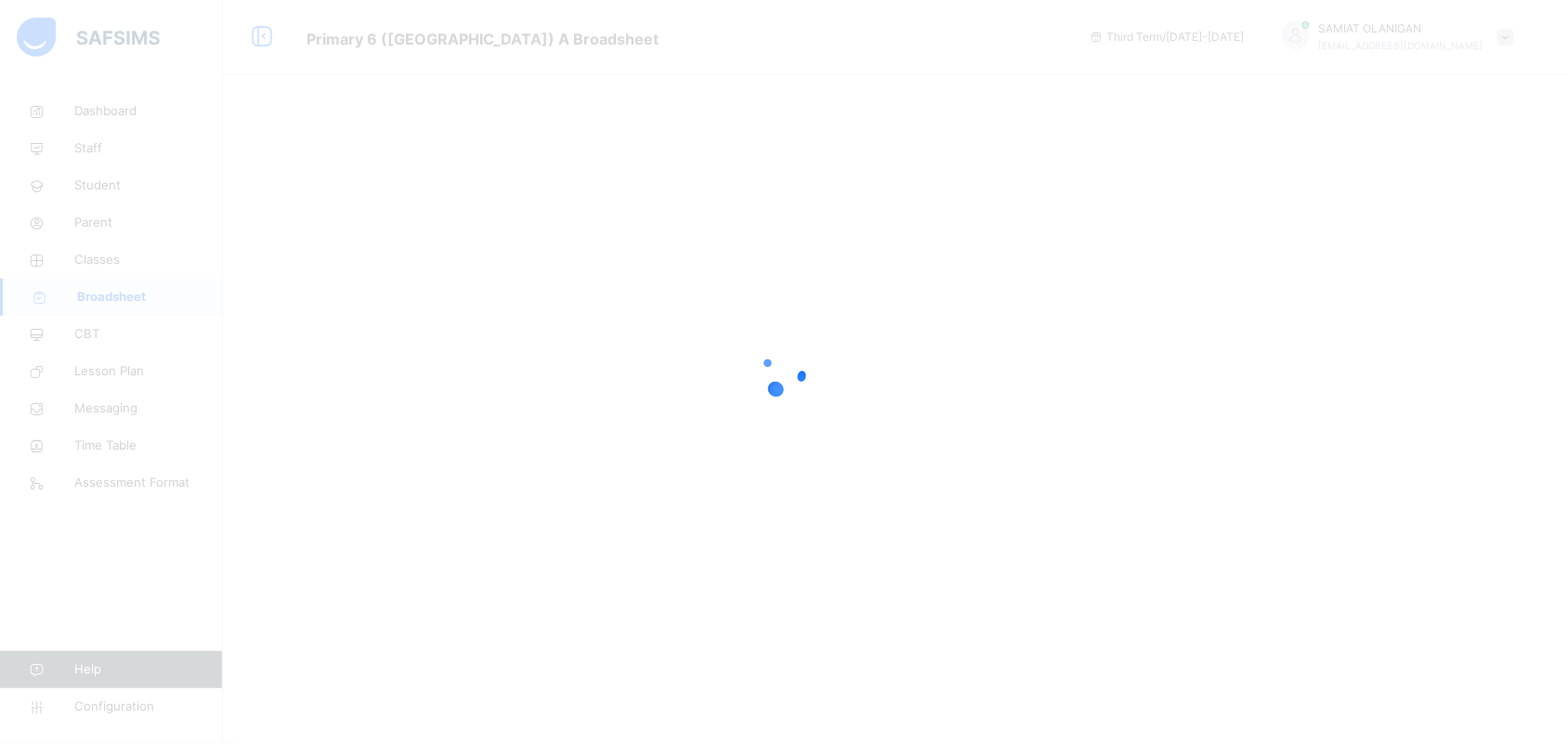 scroll, scrollTop: 0, scrollLeft: 0, axis: both 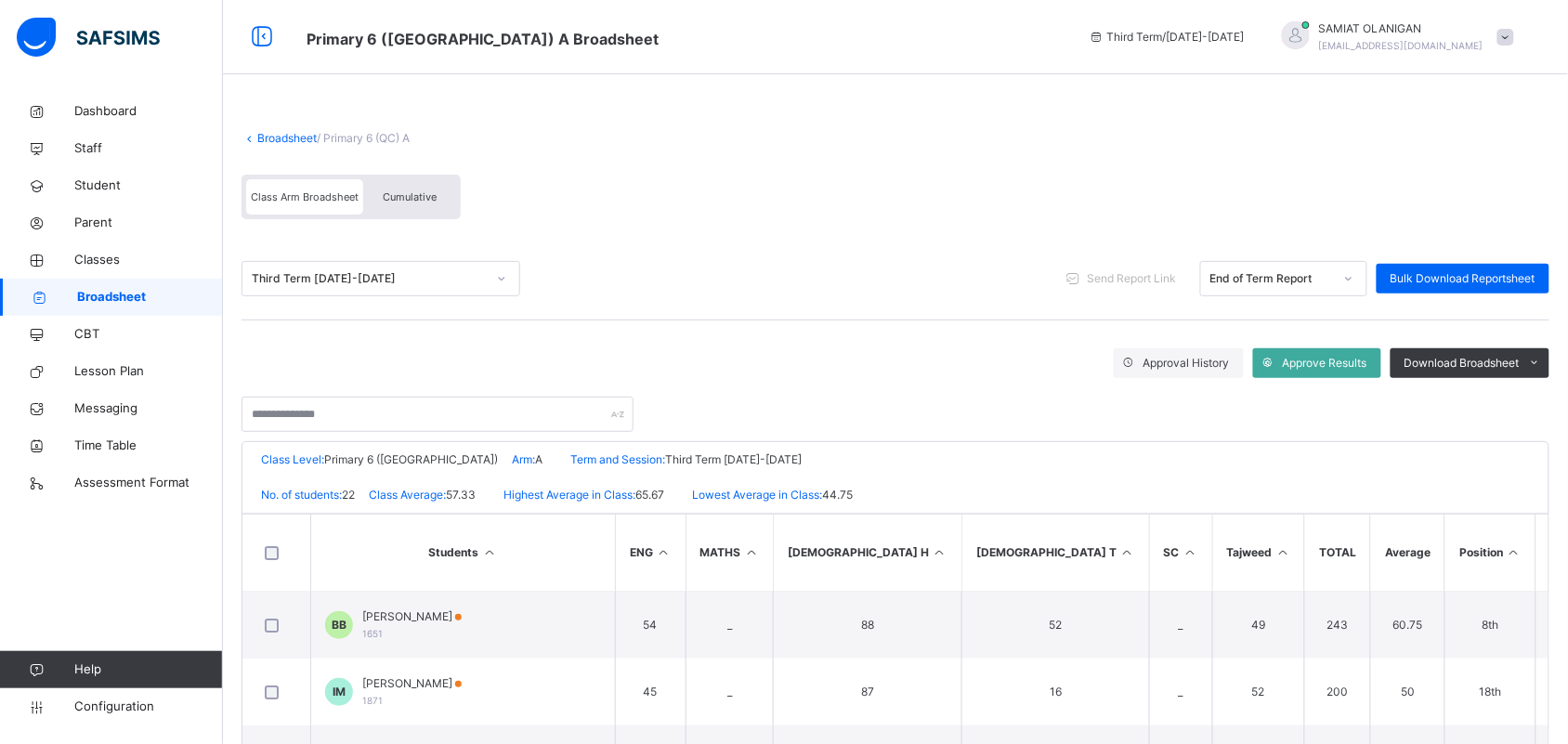 click on "Cumulative" at bounding box center (410, 197) 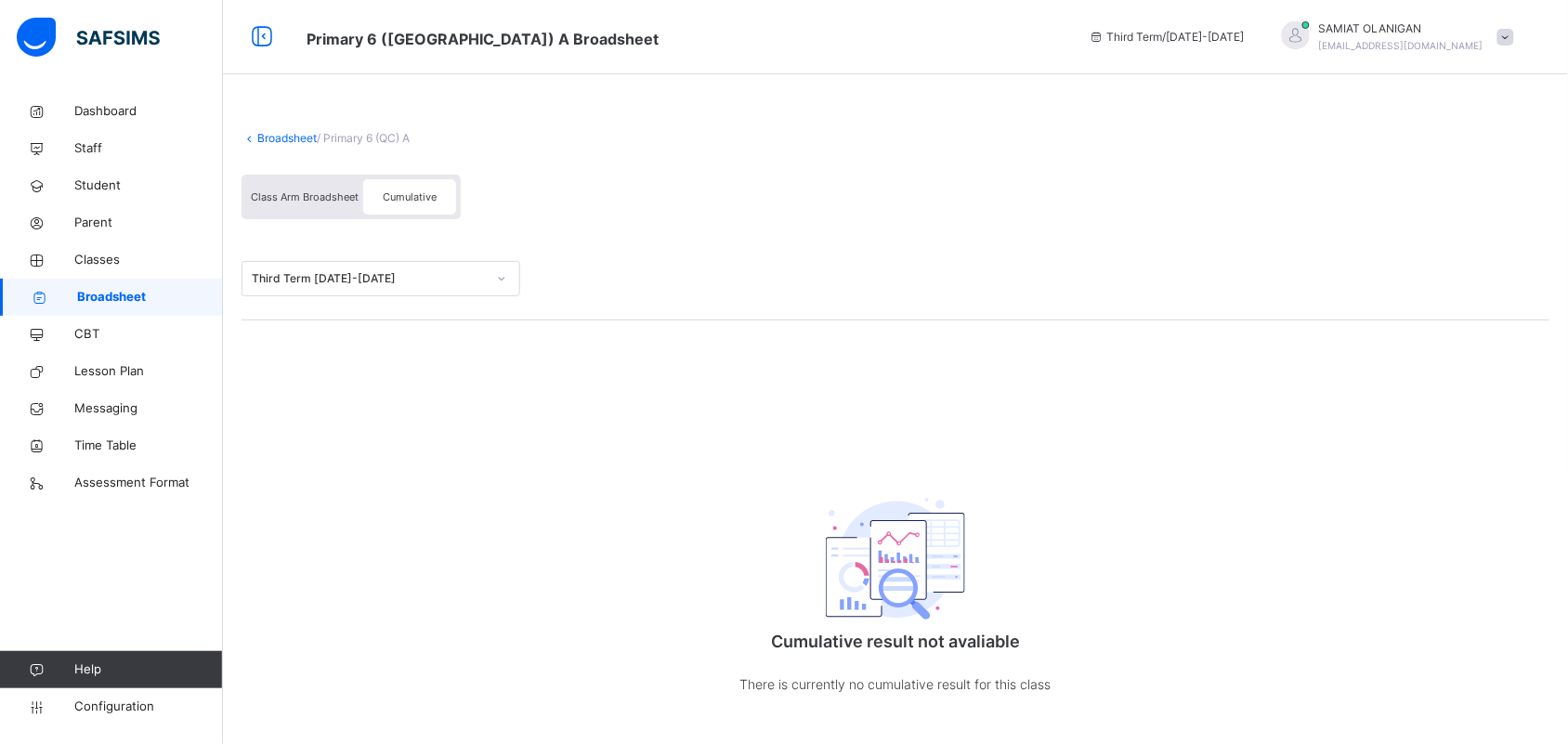 click on "Cumulative" at bounding box center [410, 197] 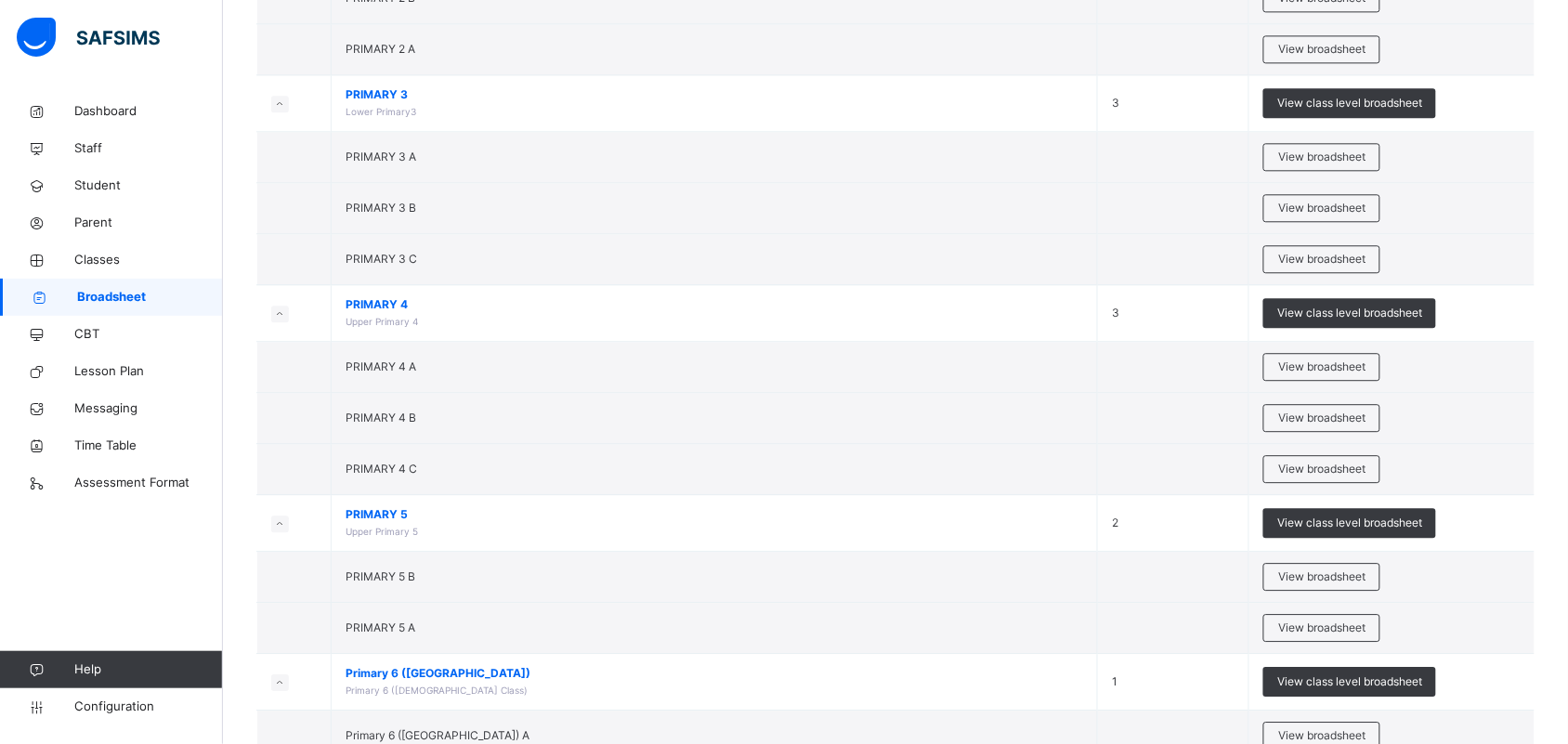 scroll, scrollTop: 1335, scrollLeft: 0, axis: vertical 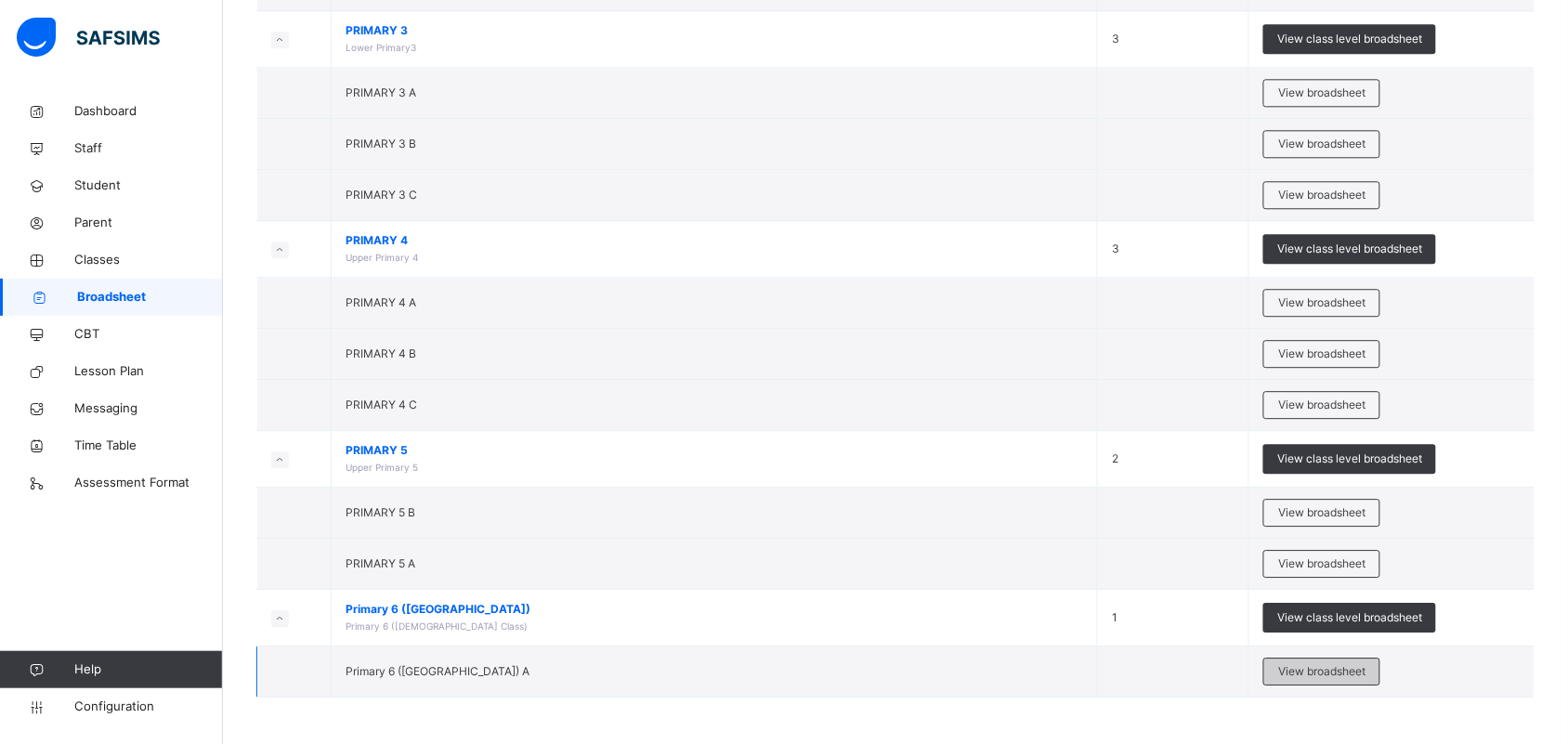 click on "View broadsheet" at bounding box center [1322, 672] 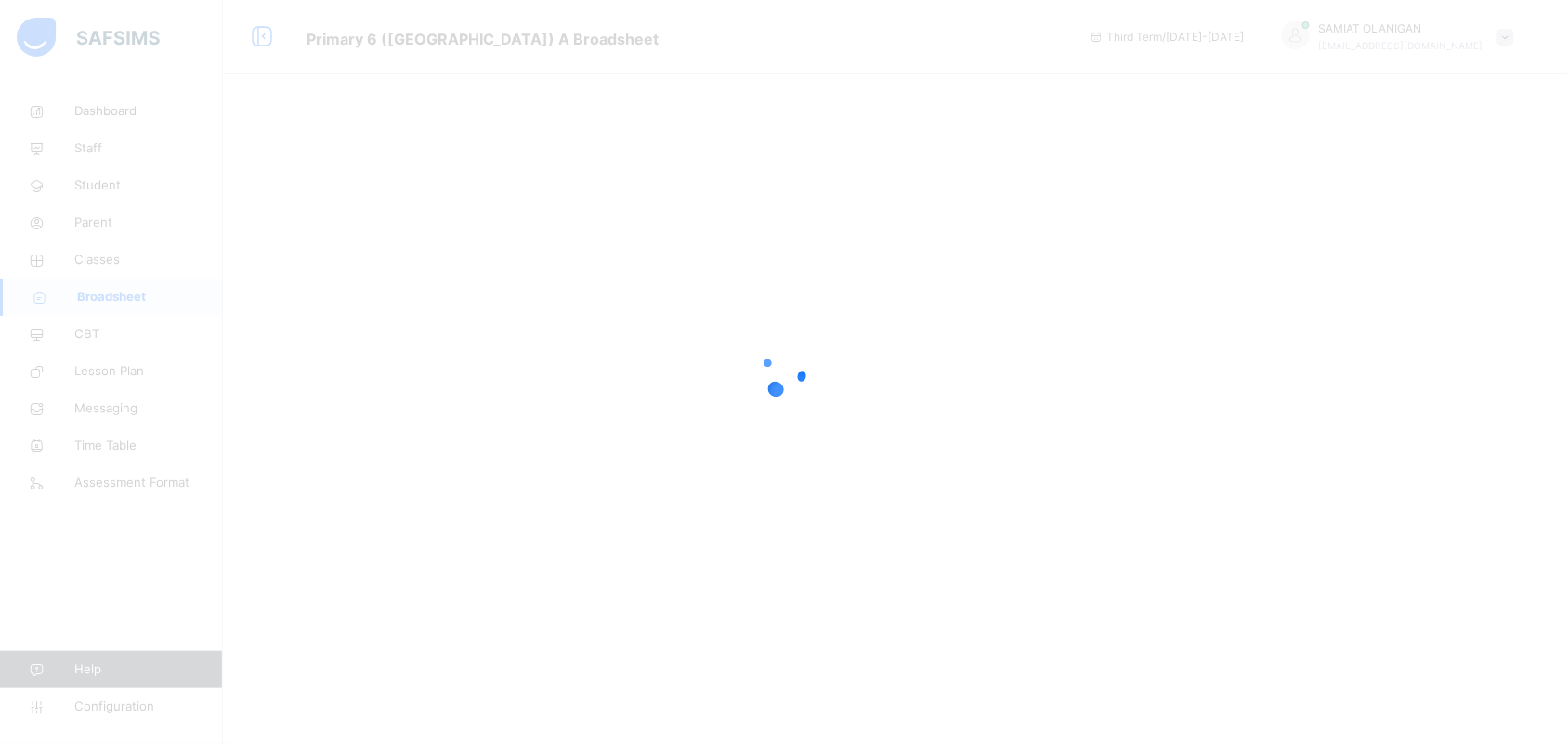 scroll, scrollTop: 0, scrollLeft: 0, axis: both 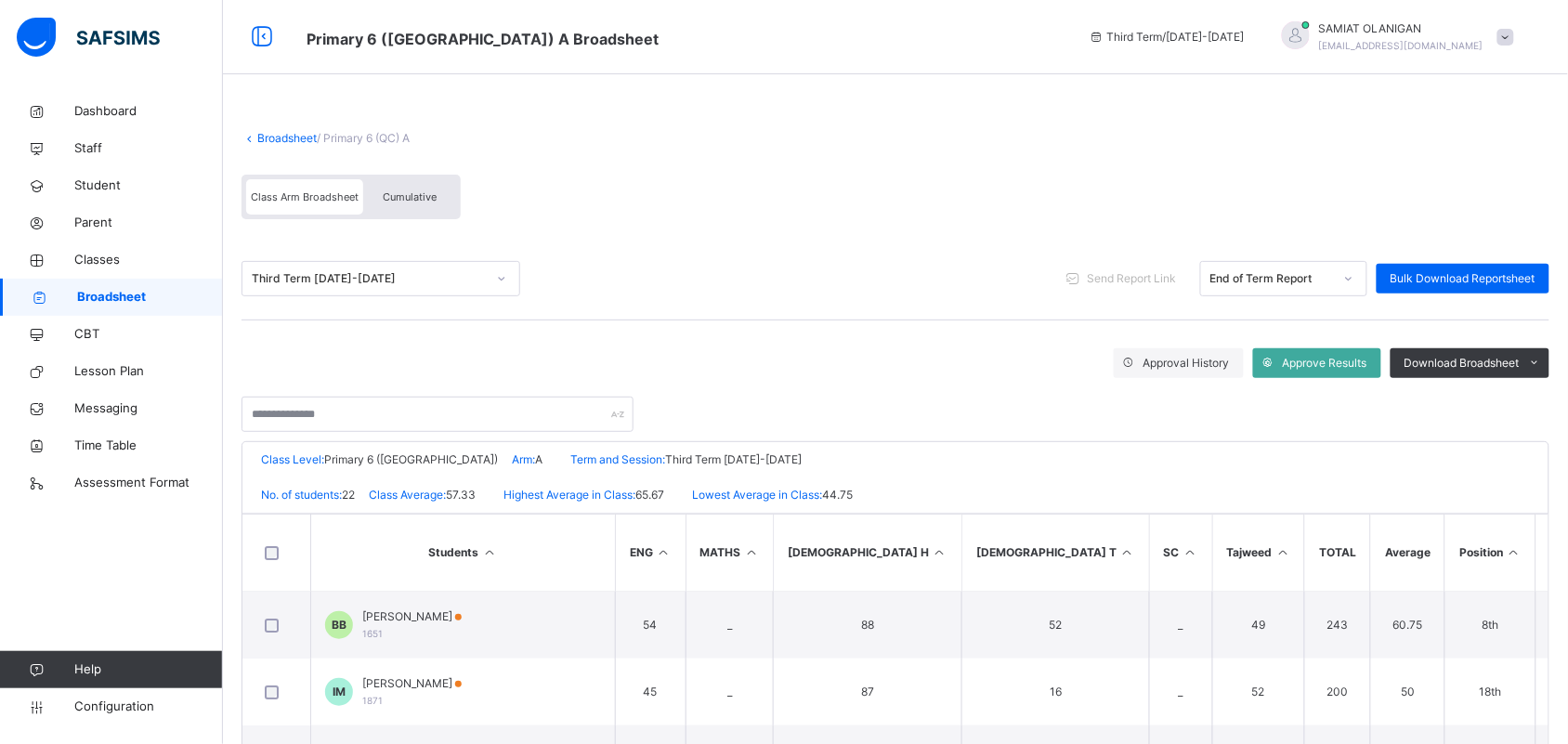 click at bounding box center (939, 552) 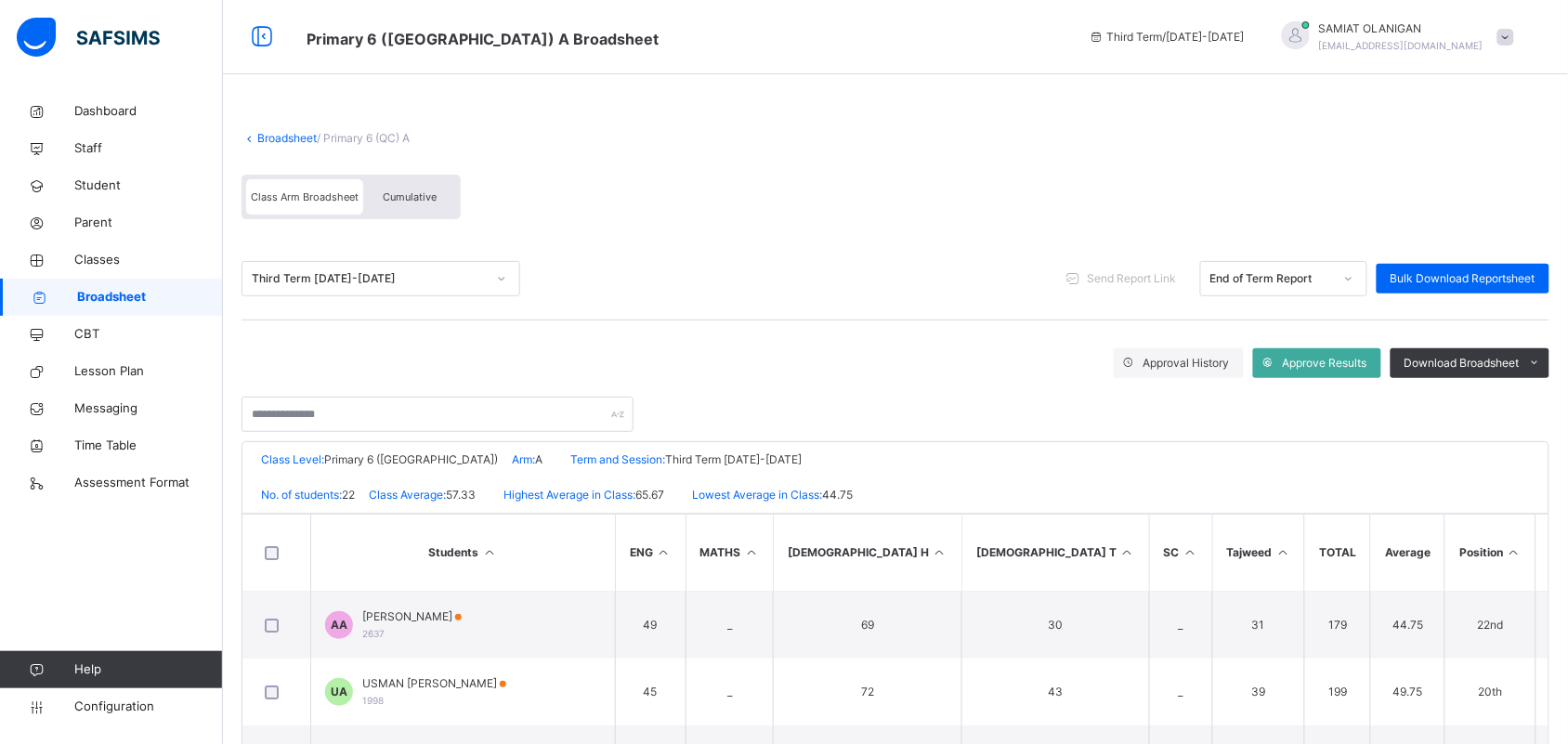 click at bounding box center [939, 552] 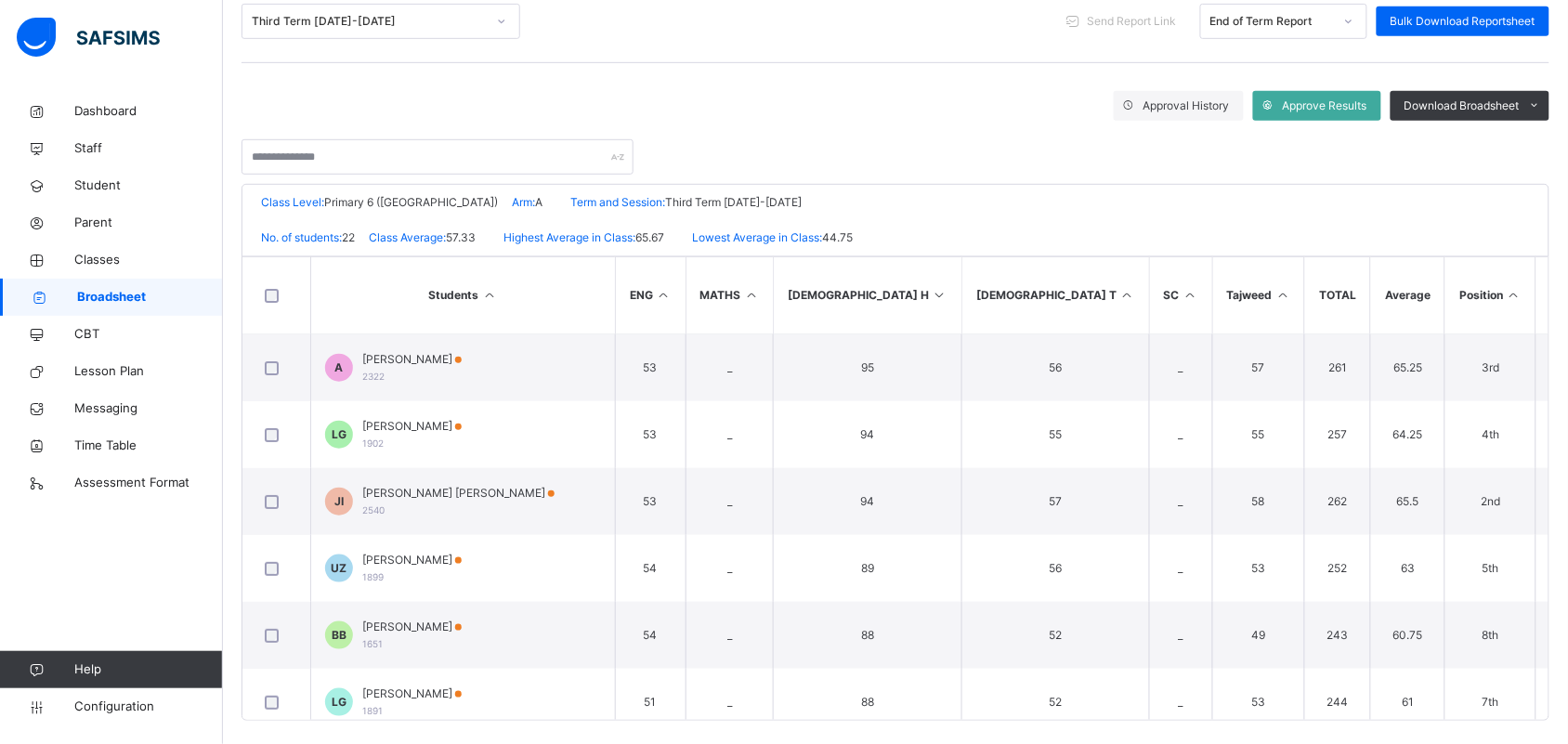 scroll, scrollTop: 271, scrollLeft: 0, axis: vertical 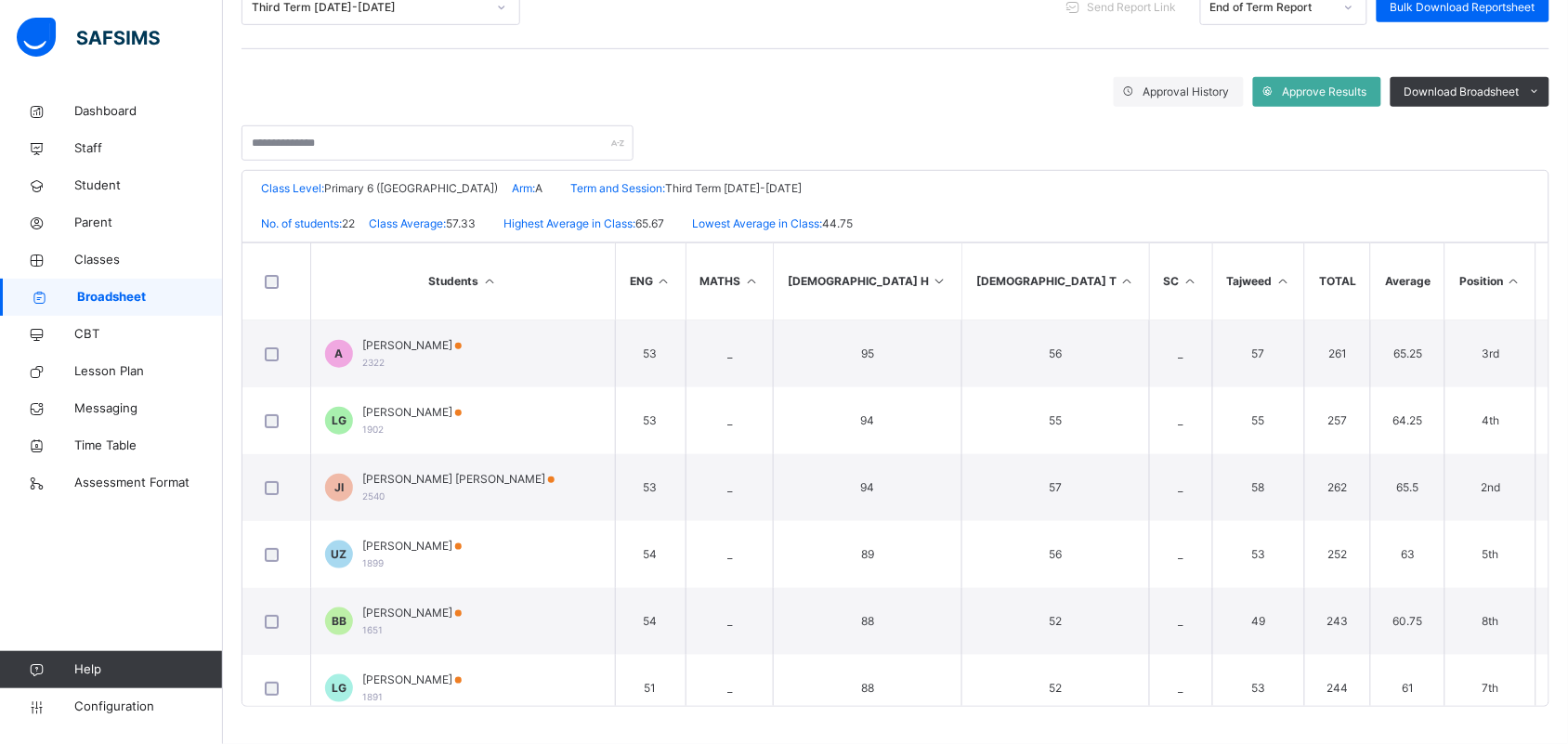 click at bounding box center (1127, 281) 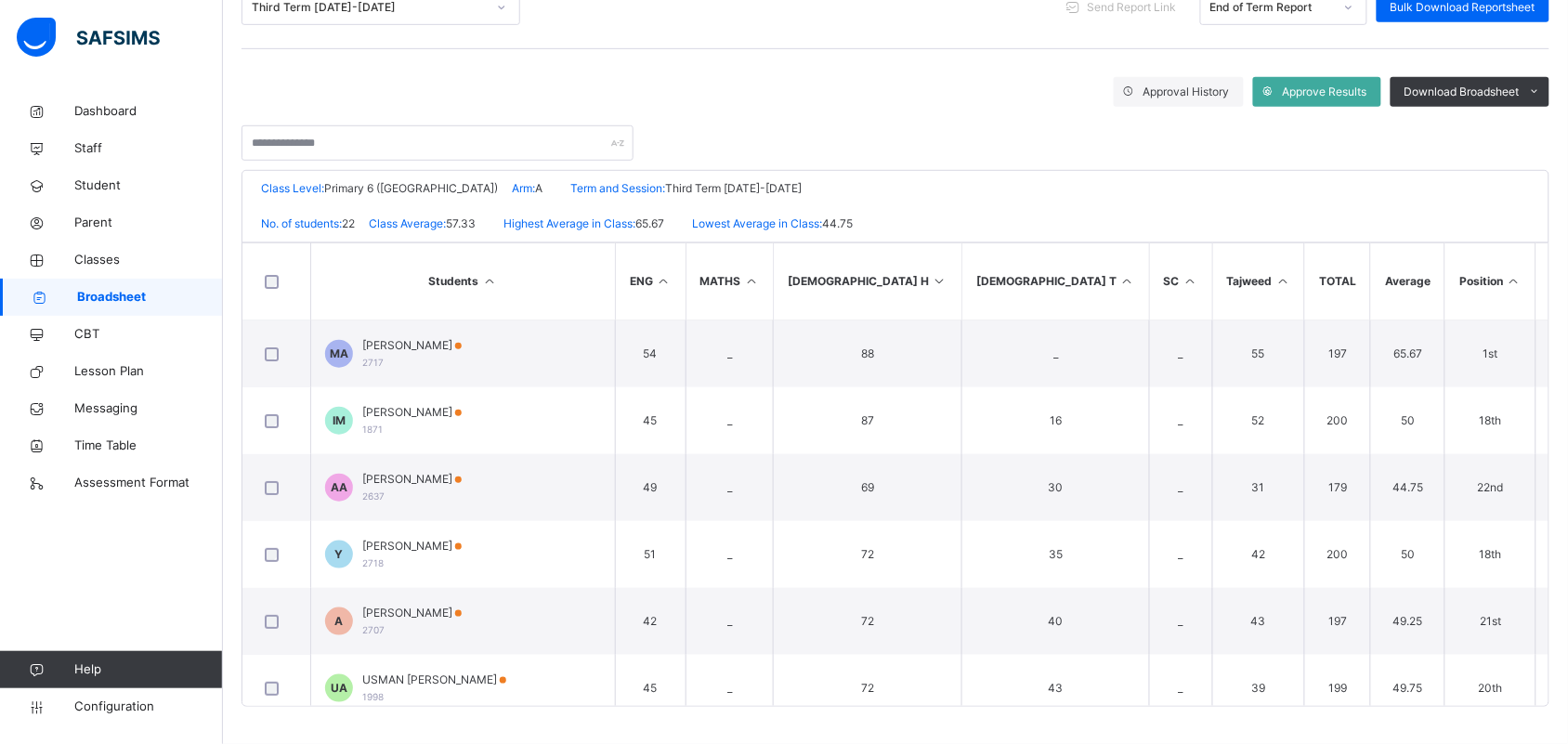 click at bounding box center (1127, 281) 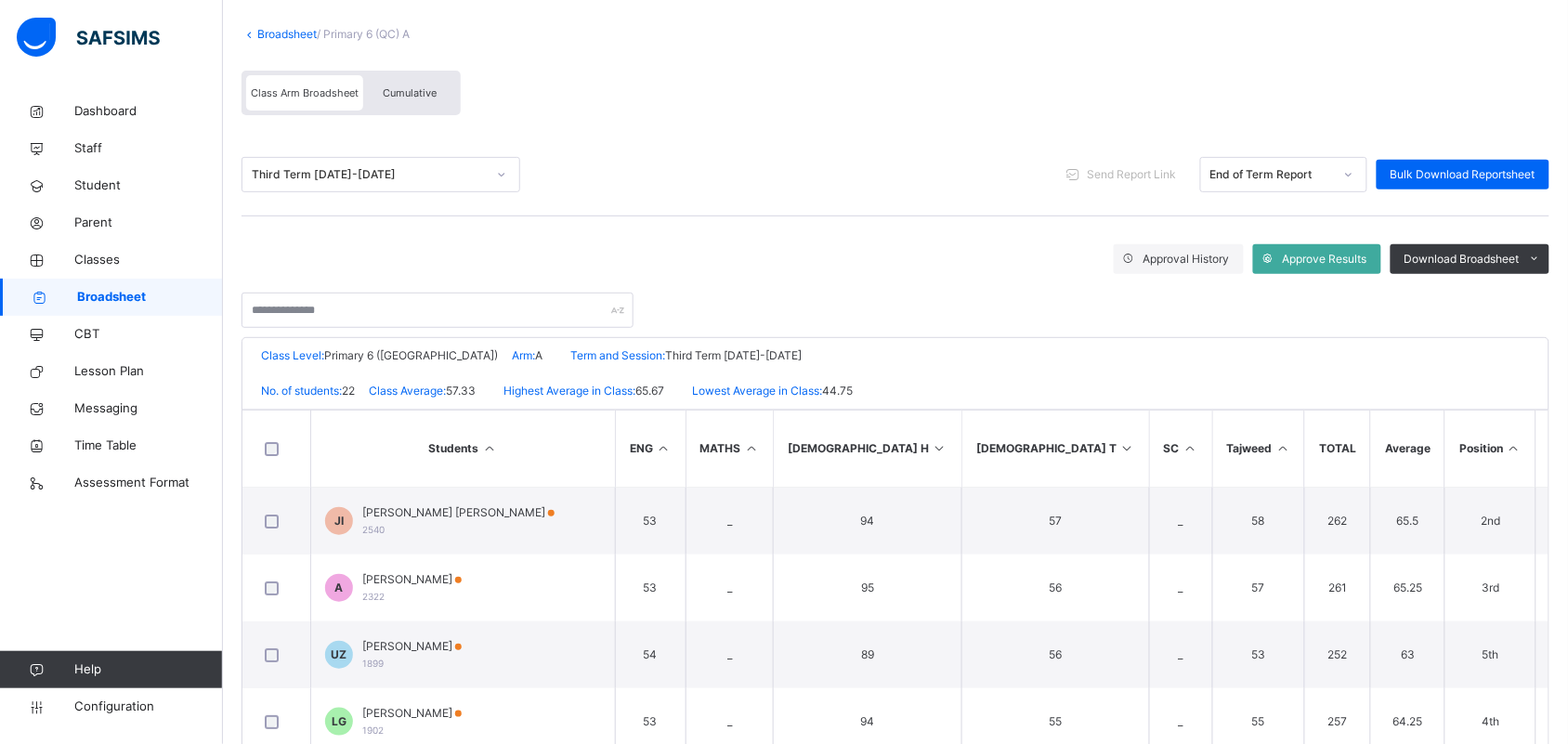 scroll, scrollTop: 82, scrollLeft: 0, axis: vertical 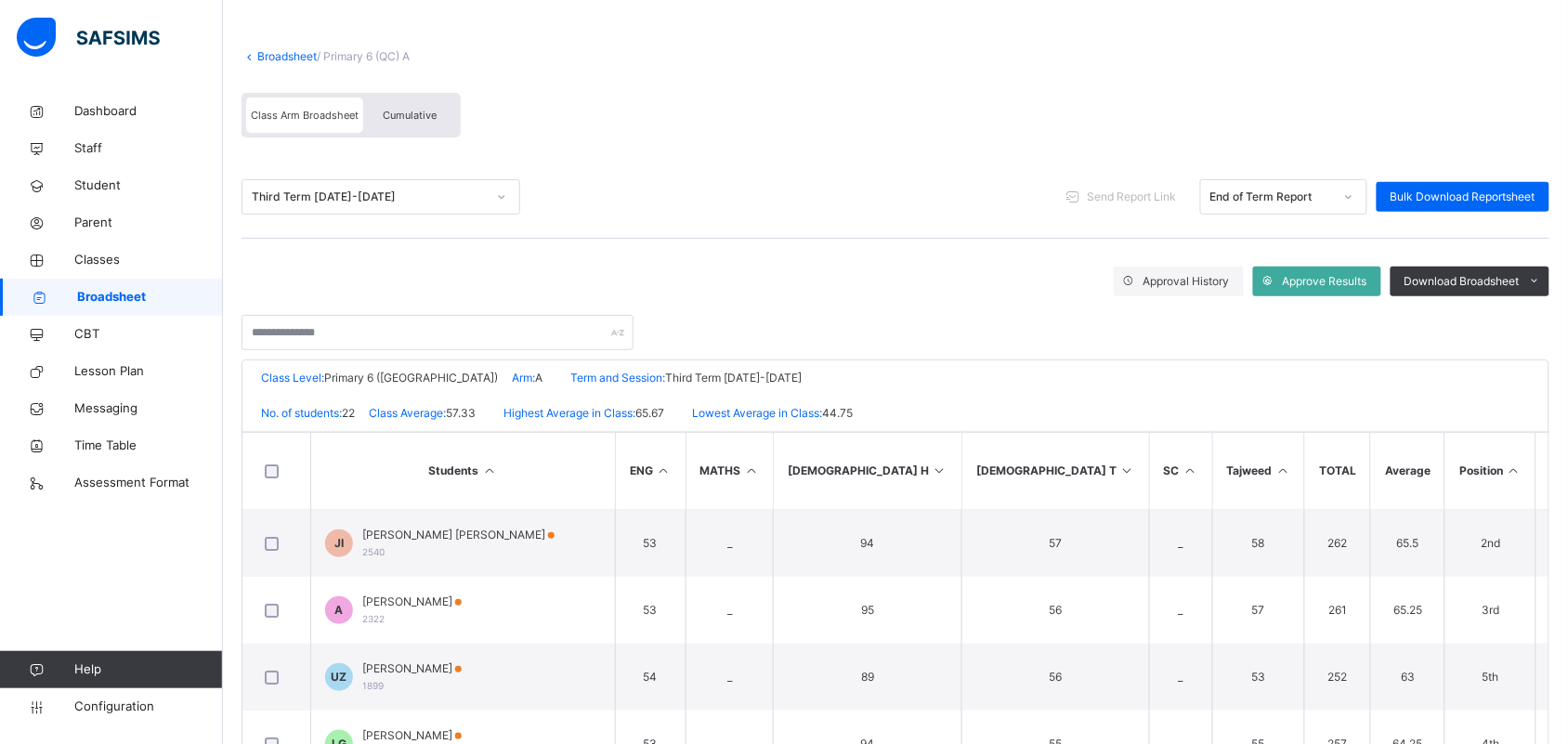 click on "Cumulative" at bounding box center (410, 115) 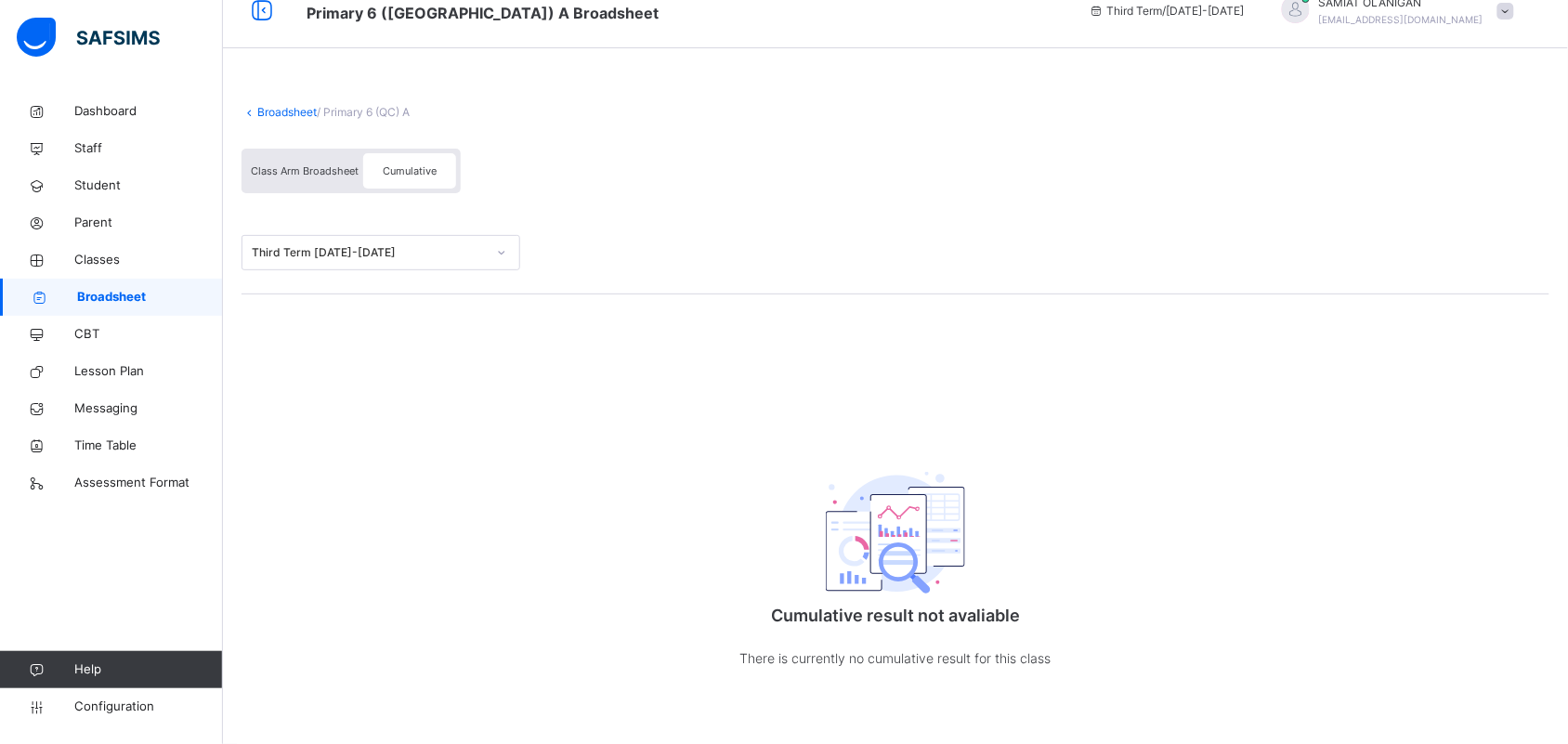 scroll, scrollTop: 28, scrollLeft: 0, axis: vertical 